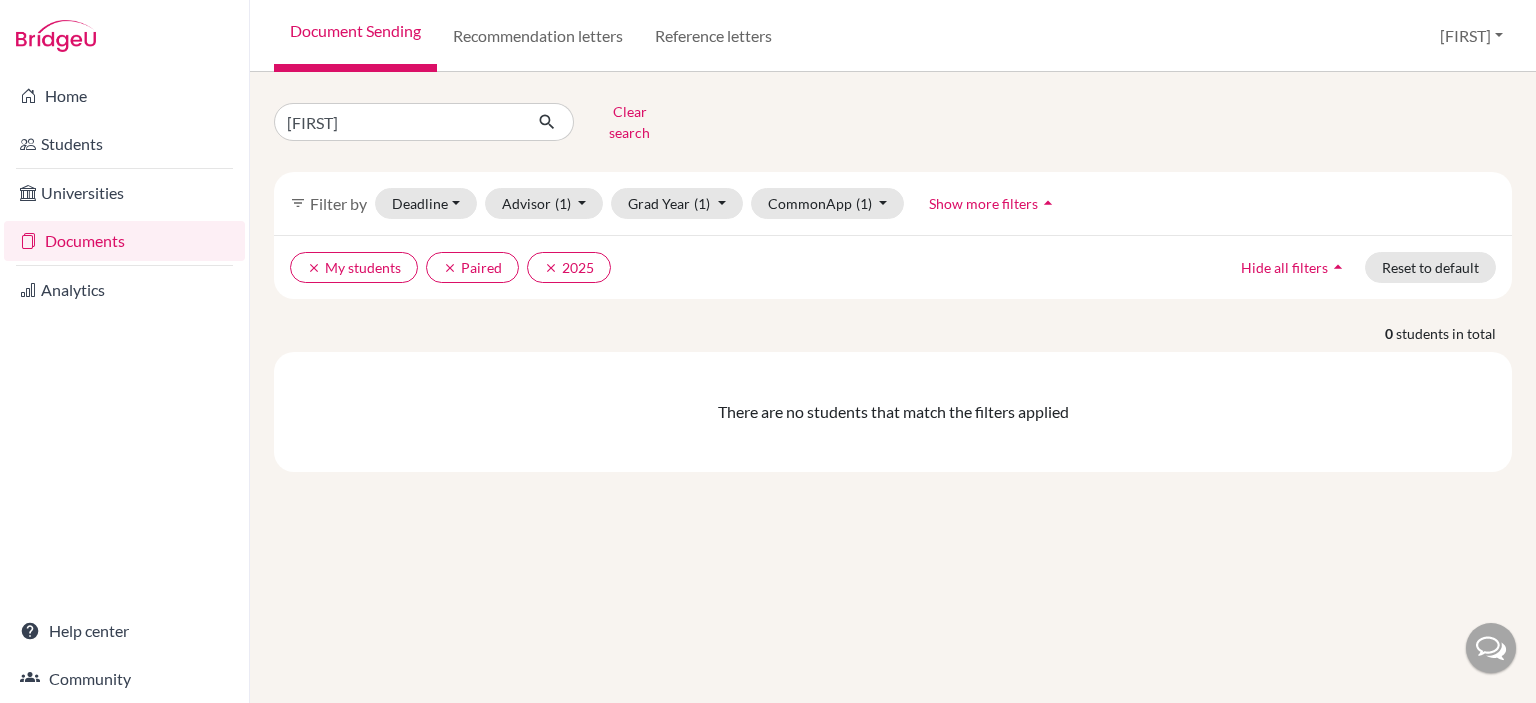 scroll, scrollTop: 0, scrollLeft: 0, axis: both 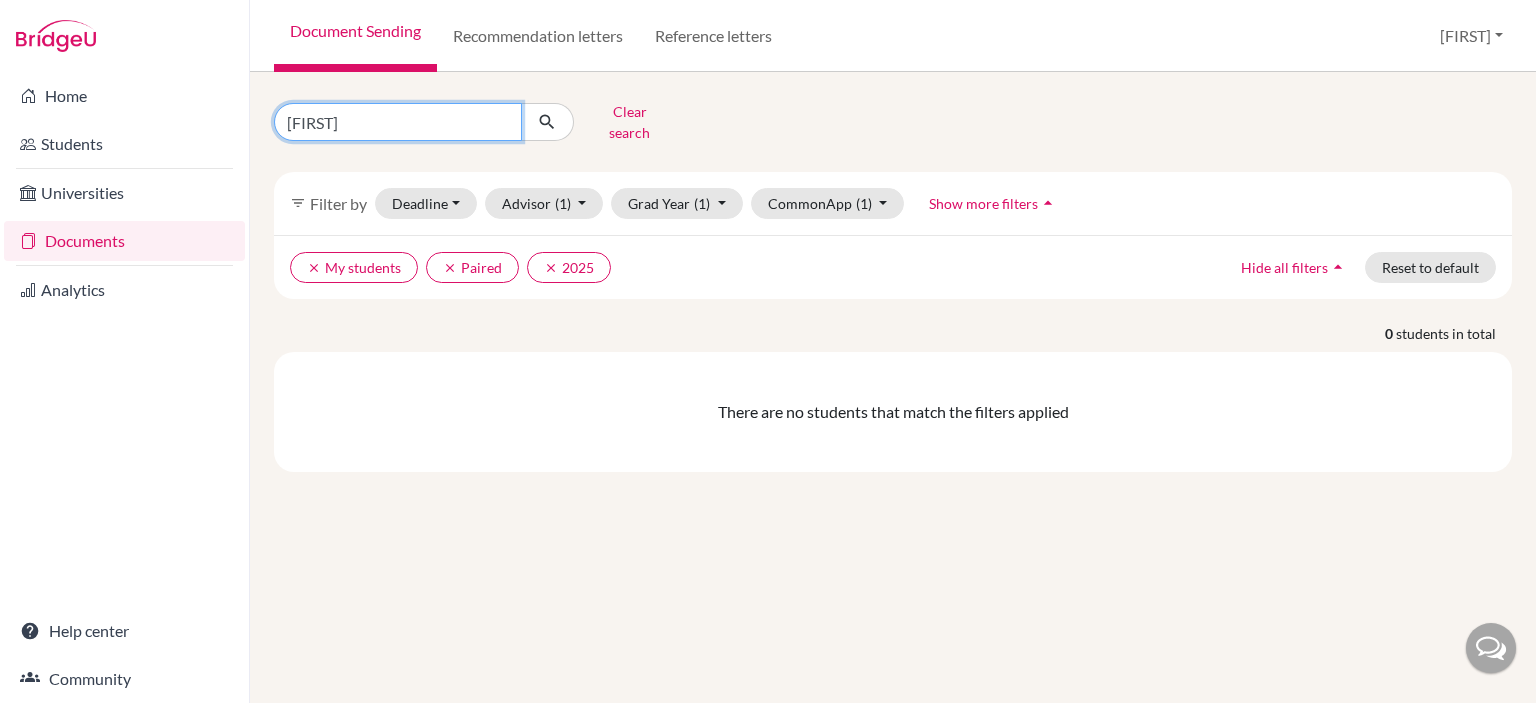 click on "[FIRST]" at bounding box center (398, 122) 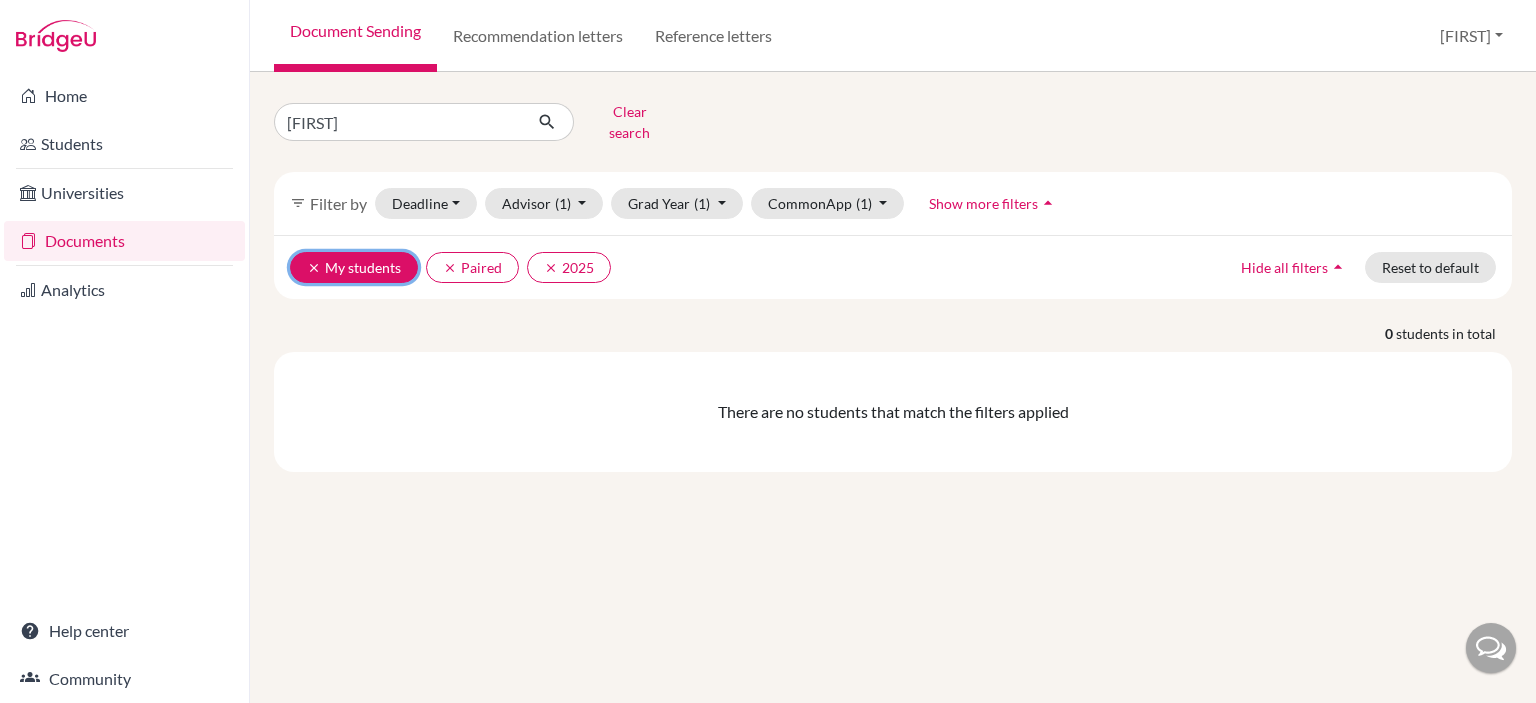 click on "clear" at bounding box center [314, 268] 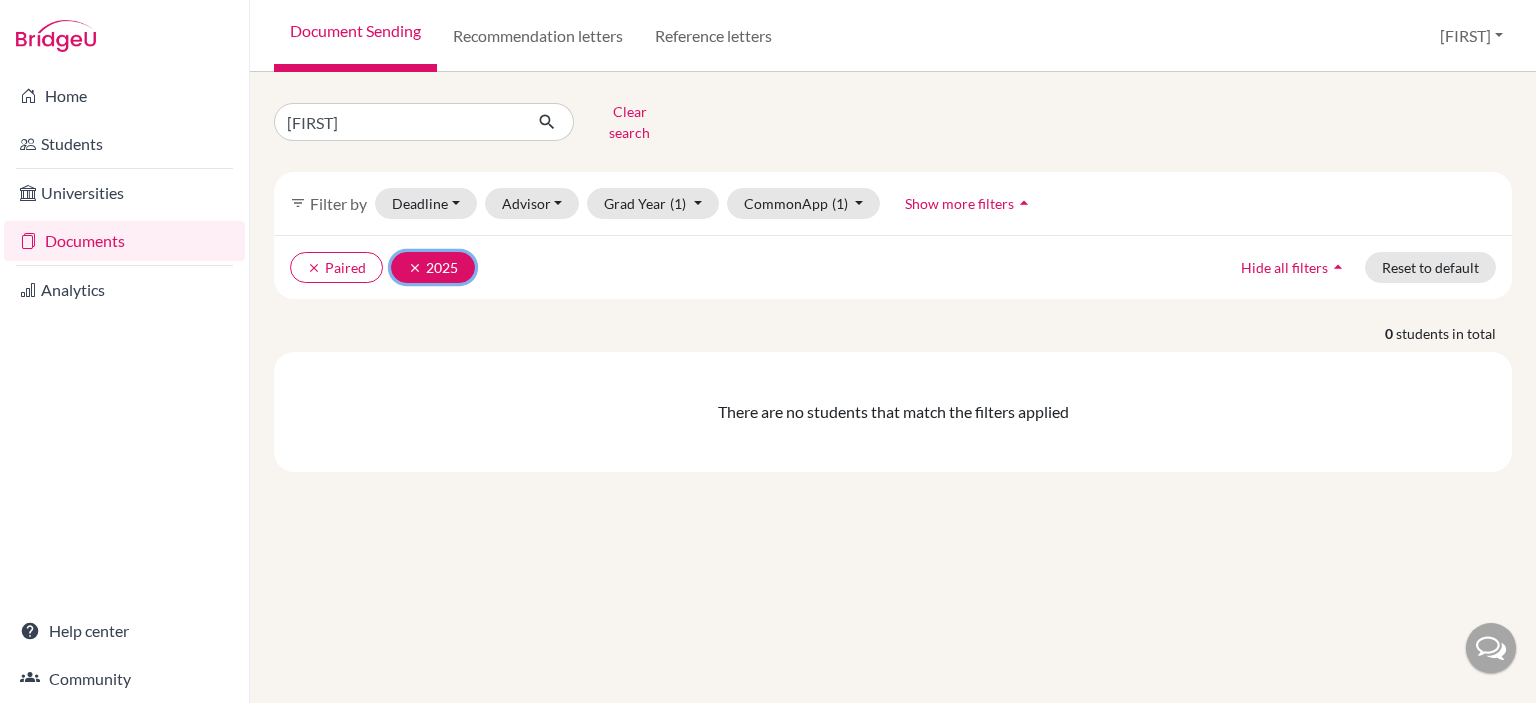 click on "clear" at bounding box center [415, 268] 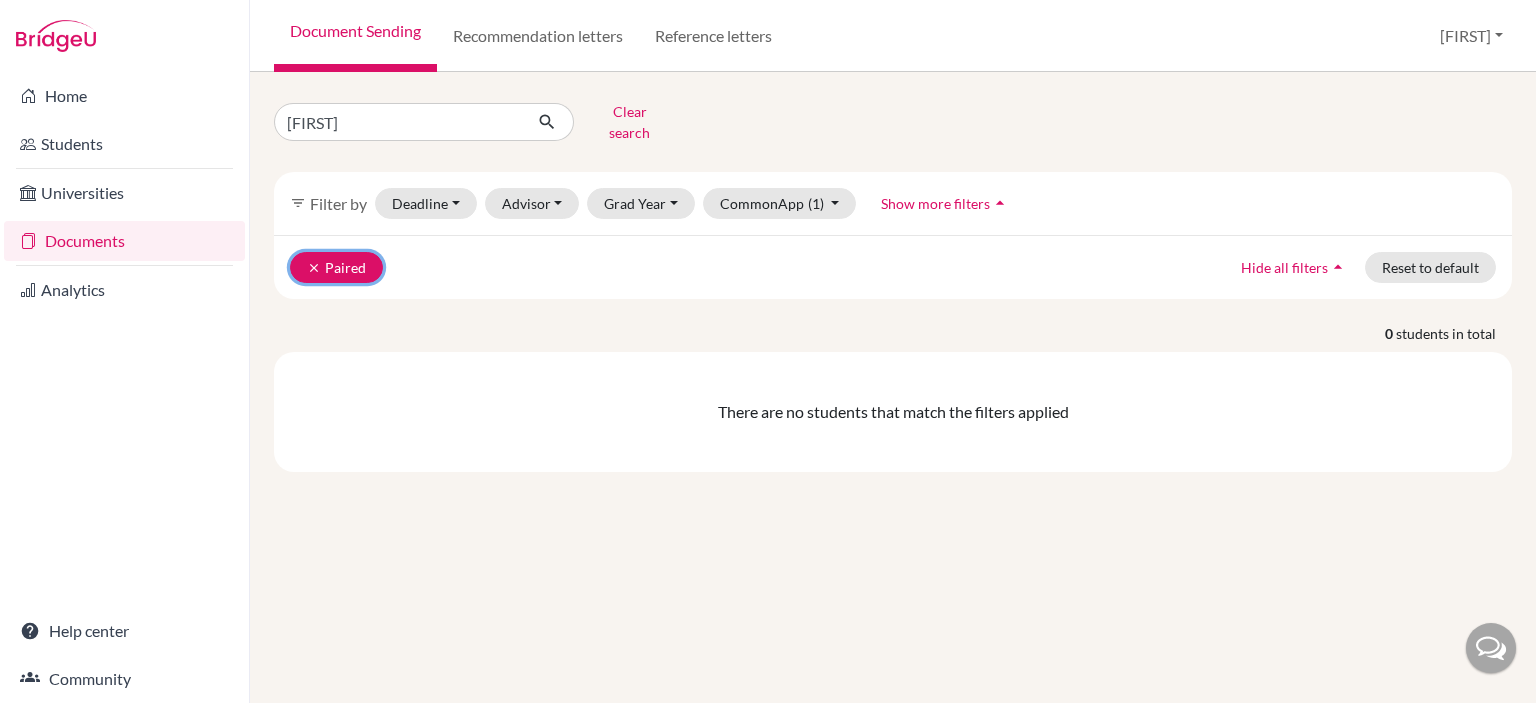 click on "clear" at bounding box center [314, 268] 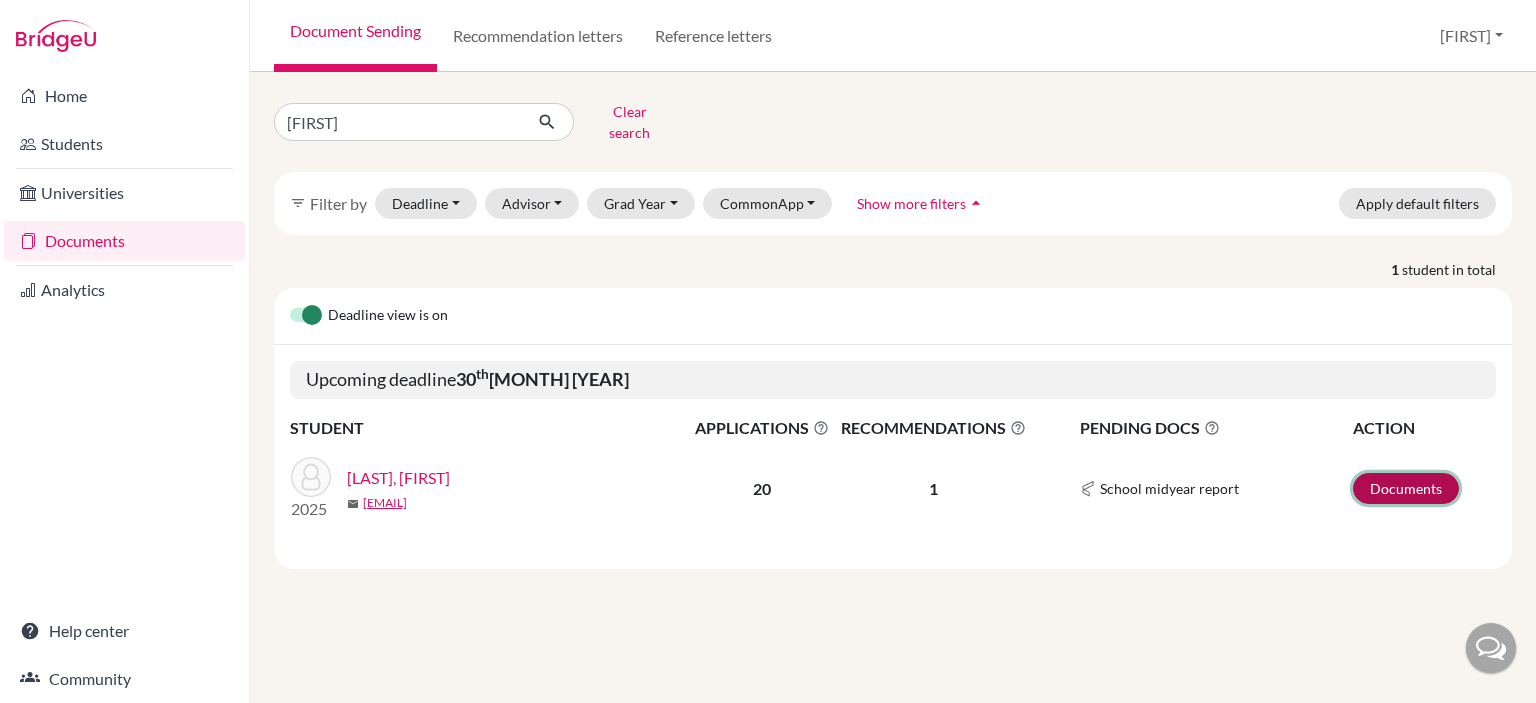 click on "Documents" at bounding box center [1406, 488] 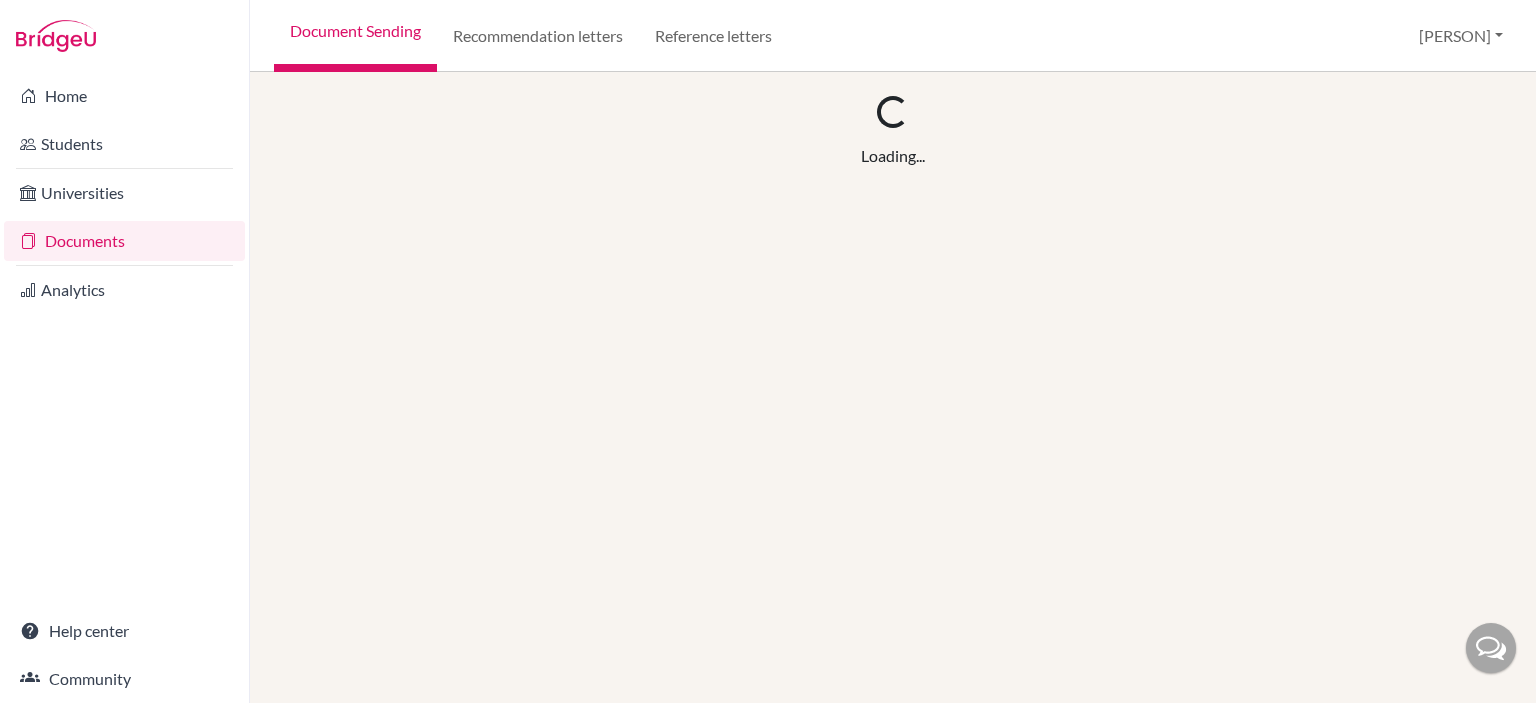 scroll, scrollTop: 0, scrollLeft: 0, axis: both 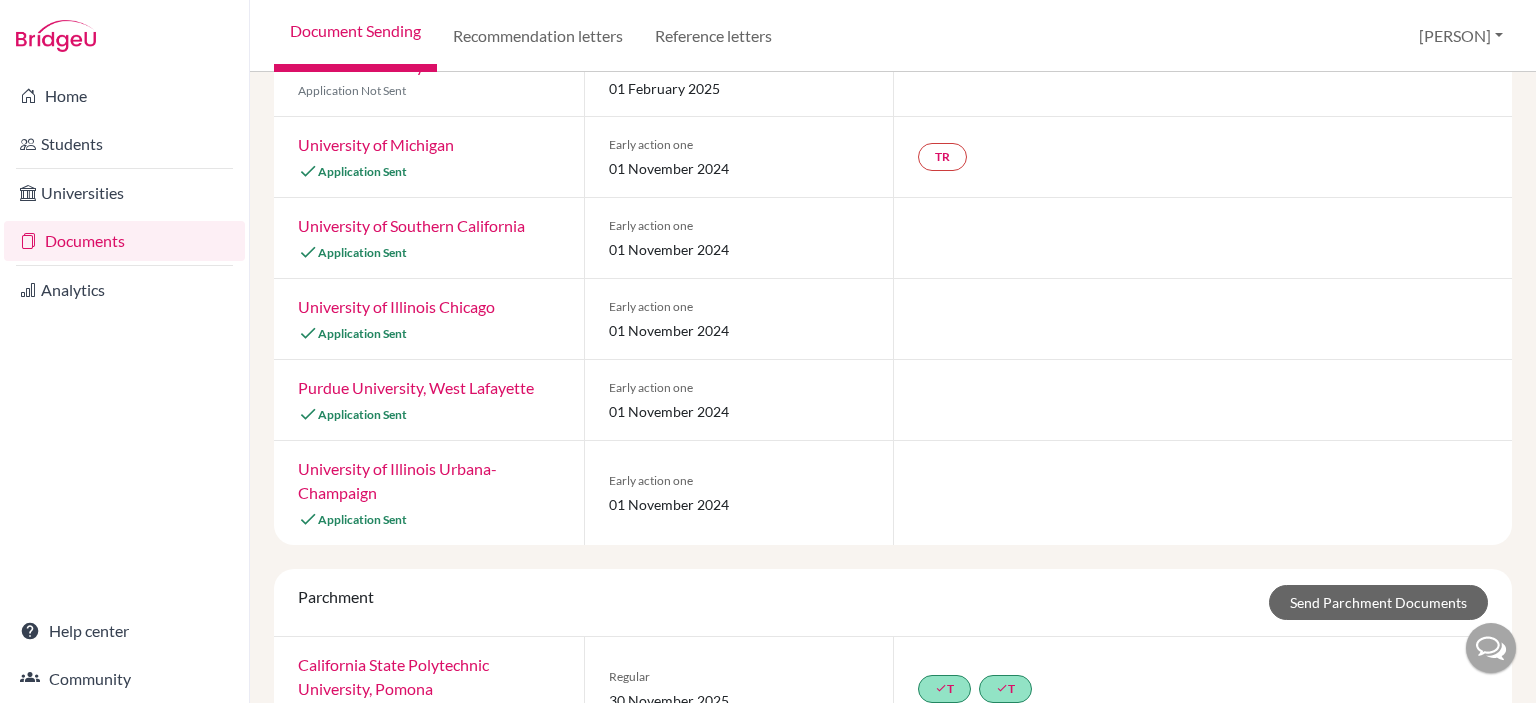 click on "University of Illinois Urbana-Champaign" at bounding box center [397, 480] 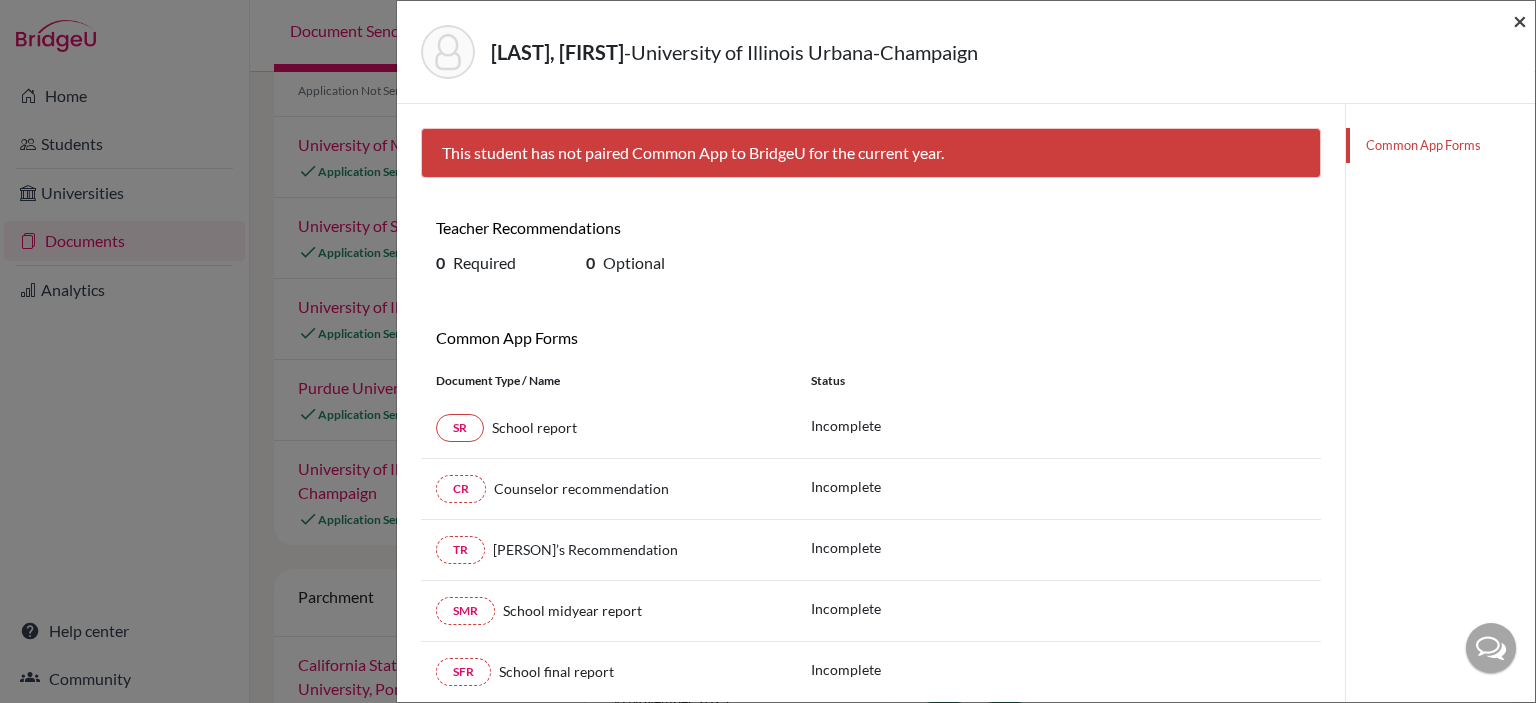 click on "×" at bounding box center (1520, 20) 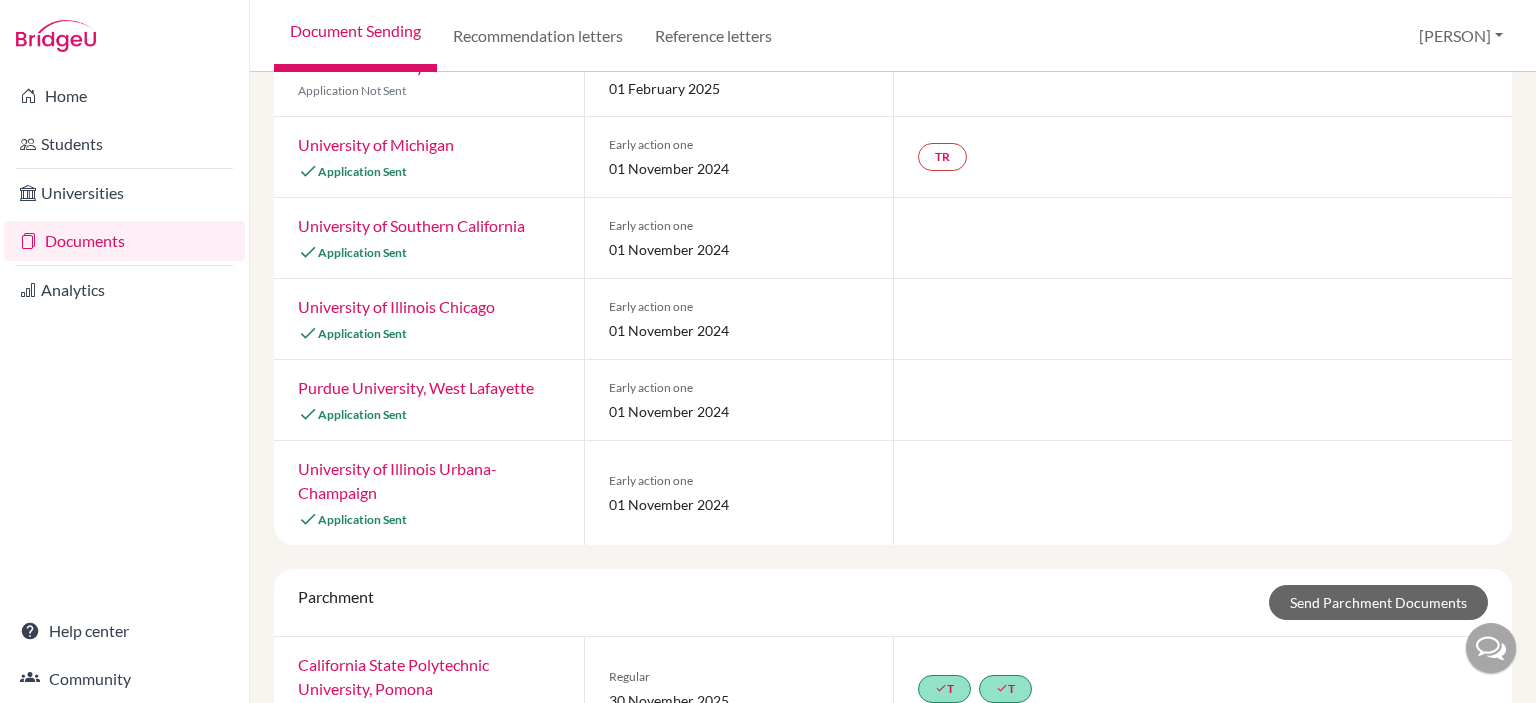 scroll, scrollTop: 1396, scrollLeft: 0, axis: vertical 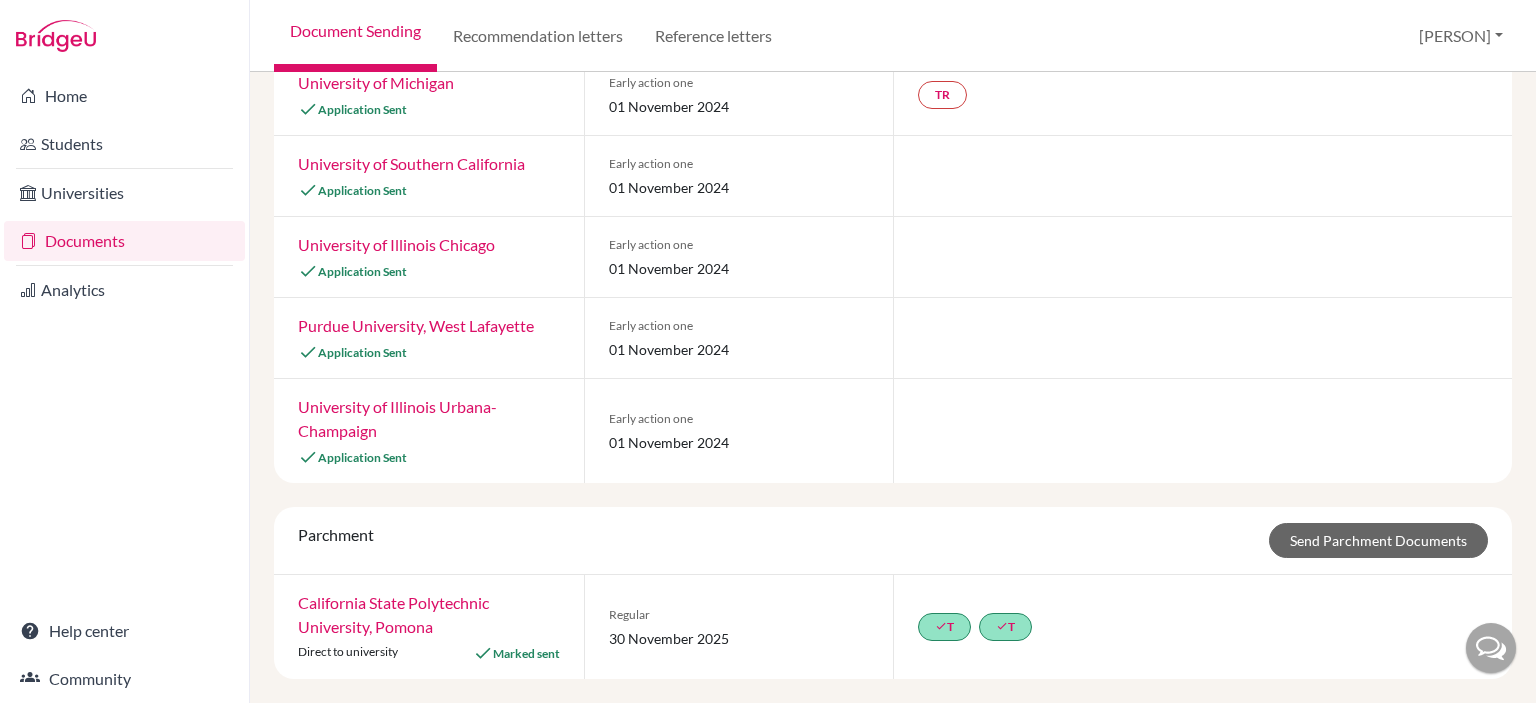 click on "University of Illinois Urbana-Champaign" at bounding box center [397, 418] 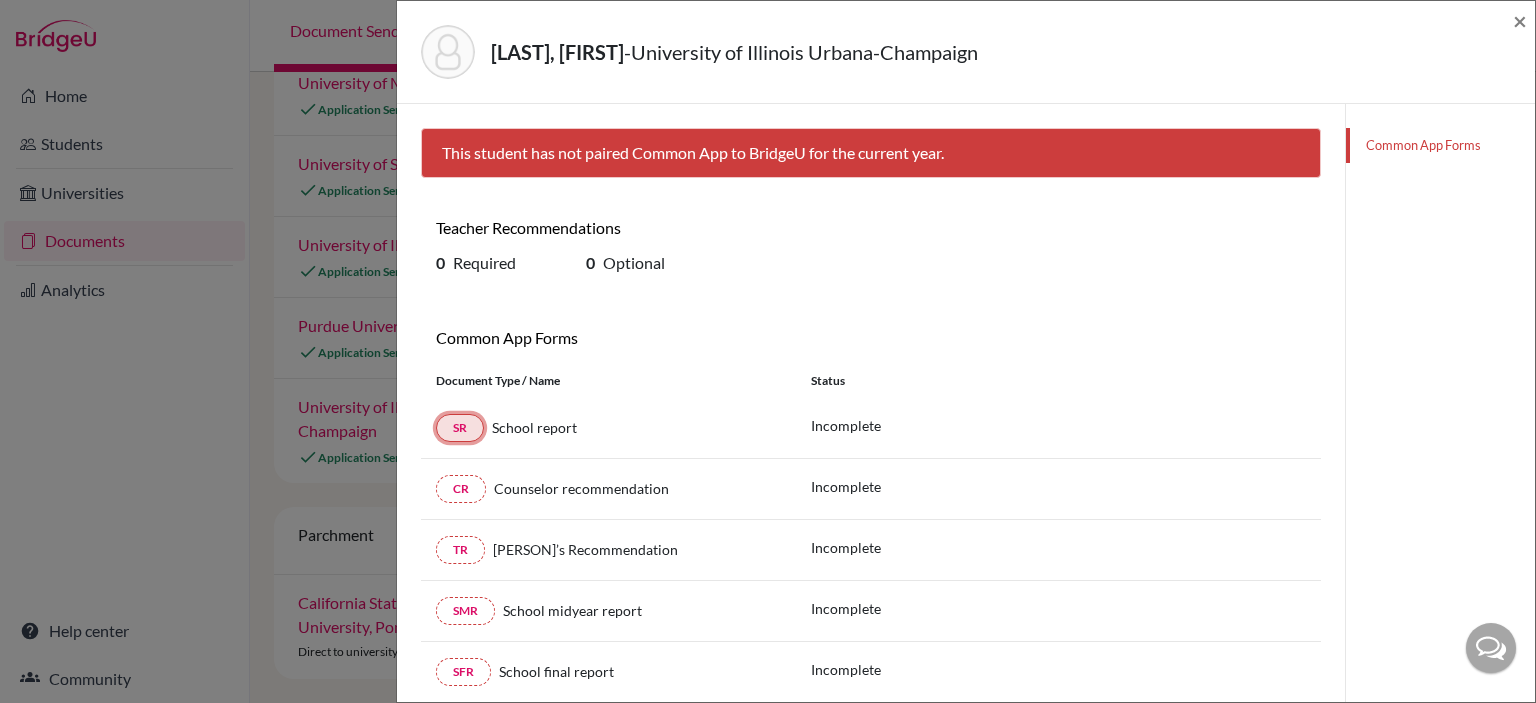 click on "SR" at bounding box center (460, 428) 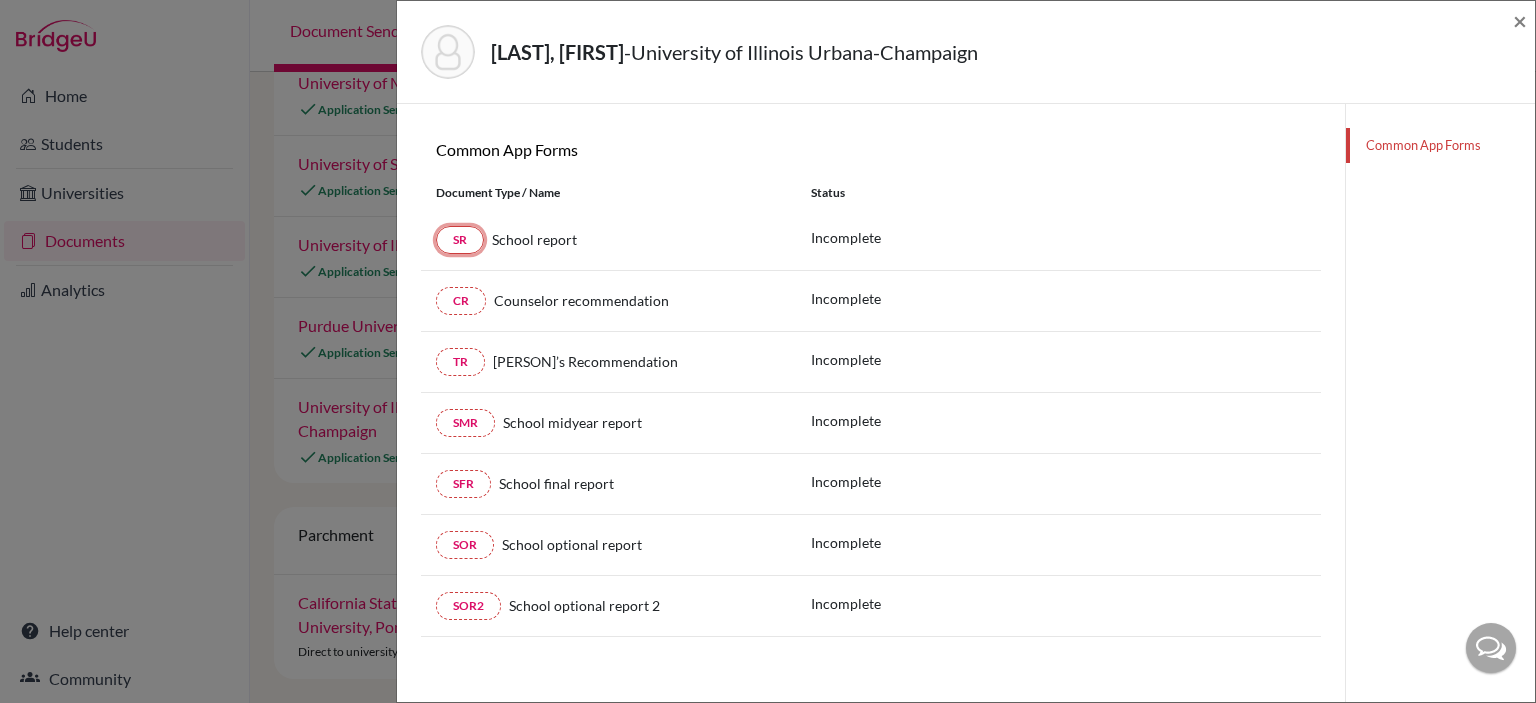 scroll, scrollTop: 0, scrollLeft: 0, axis: both 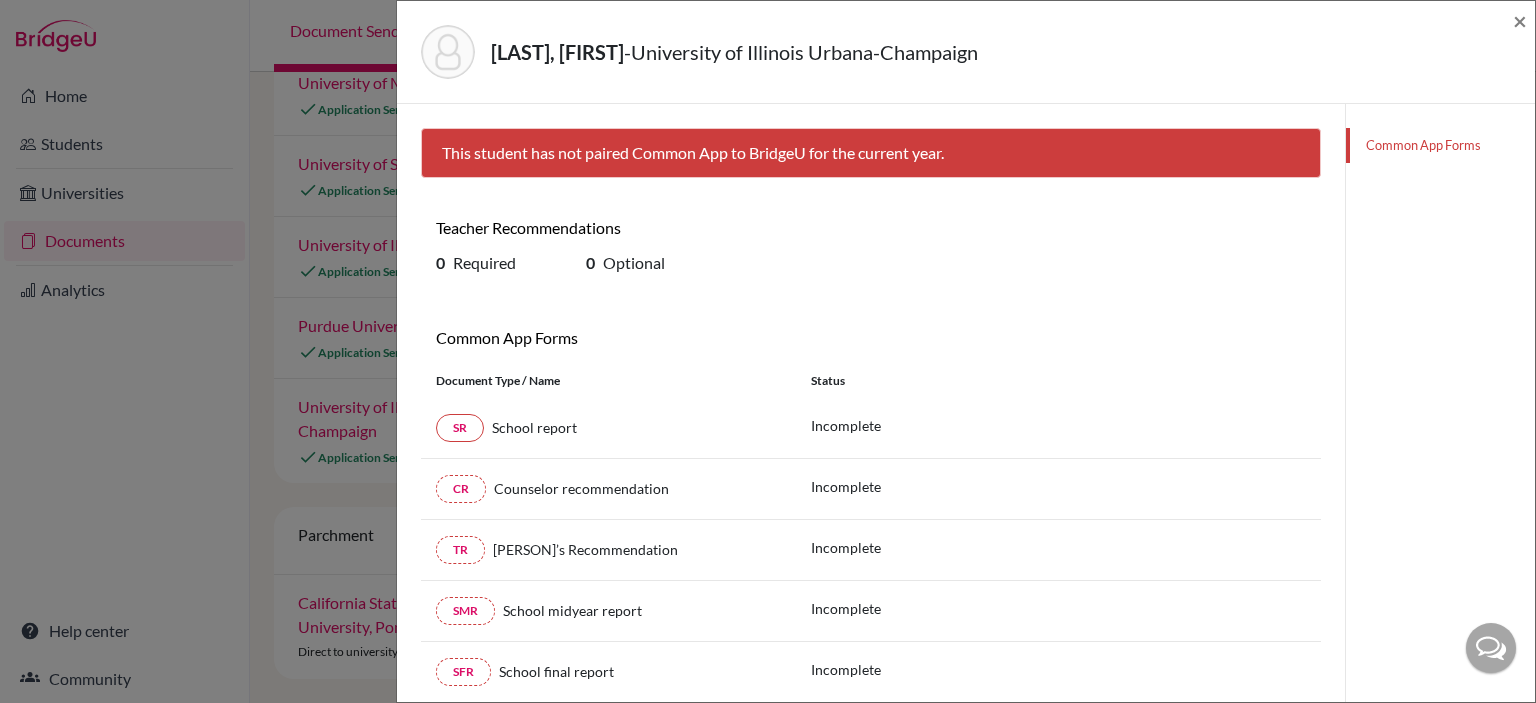click on "Common App Forms" 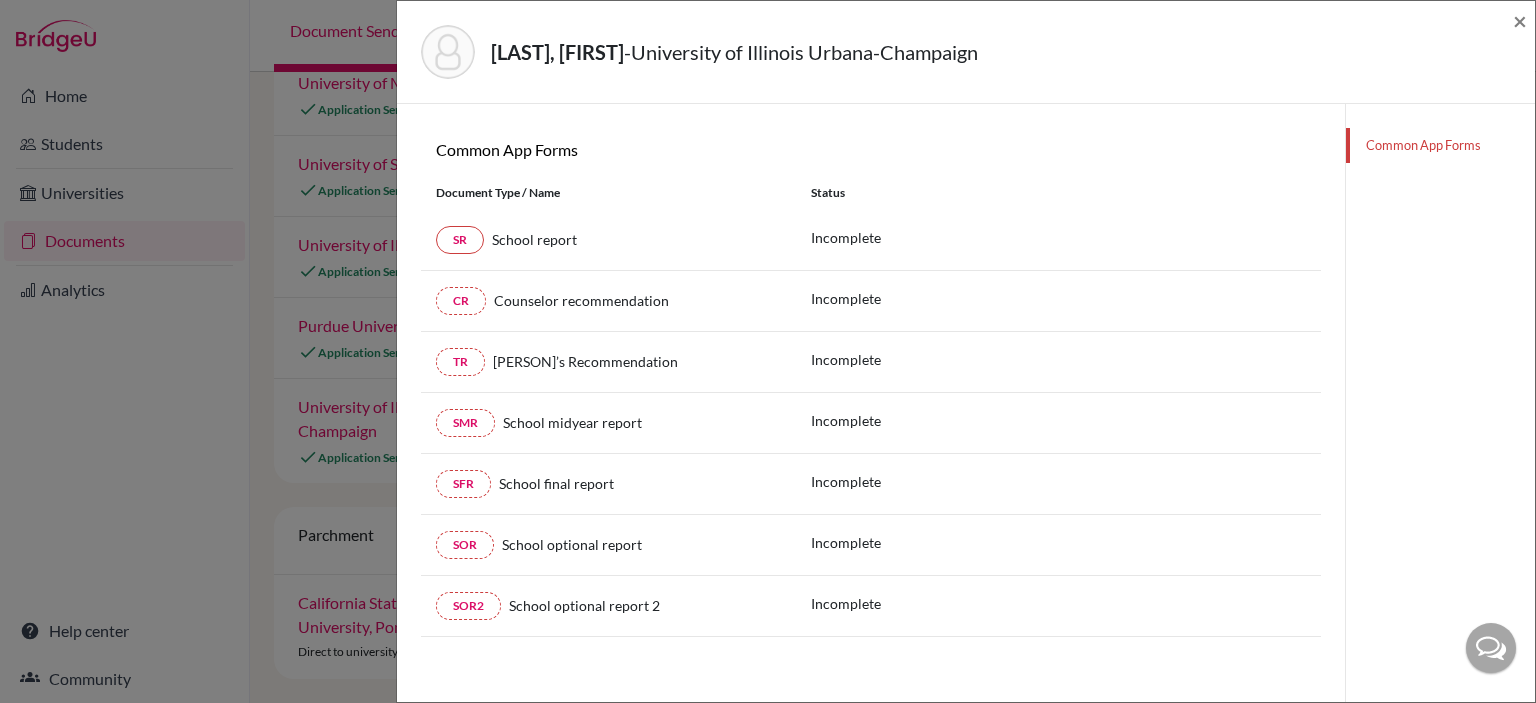 scroll, scrollTop: 188, scrollLeft: 0, axis: vertical 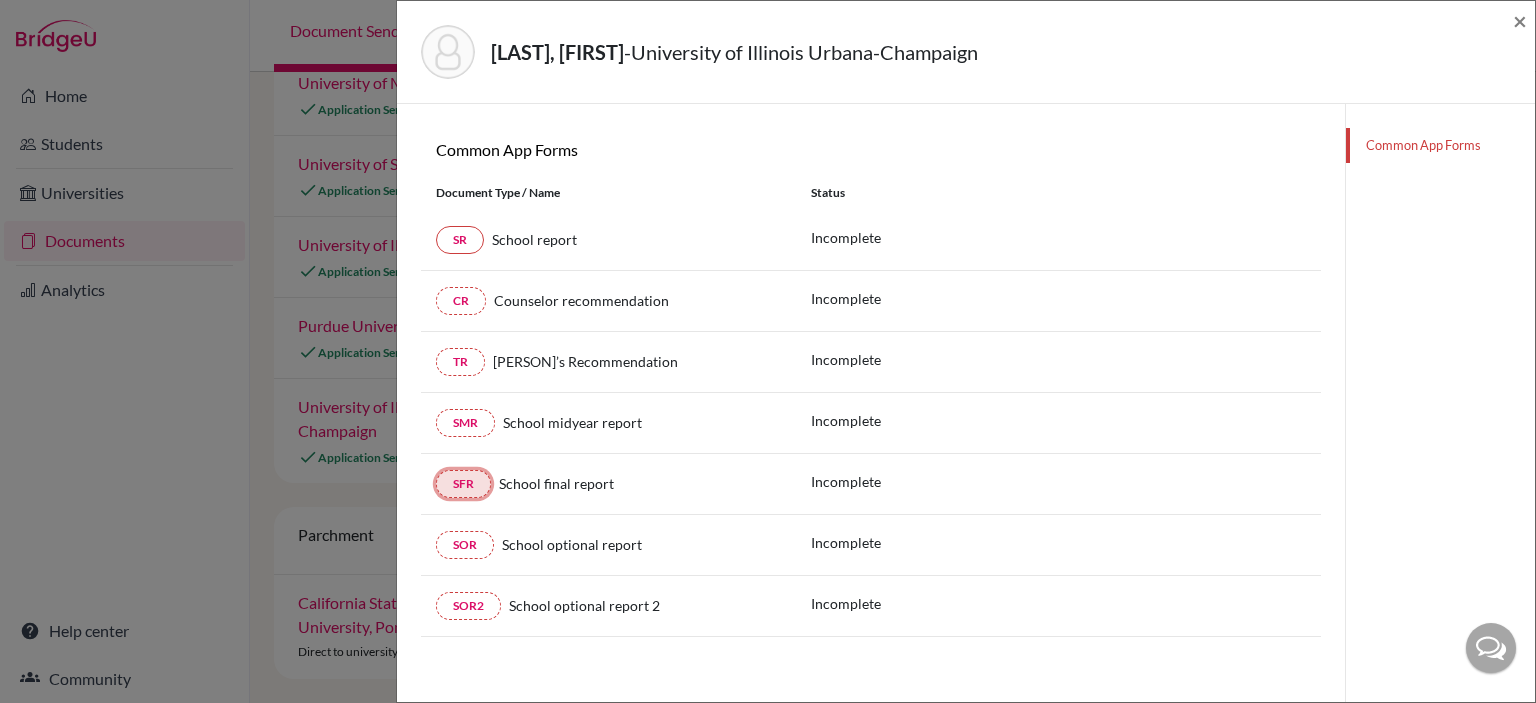 click on "SFR" at bounding box center [463, 484] 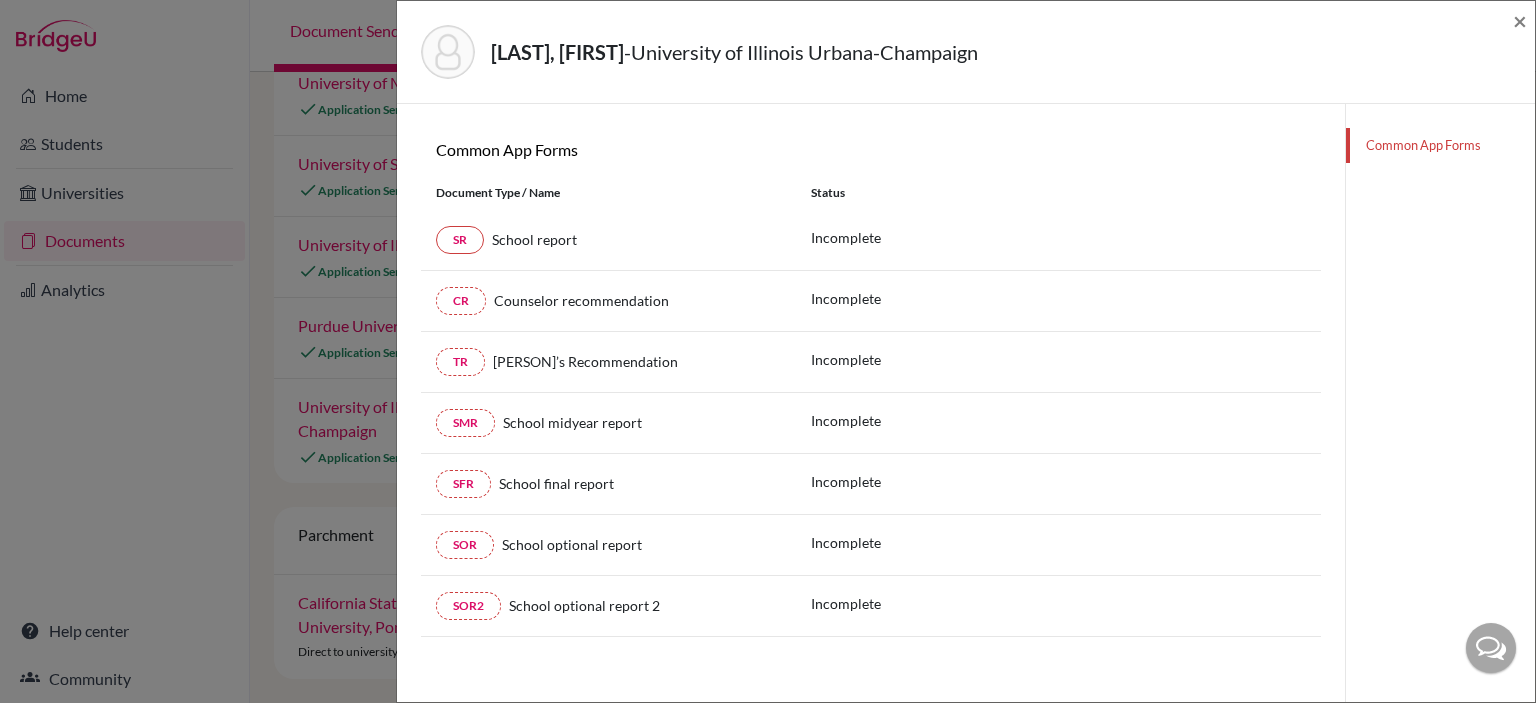 click on "Common App Forms" 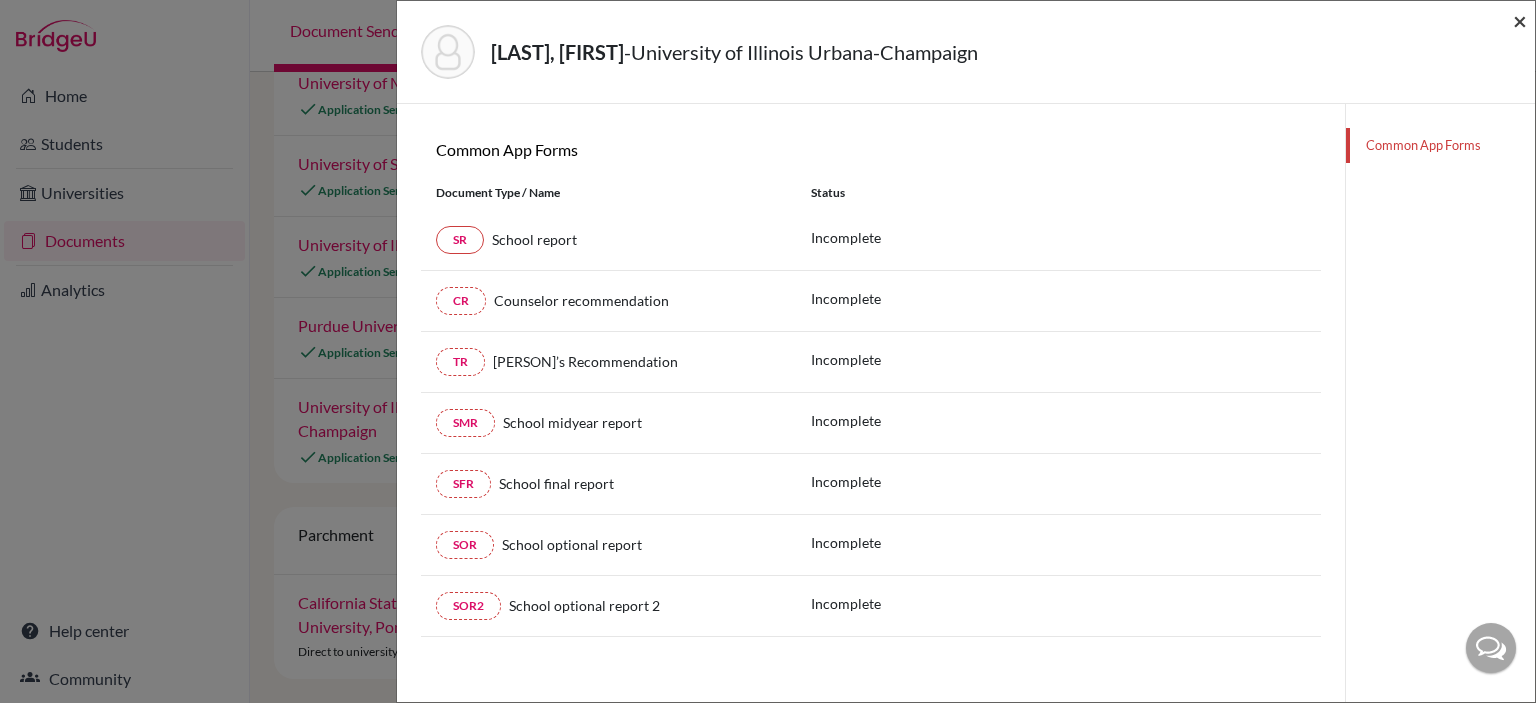 click on "×" at bounding box center (1520, 20) 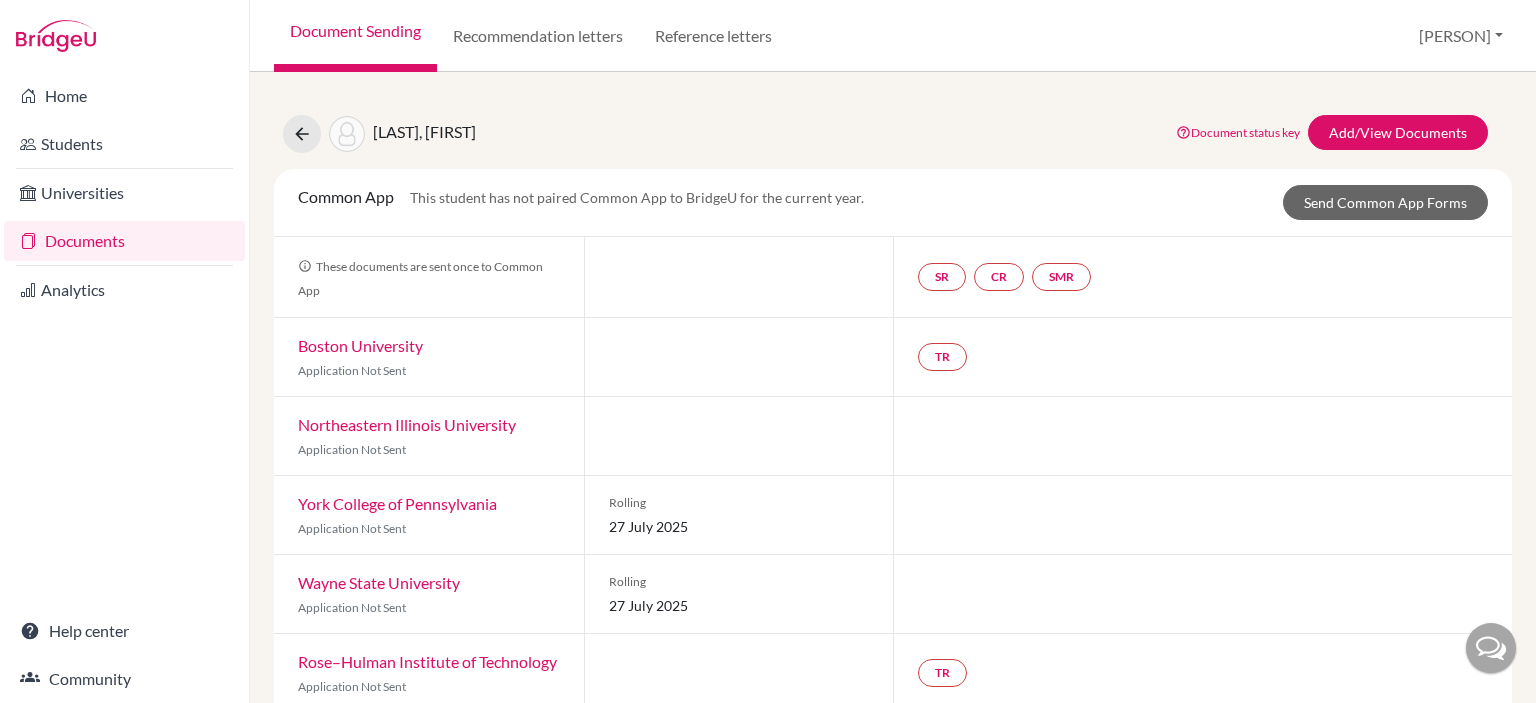 scroll, scrollTop: 0, scrollLeft: 0, axis: both 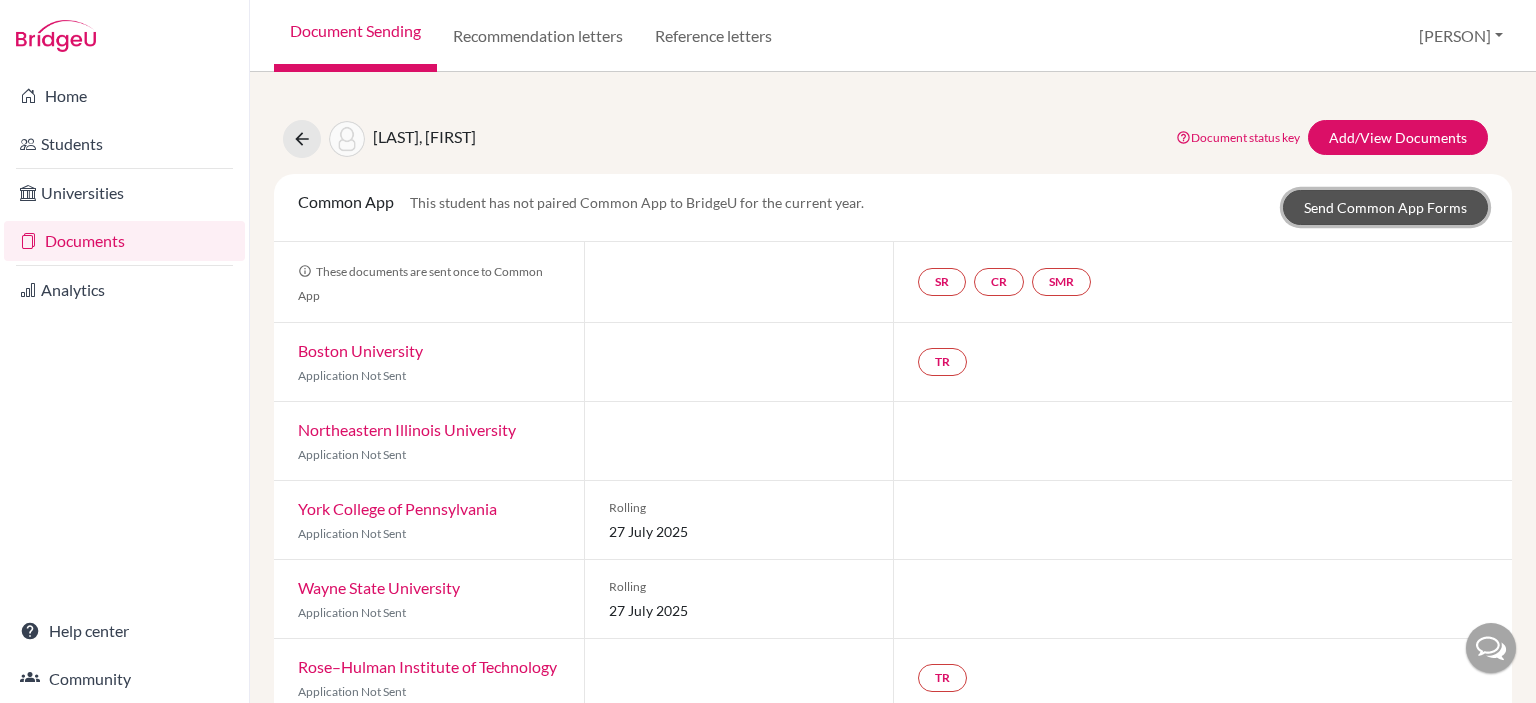 click on "Send Common App Forms" at bounding box center (1385, 207) 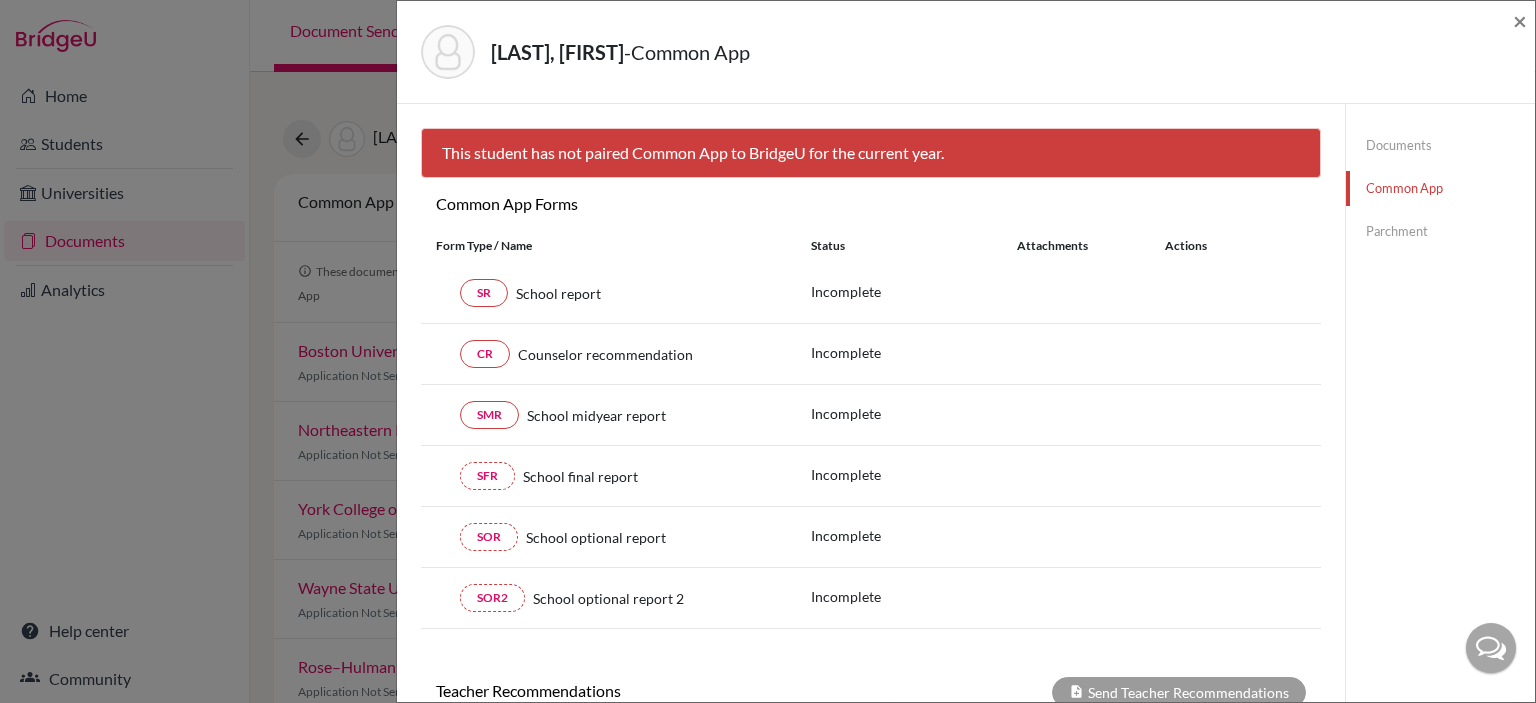 scroll, scrollTop: 175, scrollLeft: 0, axis: vertical 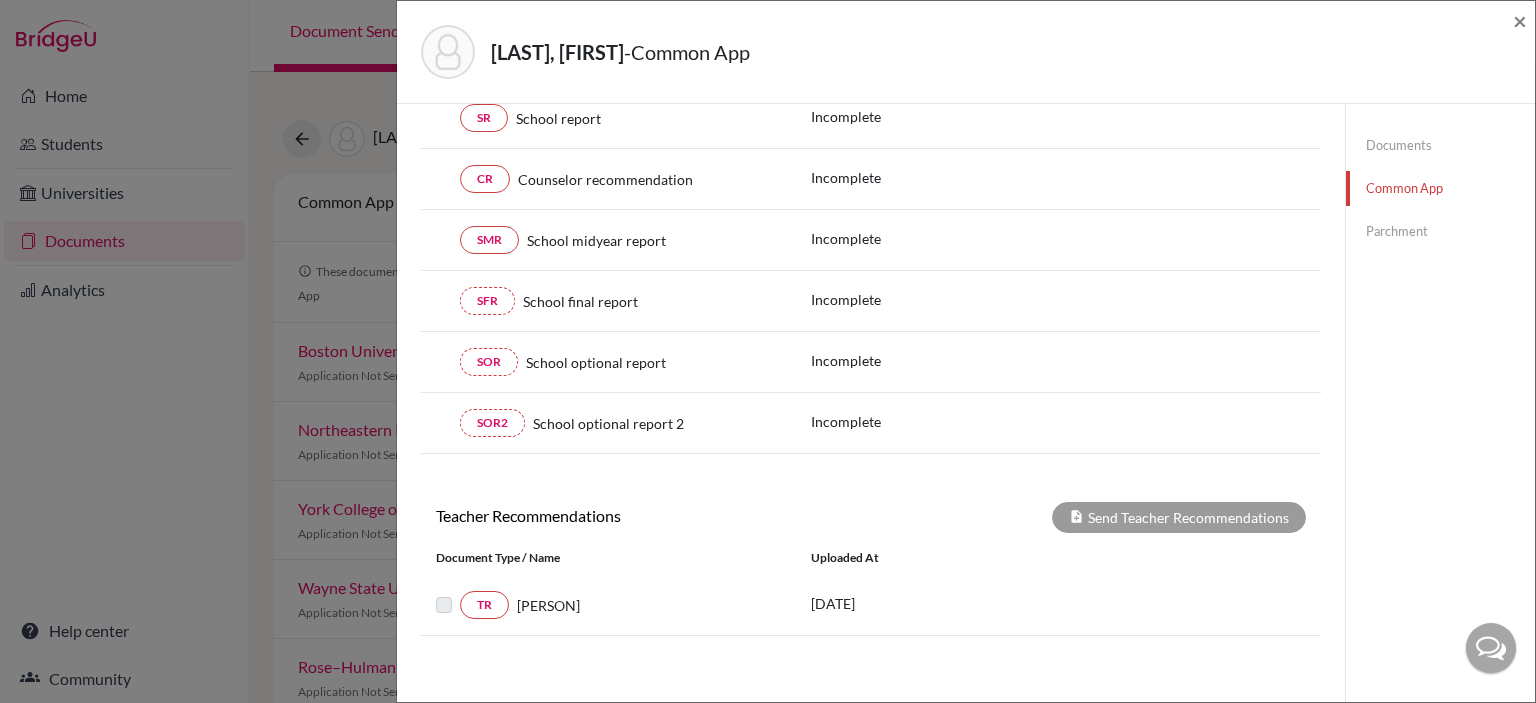 click on "Parchment" 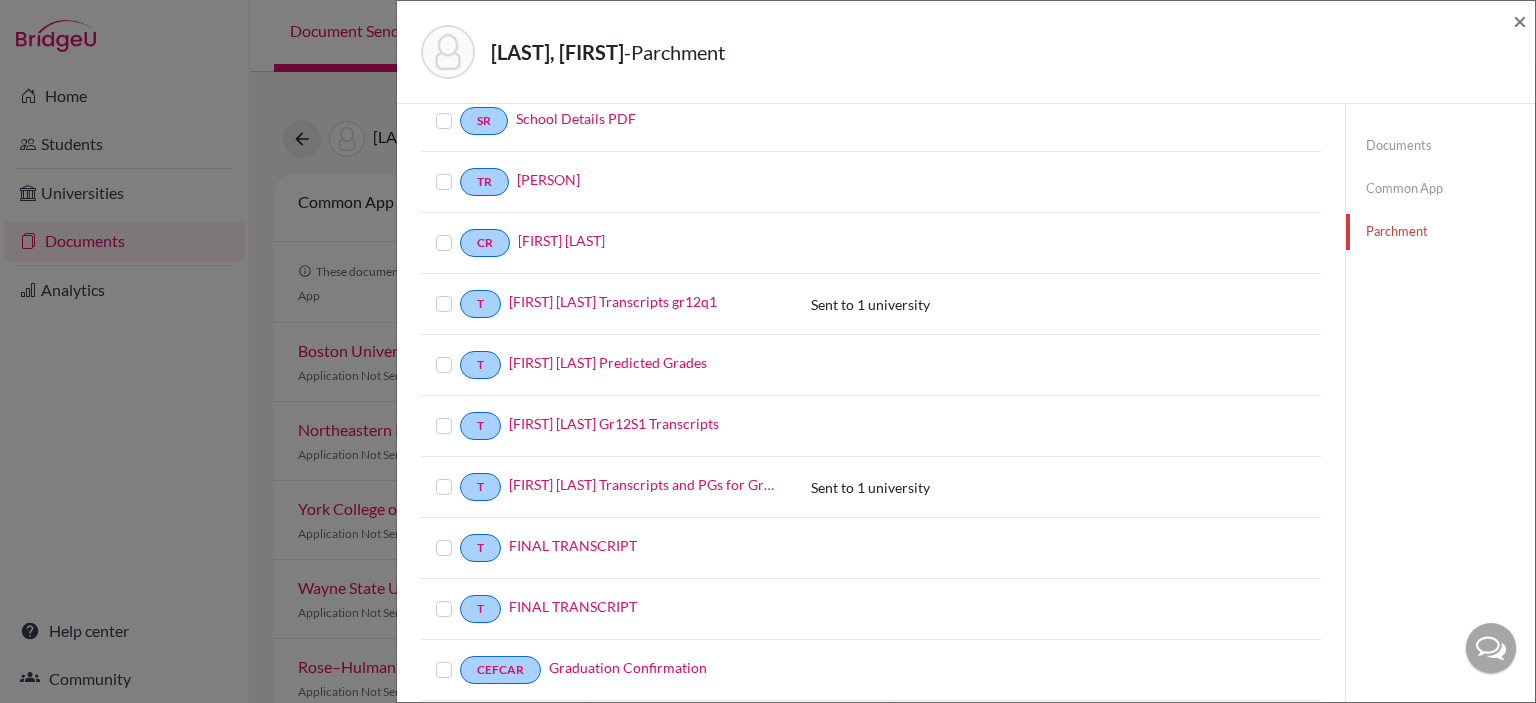 scroll, scrollTop: 239, scrollLeft: 0, axis: vertical 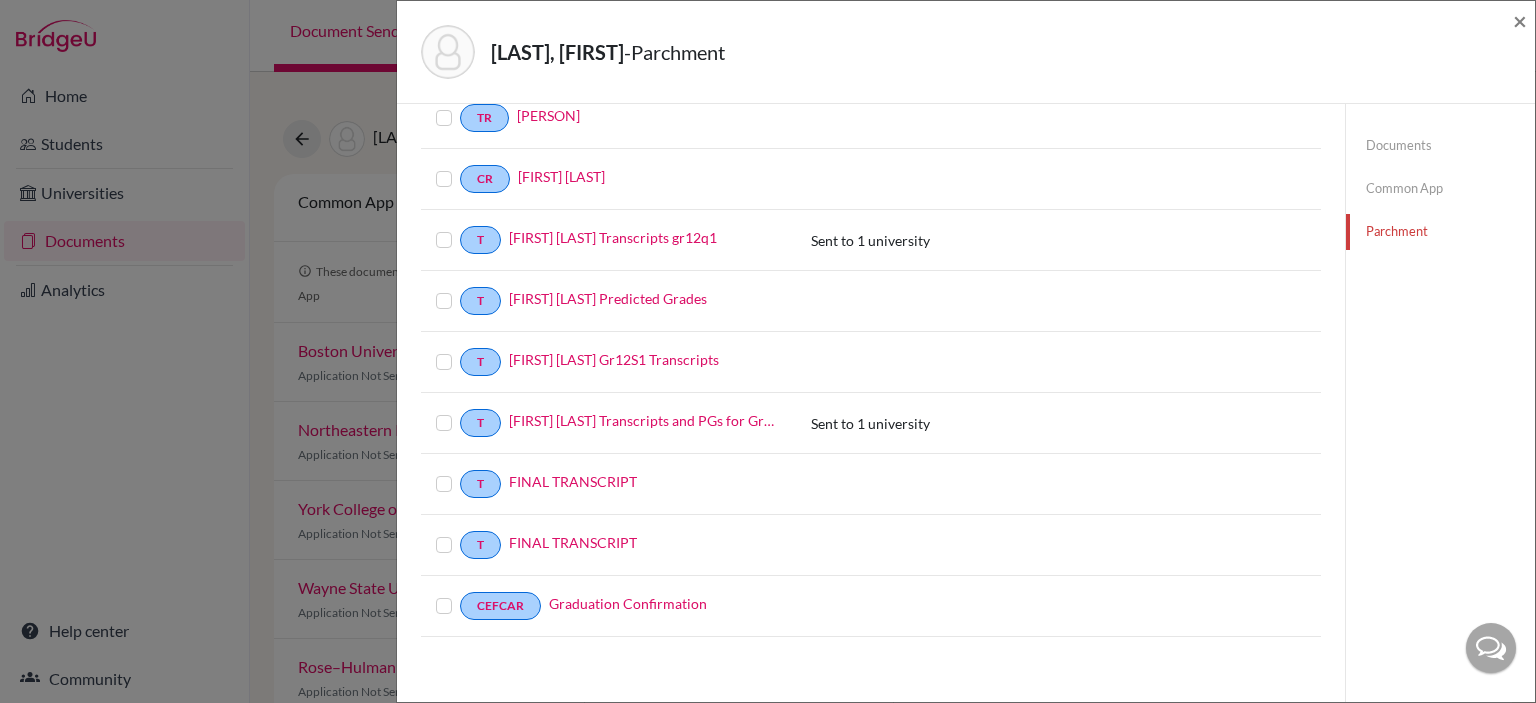 click at bounding box center [460, 594] 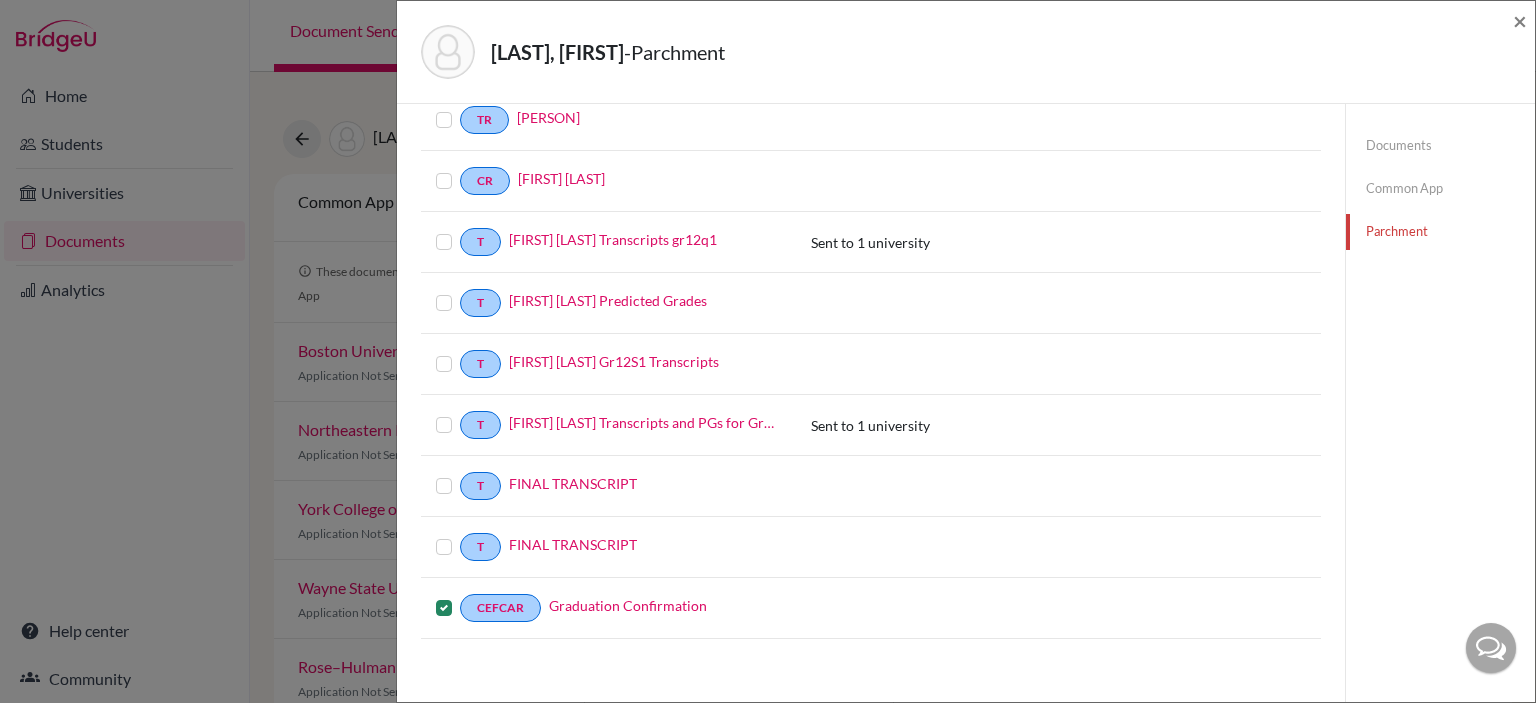 scroll, scrollTop: 240, scrollLeft: 0, axis: vertical 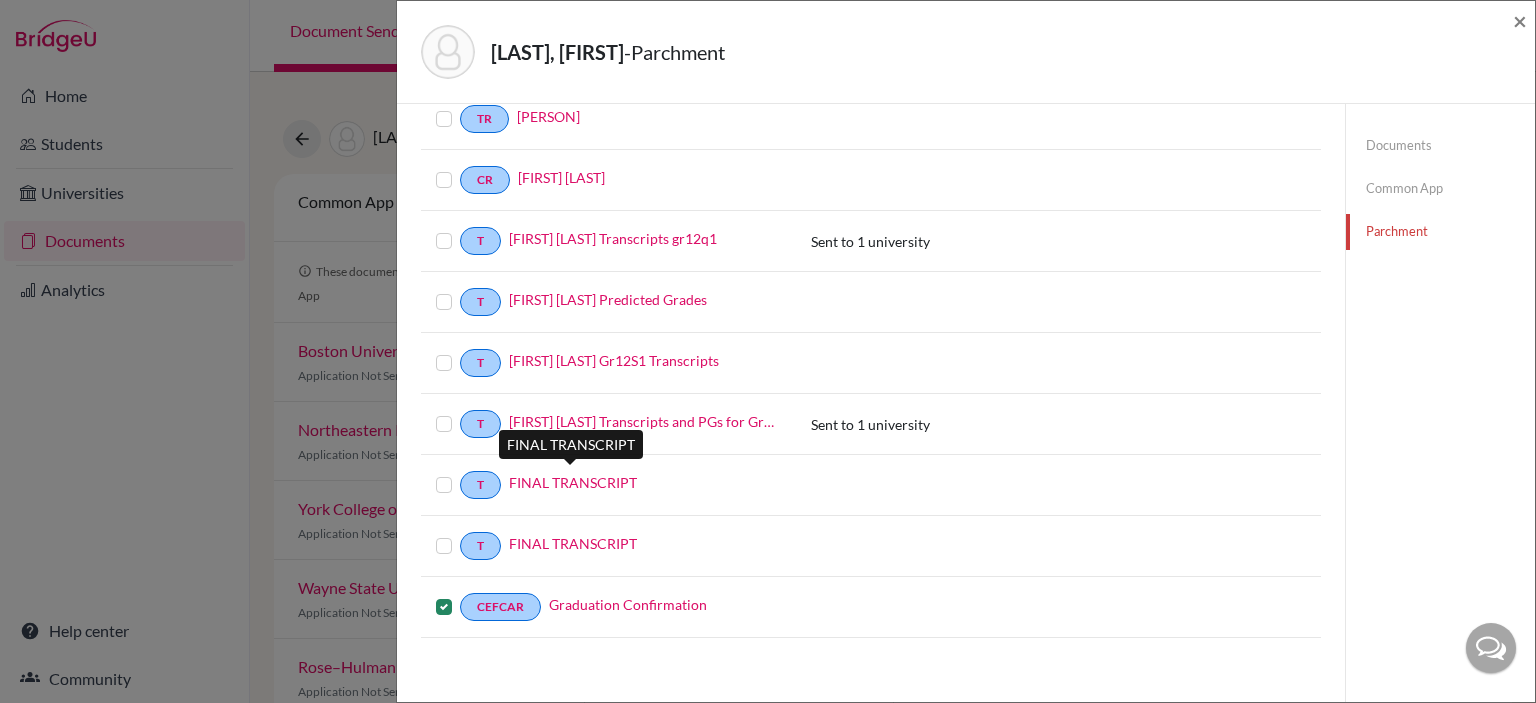 click on "FINAL TRANSCRIPT" at bounding box center (573, 482) 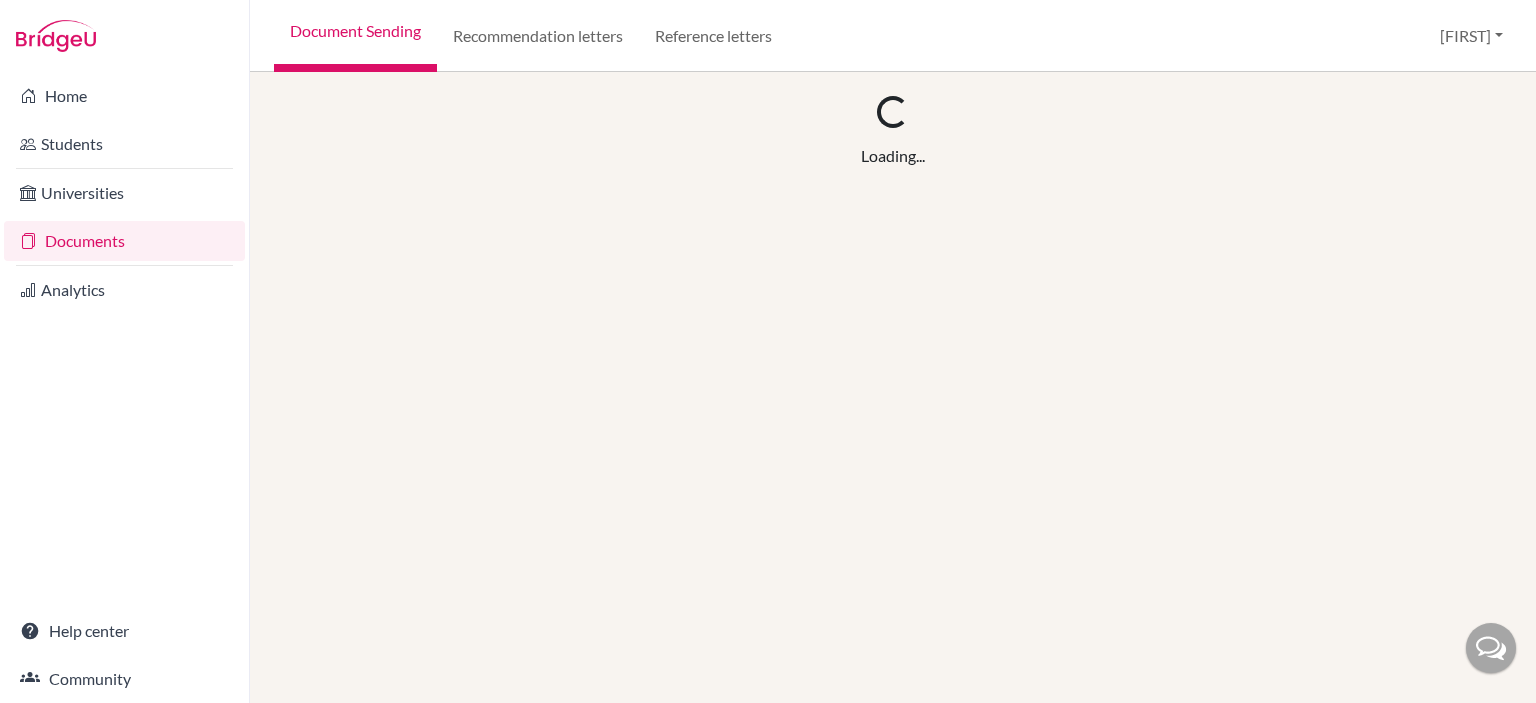 scroll, scrollTop: 0, scrollLeft: 0, axis: both 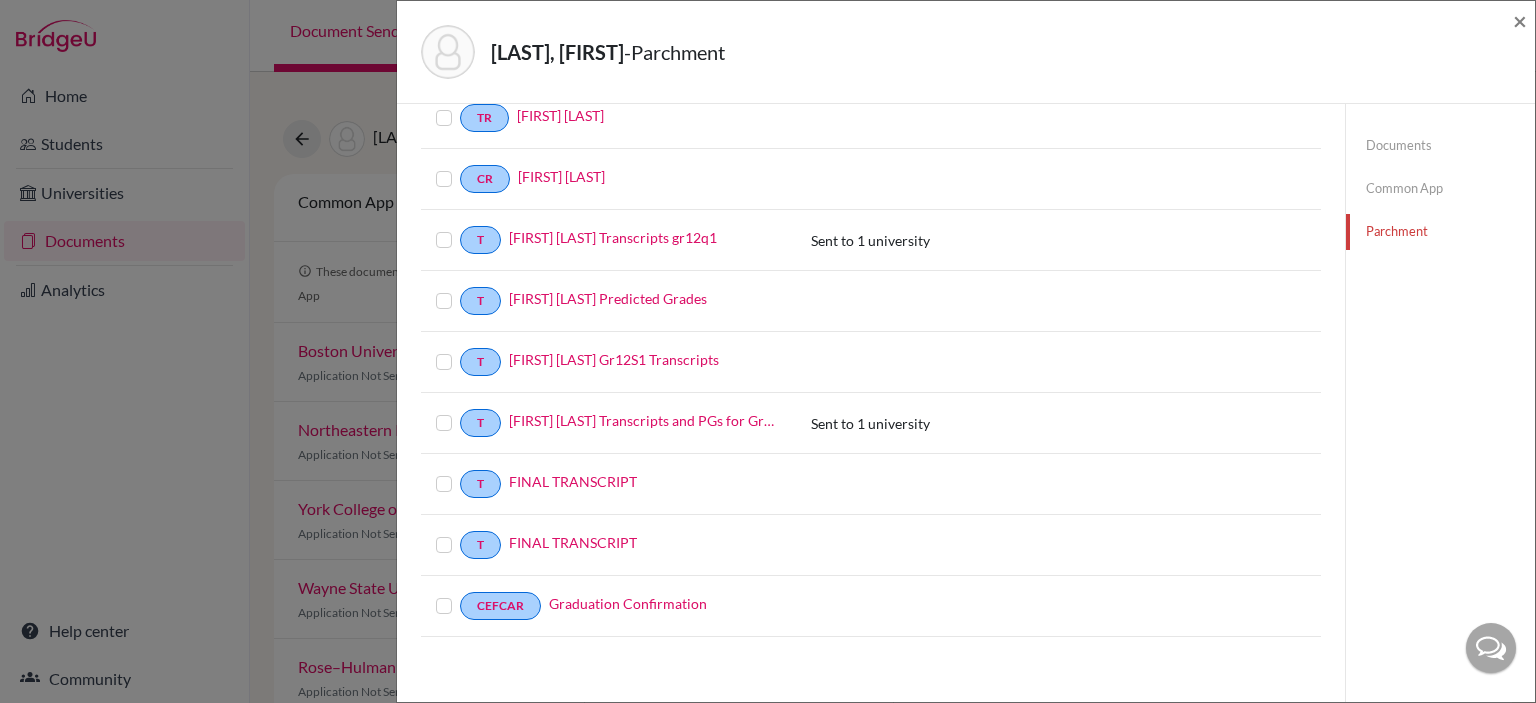 click at bounding box center (460, 594) 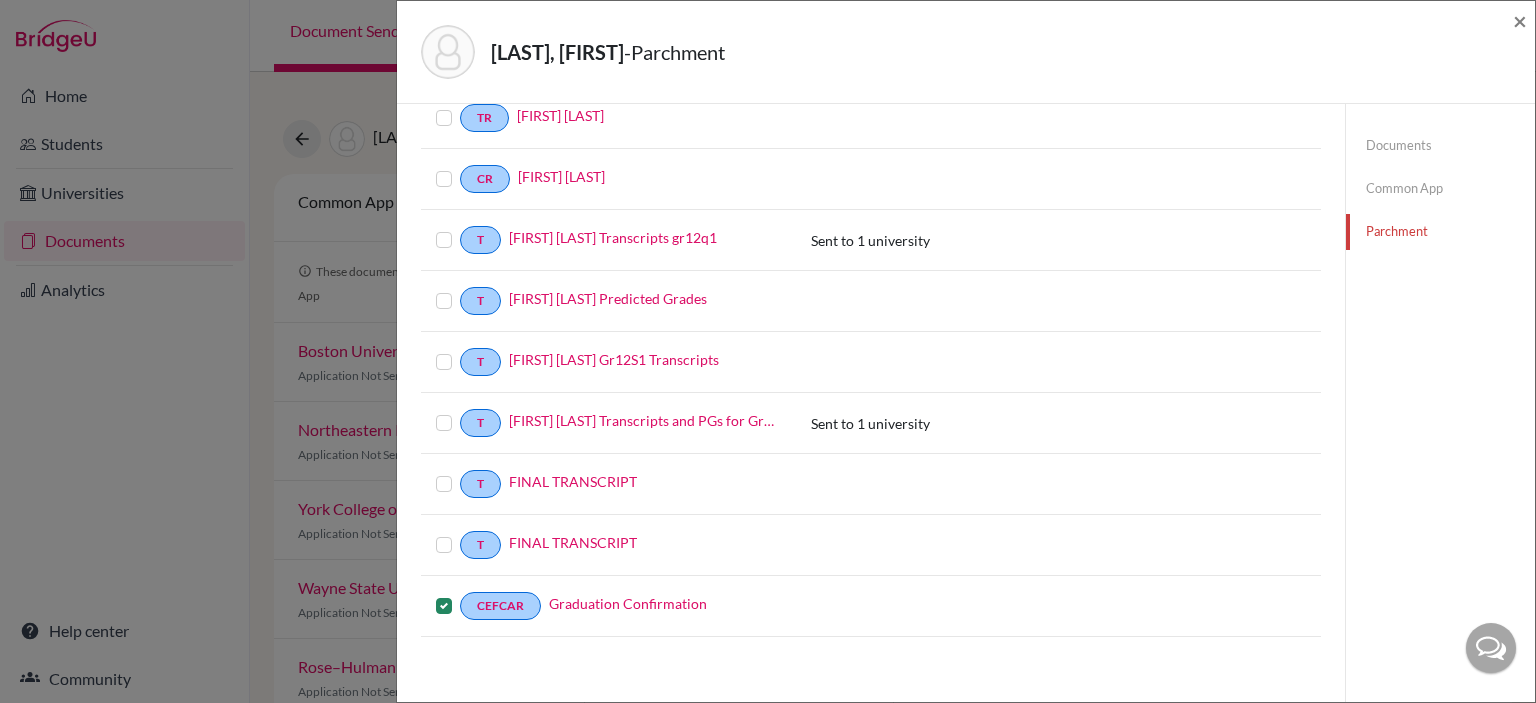 scroll, scrollTop: 240, scrollLeft: 0, axis: vertical 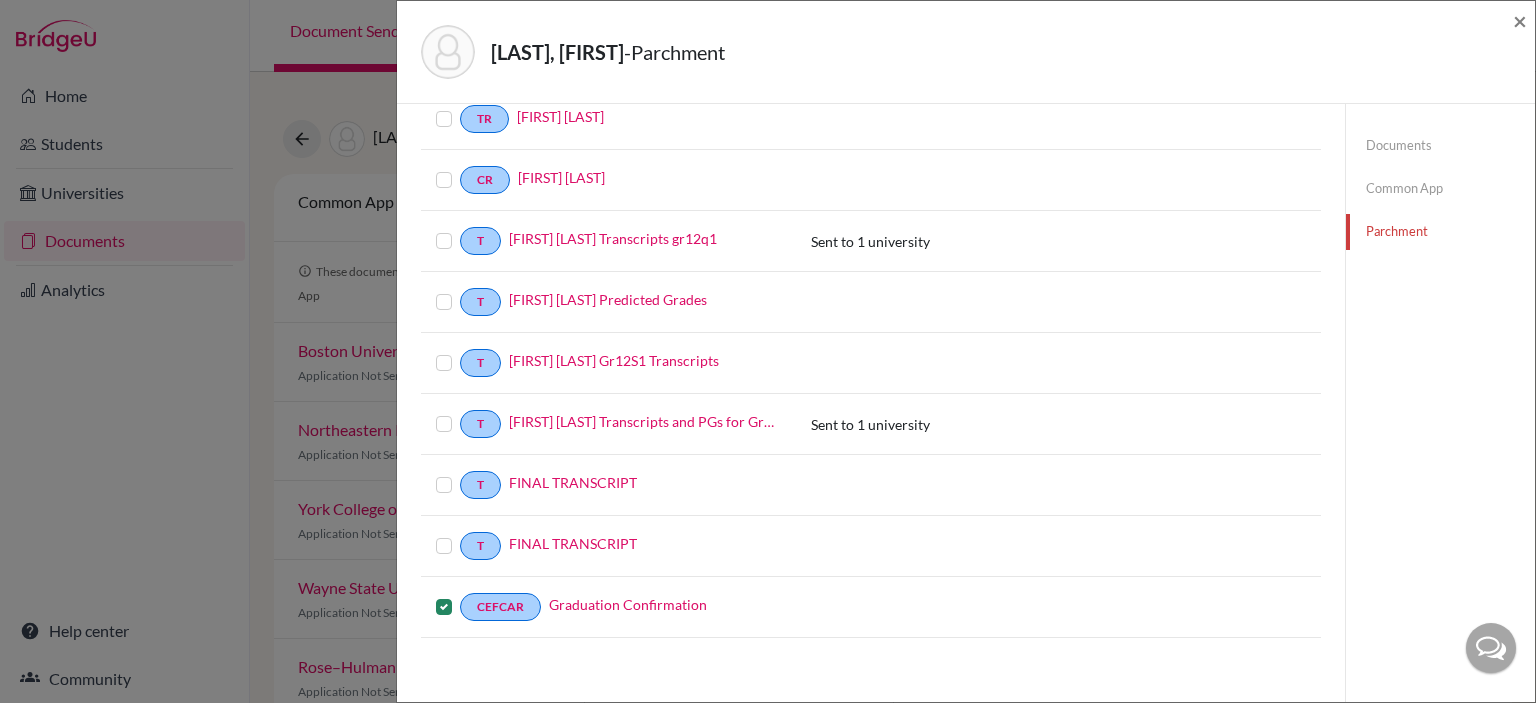 click at bounding box center [460, 473] 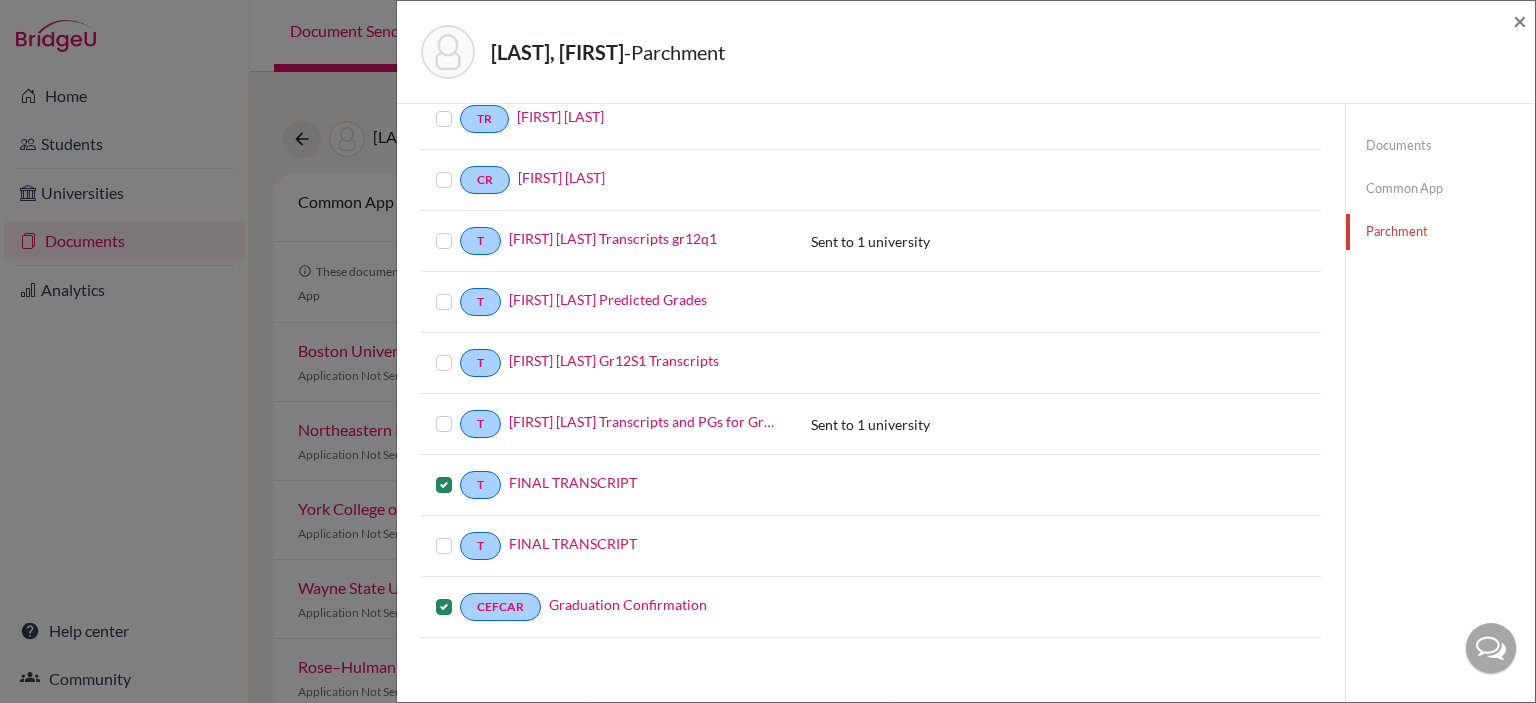 scroll, scrollTop: 0, scrollLeft: 0, axis: both 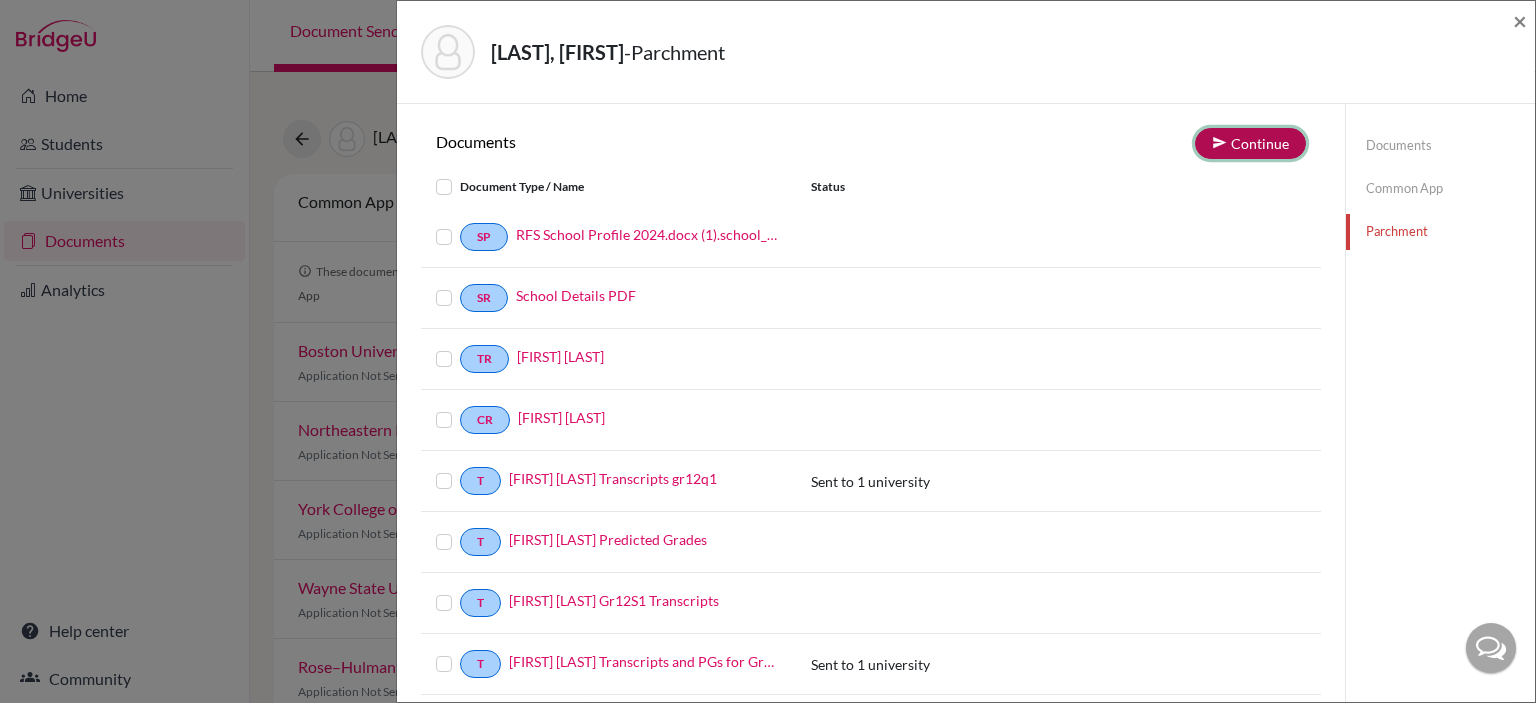 click on "Continue" at bounding box center [1250, 143] 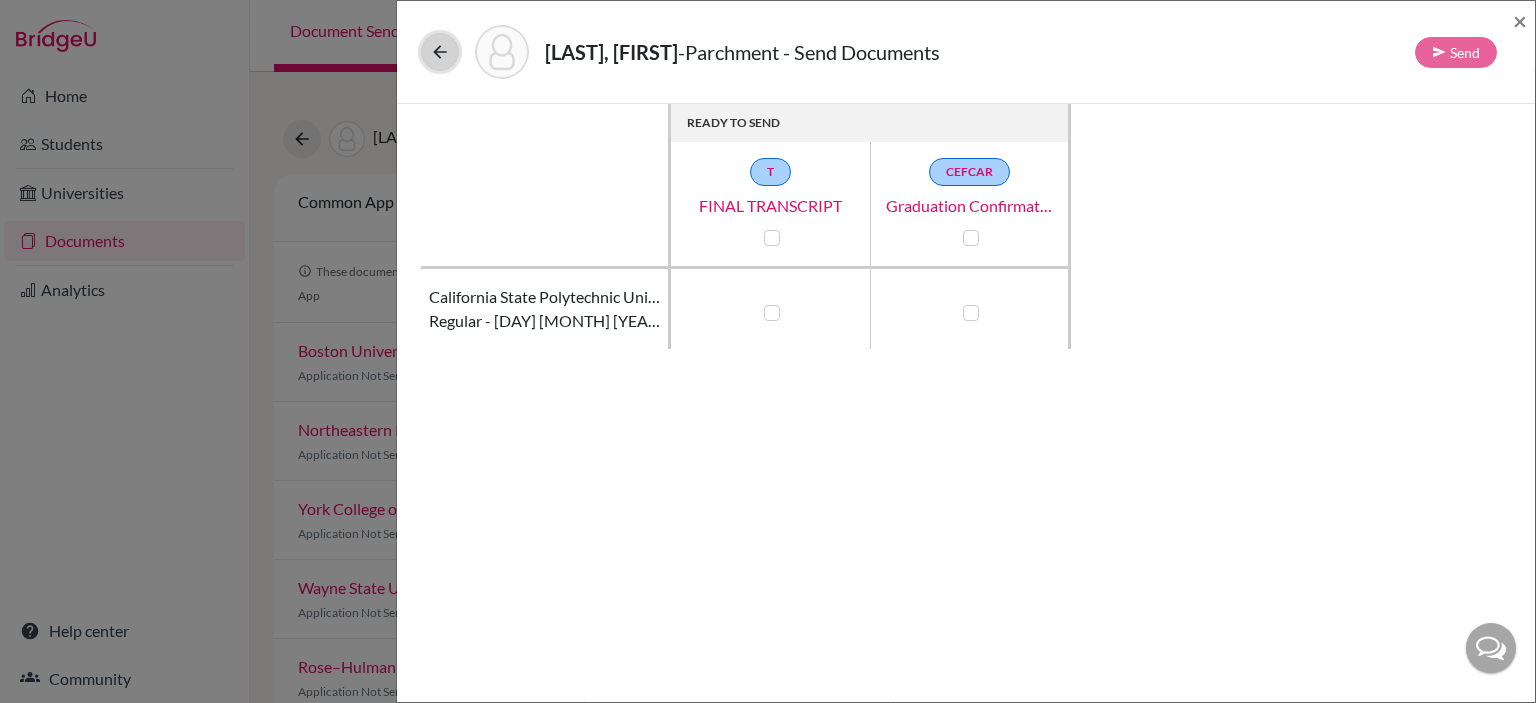 click at bounding box center [440, 52] 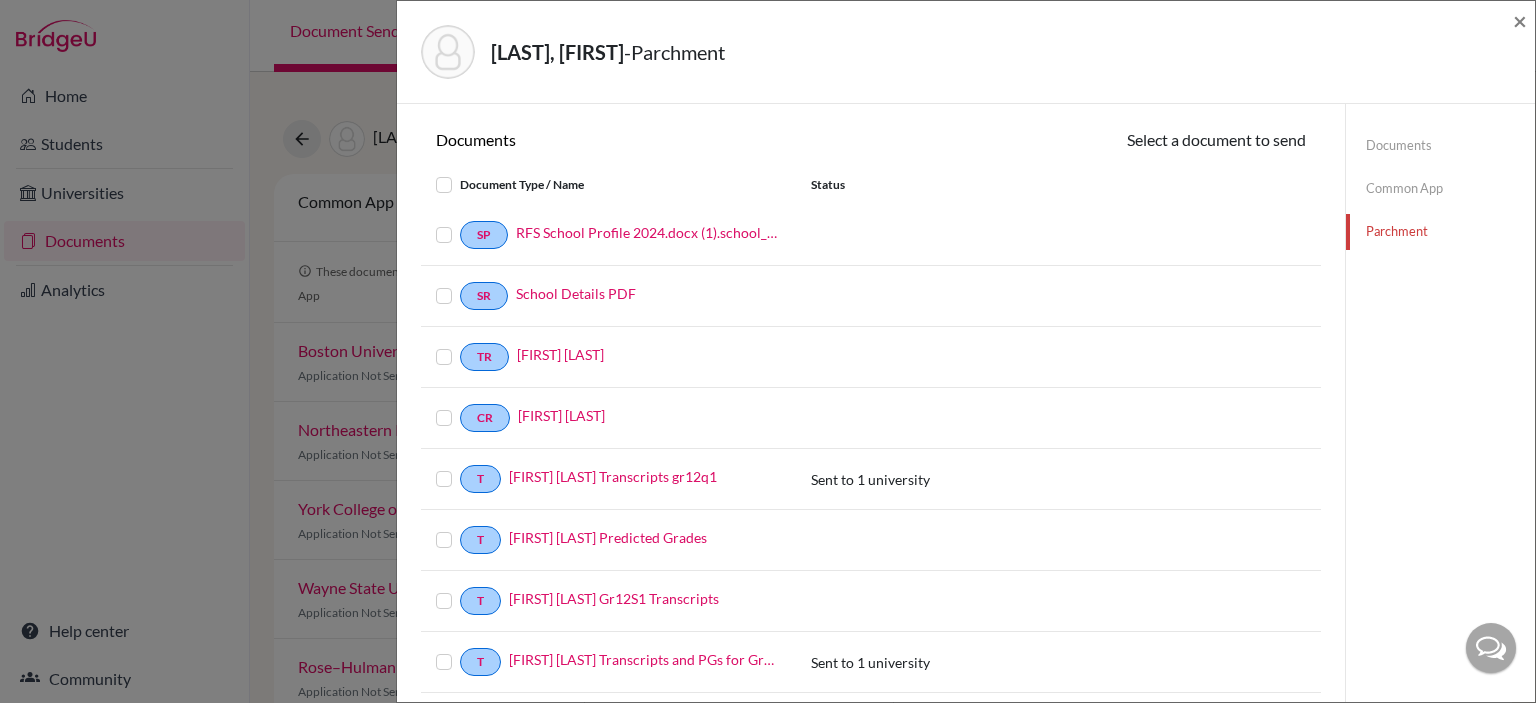 click on "Common App" 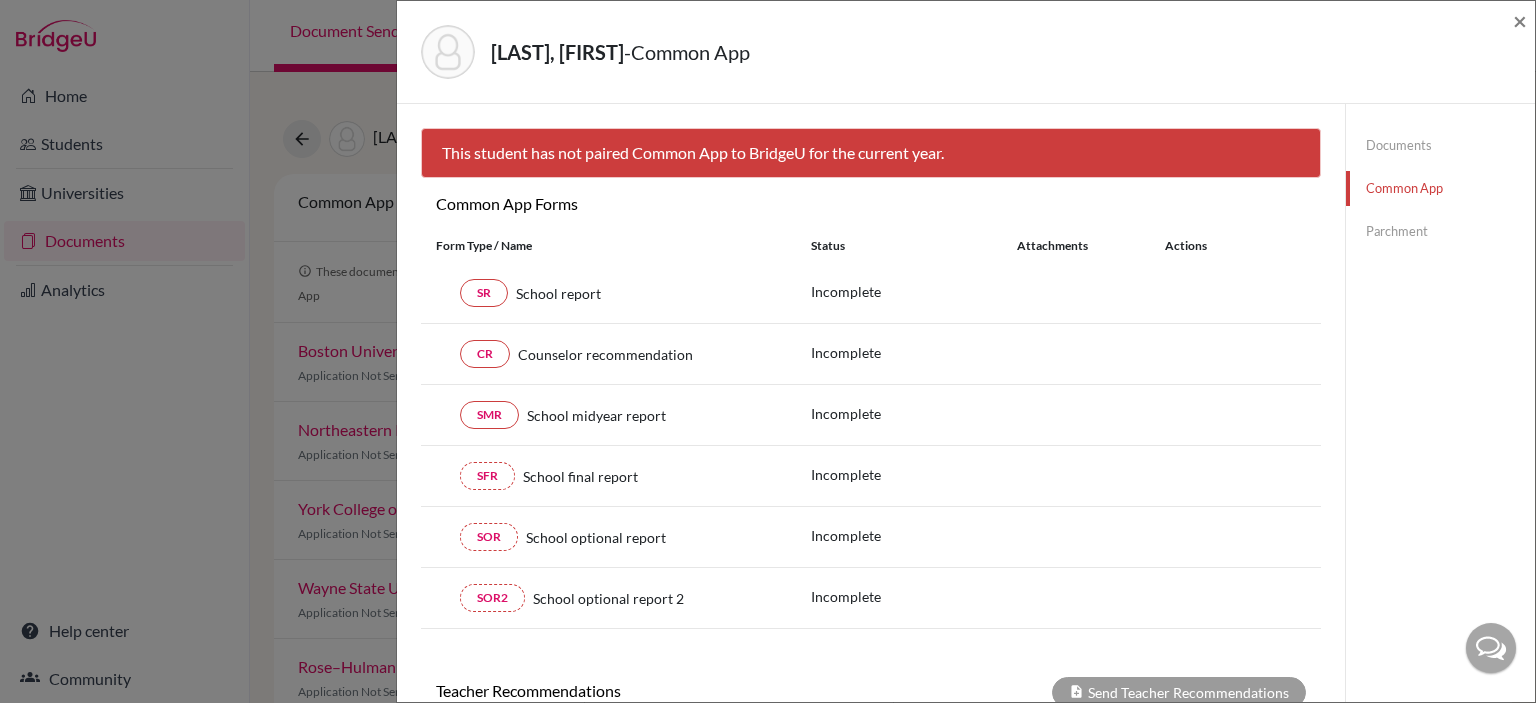 scroll, scrollTop: 175, scrollLeft: 0, axis: vertical 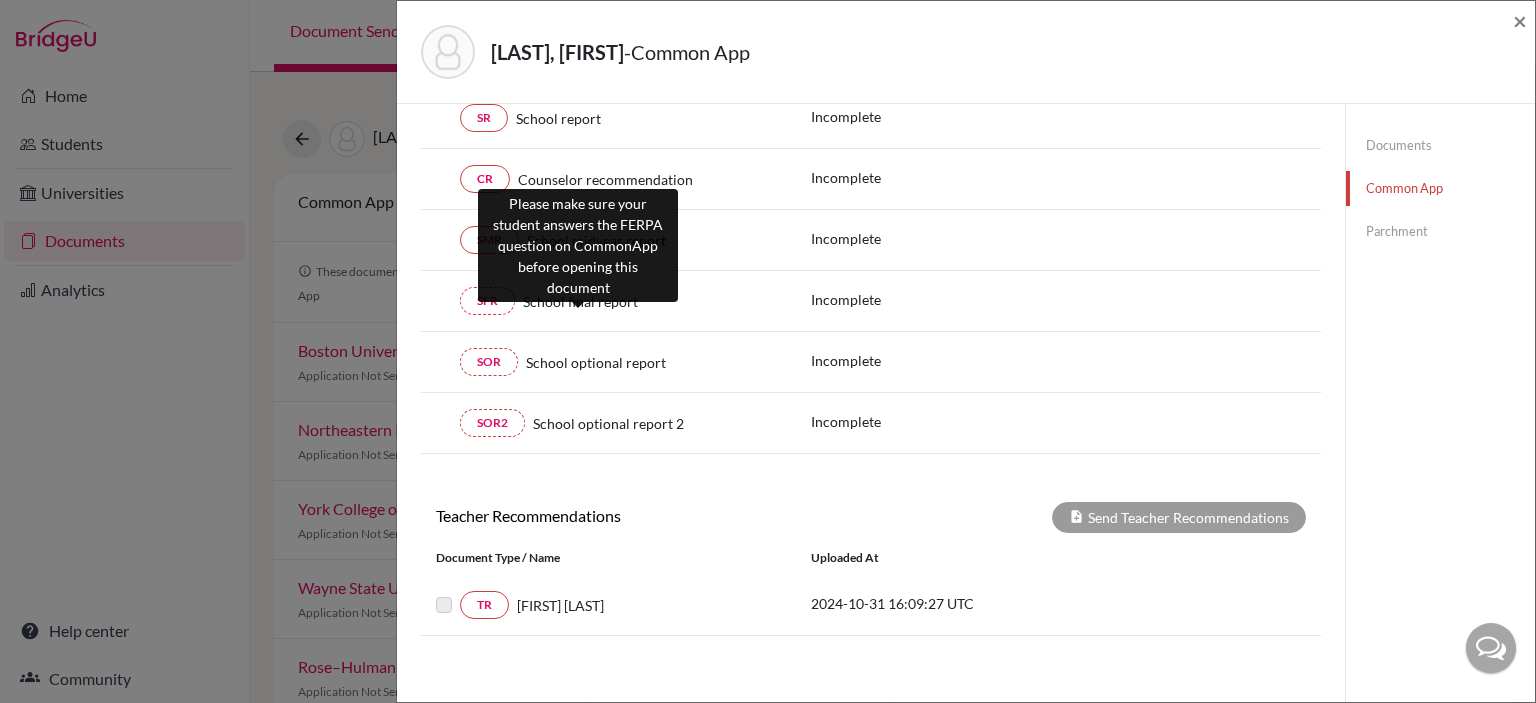 click on "School final report" at bounding box center [580, 301] 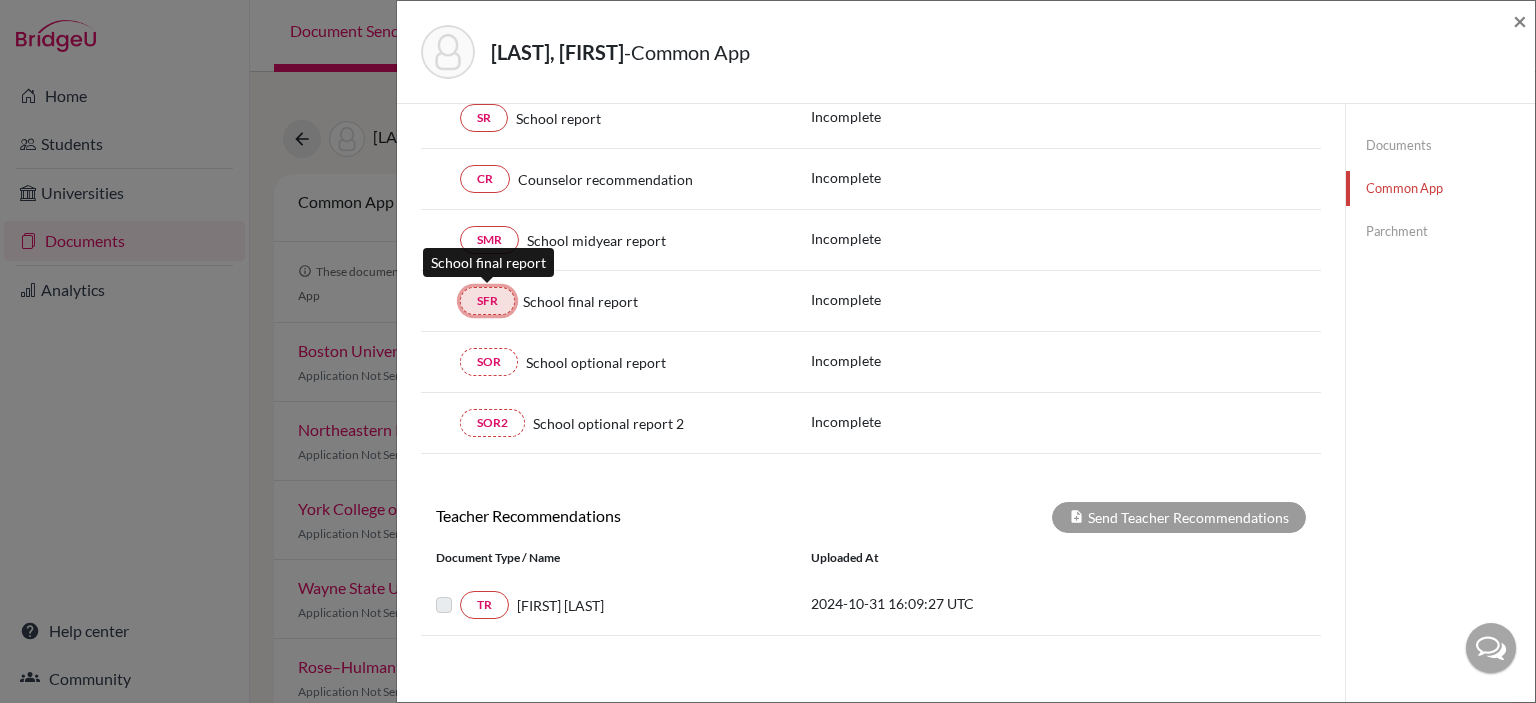 click on "SFR" at bounding box center [487, 301] 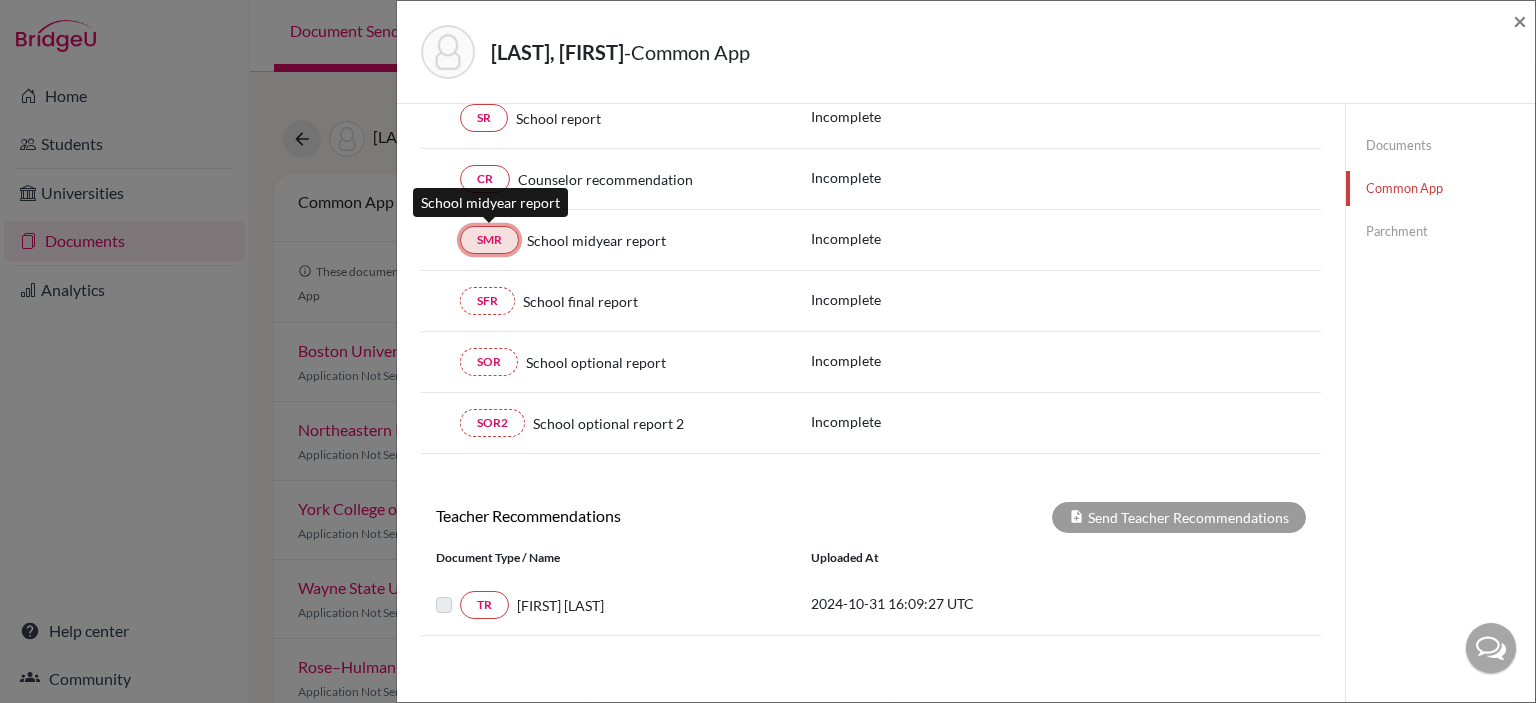 click on "SMR" at bounding box center [489, 240] 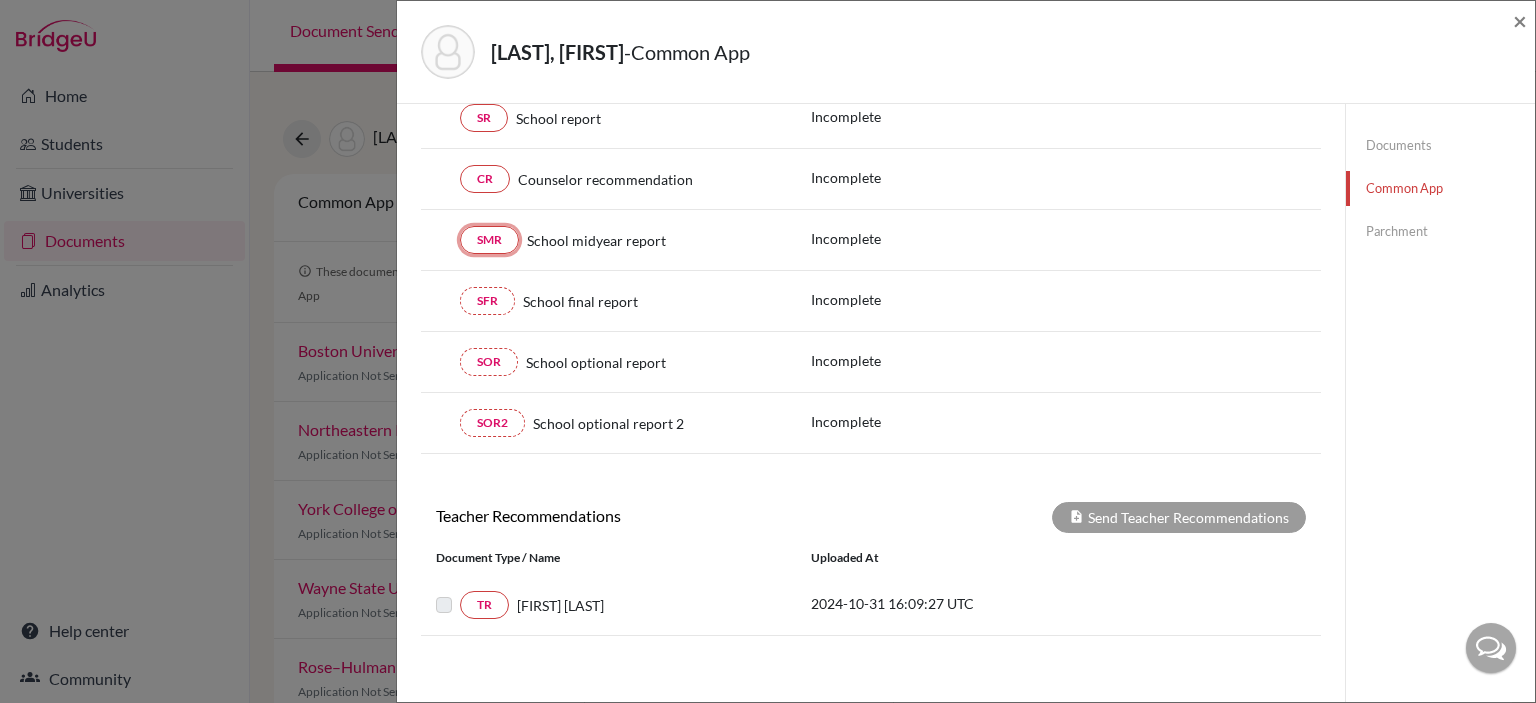 scroll, scrollTop: 0, scrollLeft: 0, axis: both 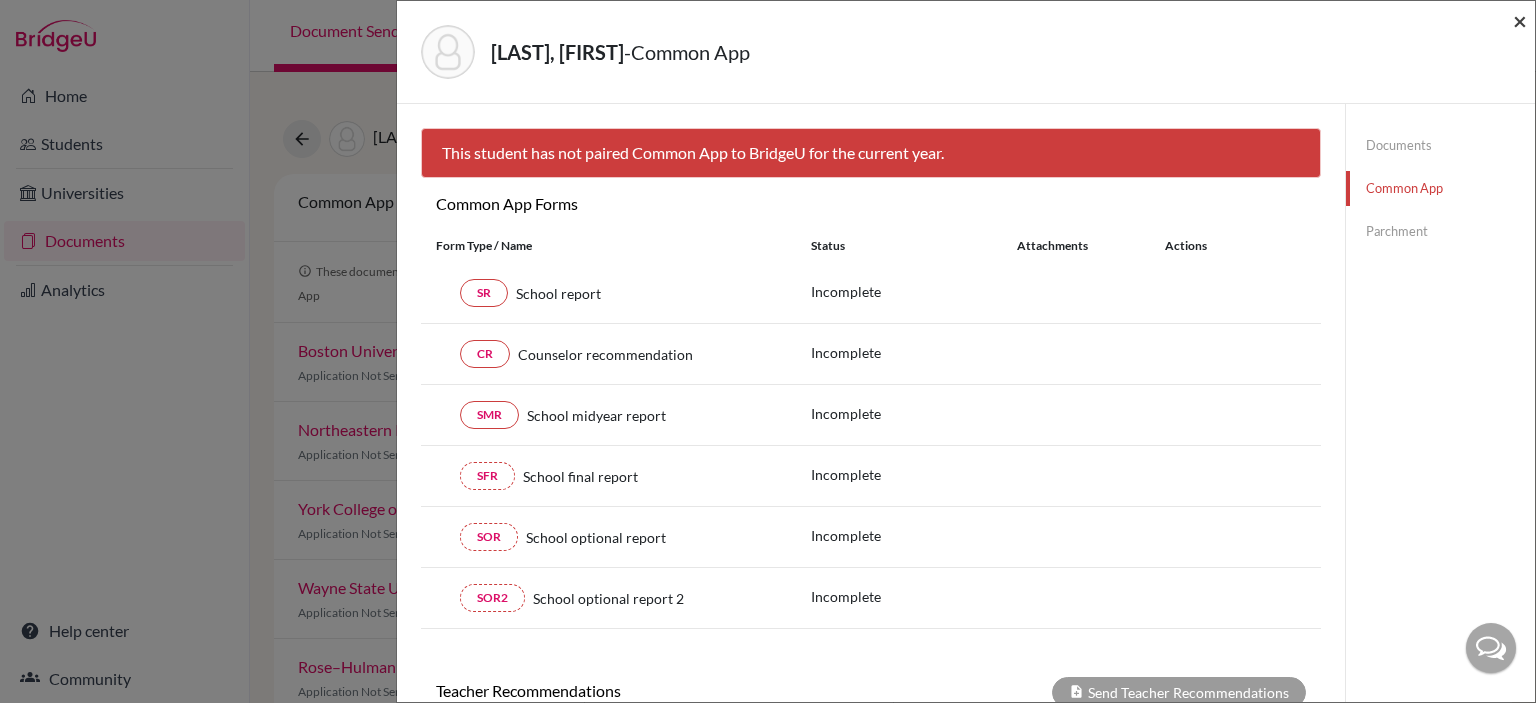click on "×" at bounding box center [1520, 20] 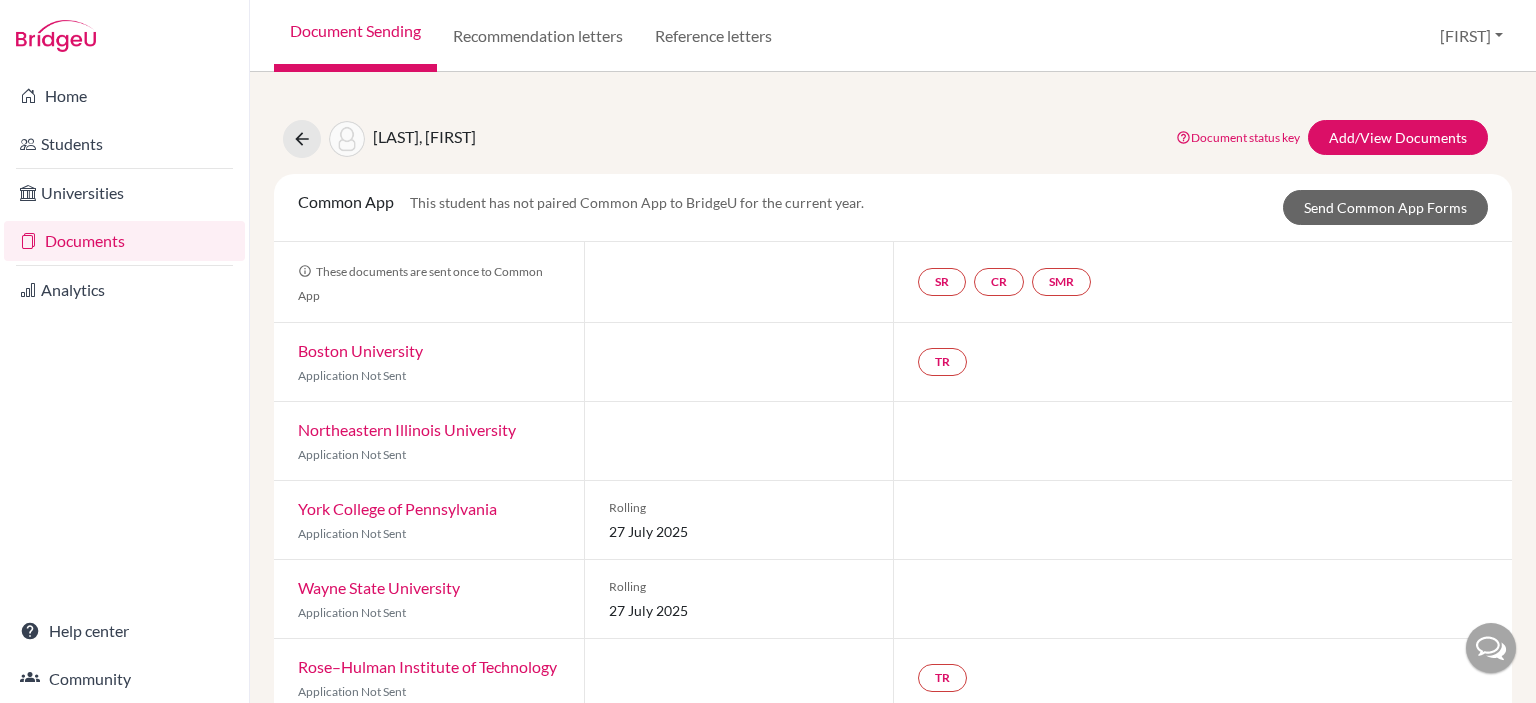 click at bounding box center [739, 441] 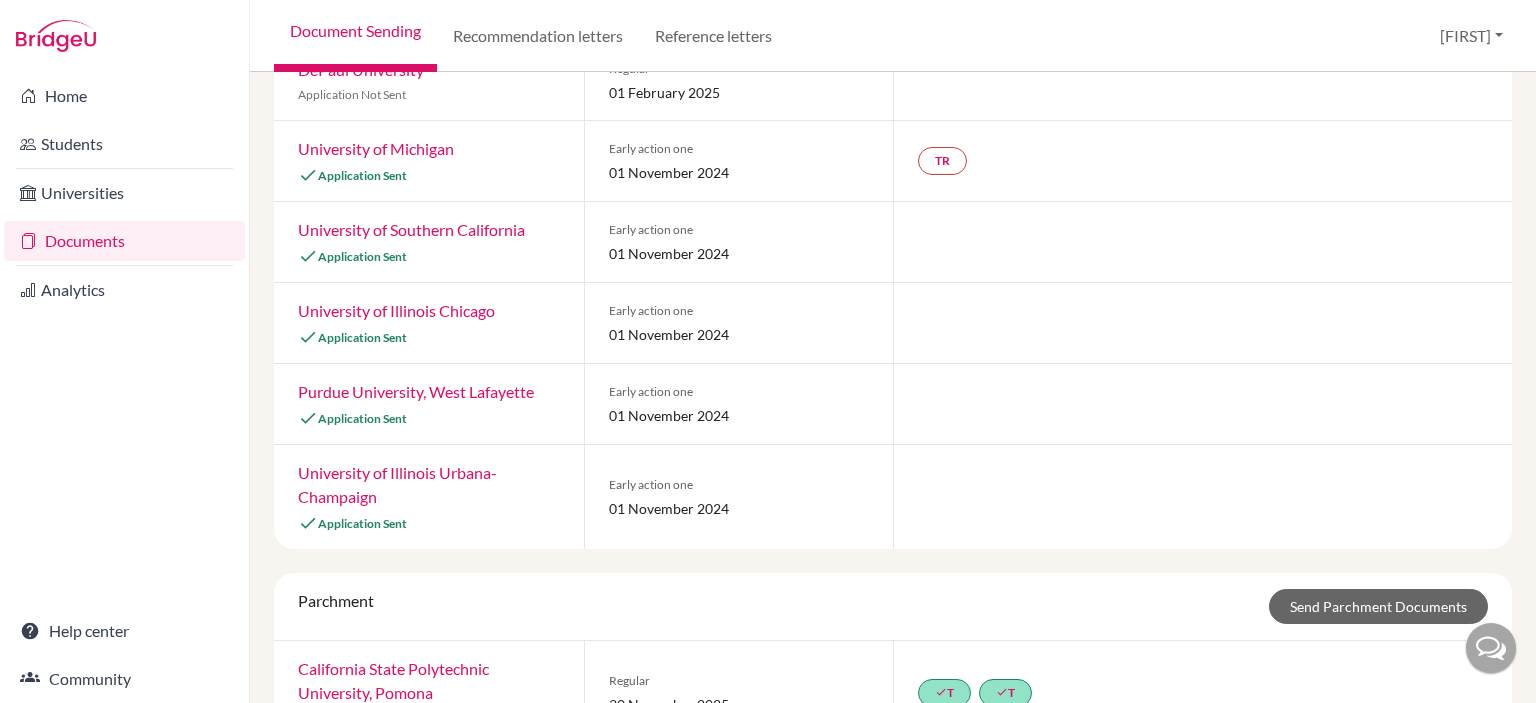 scroll, scrollTop: 1315, scrollLeft: 0, axis: vertical 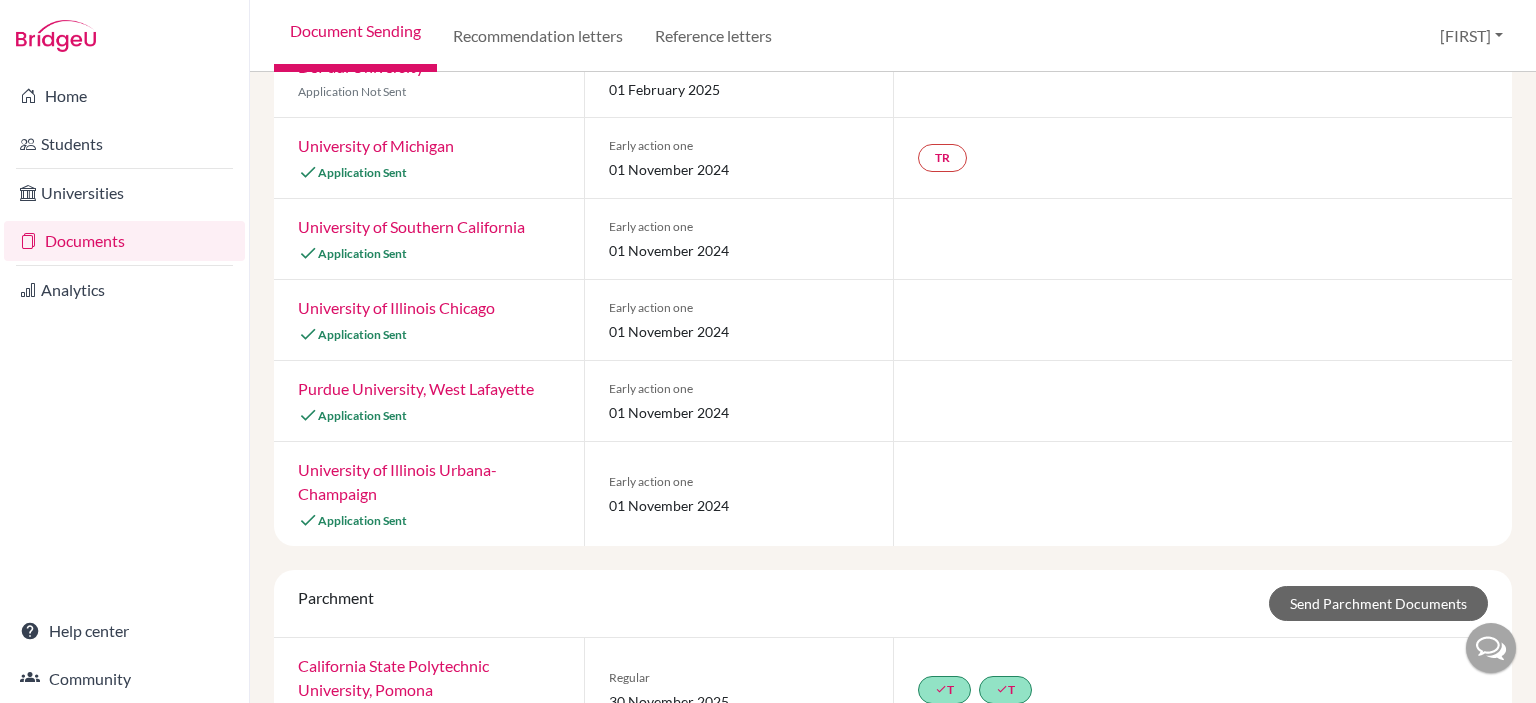 click on "University of Illinois Urbana-Champaign" at bounding box center [397, 481] 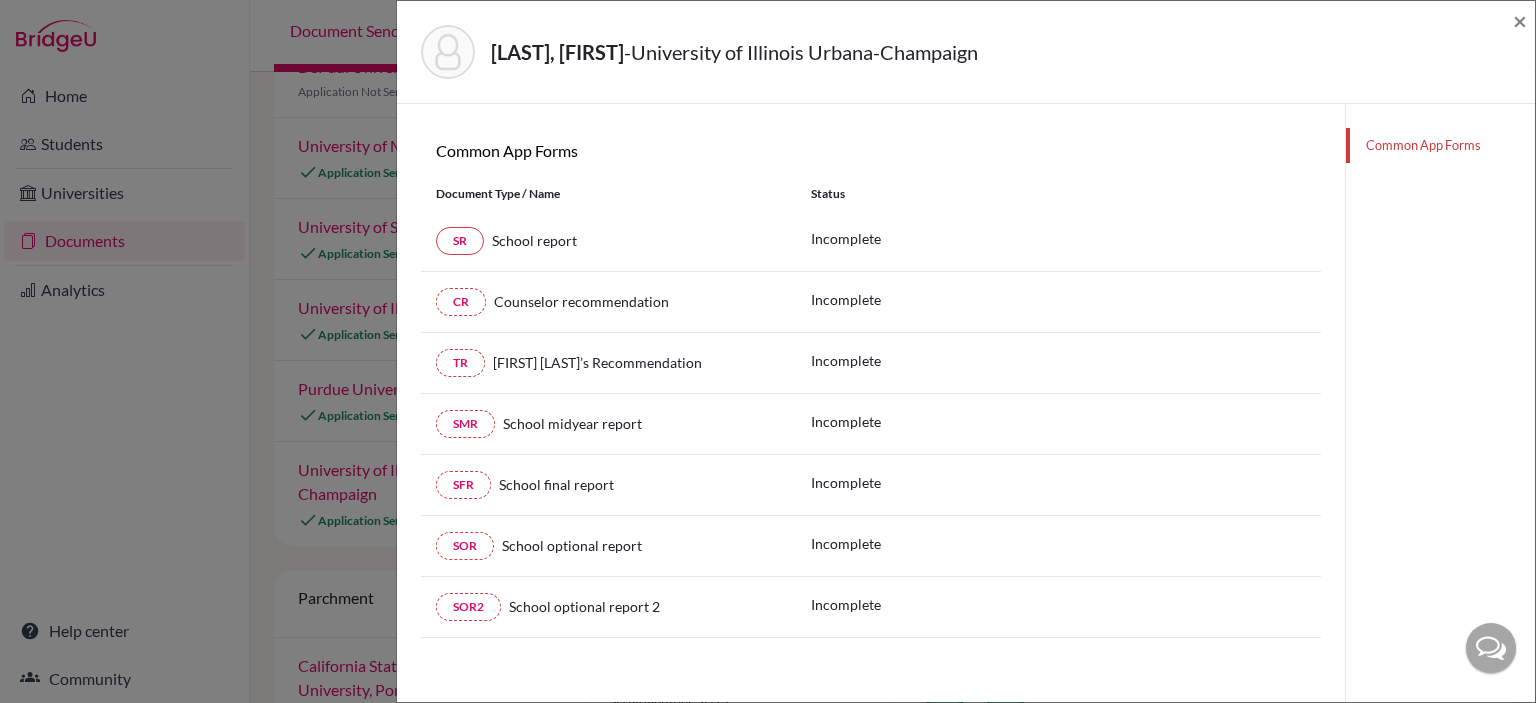scroll, scrollTop: 188, scrollLeft: 0, axis: vertical 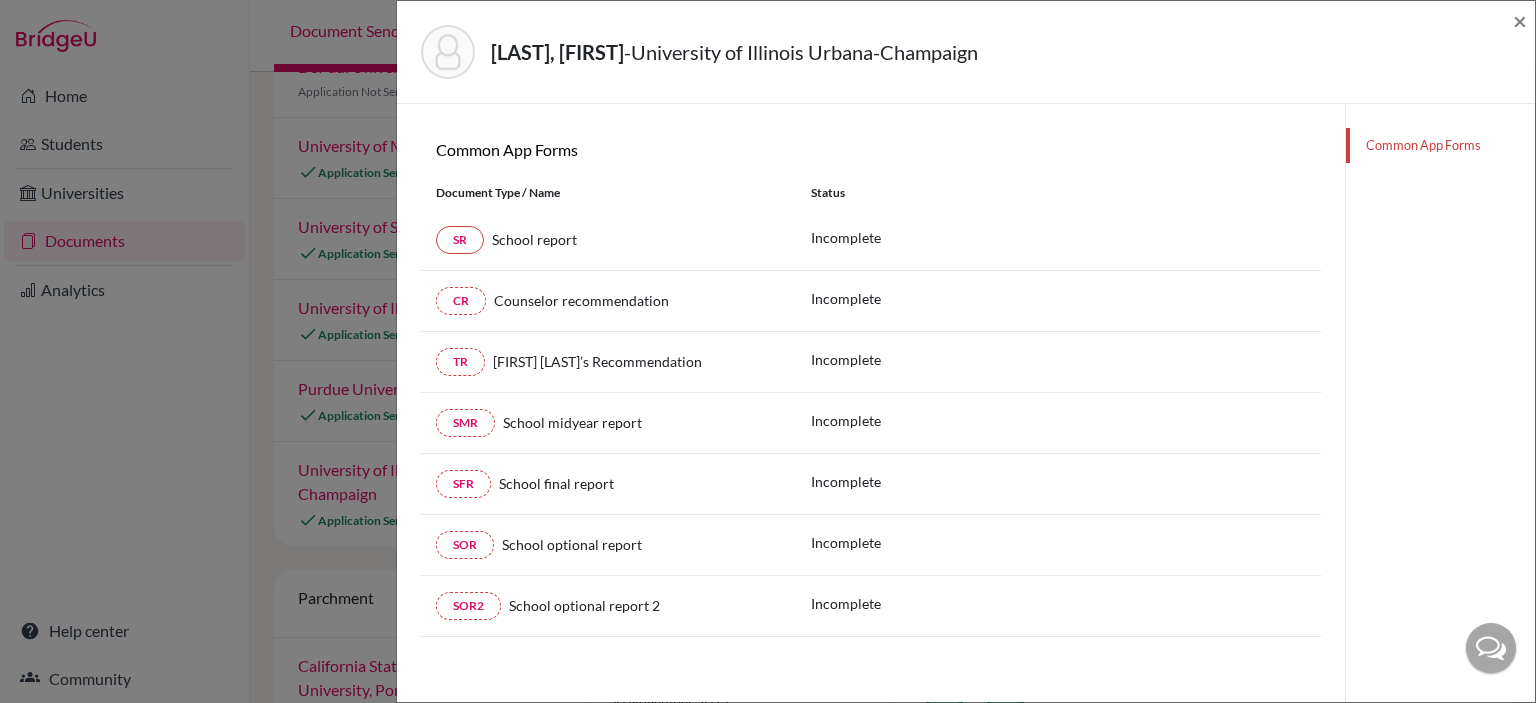 click on "Common App Forms" 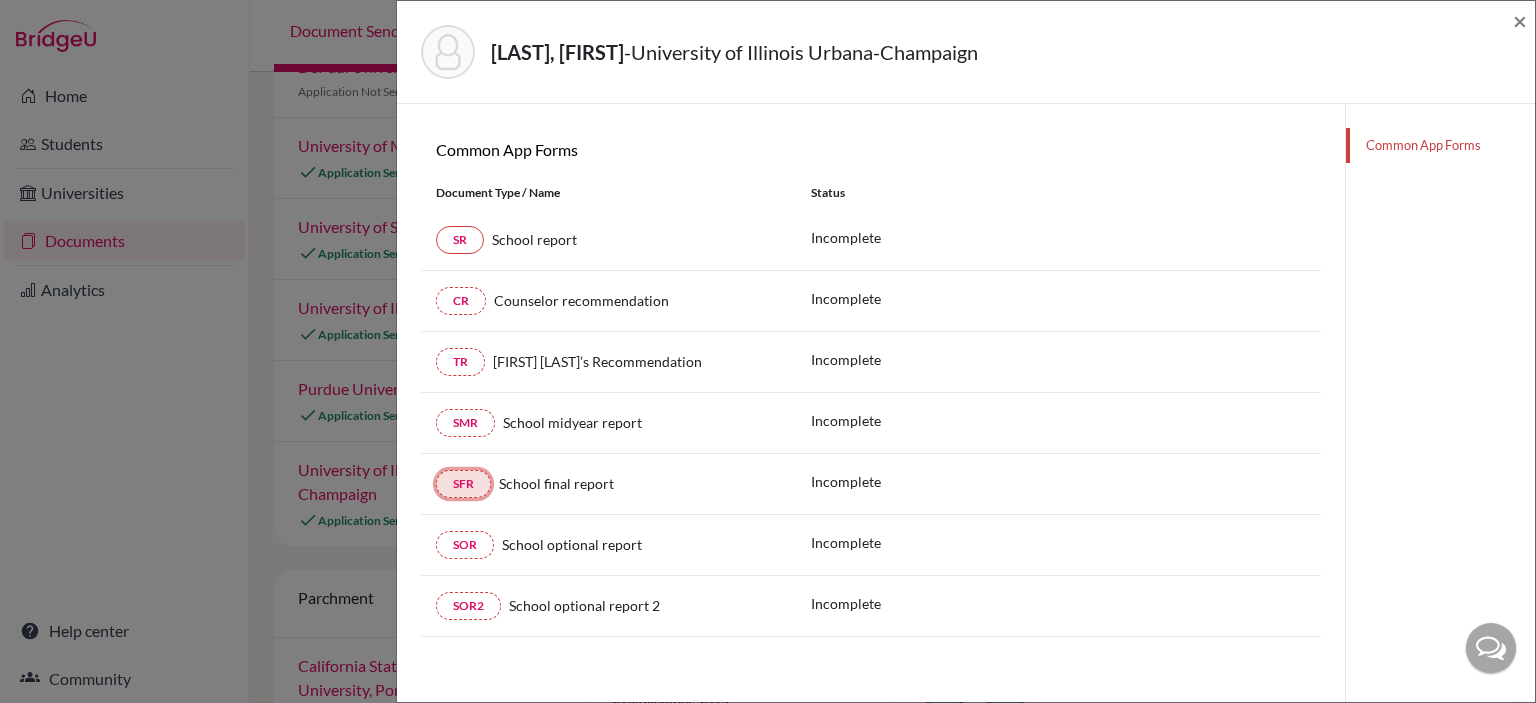 click on "SFR" at bounding box center [463, 484] 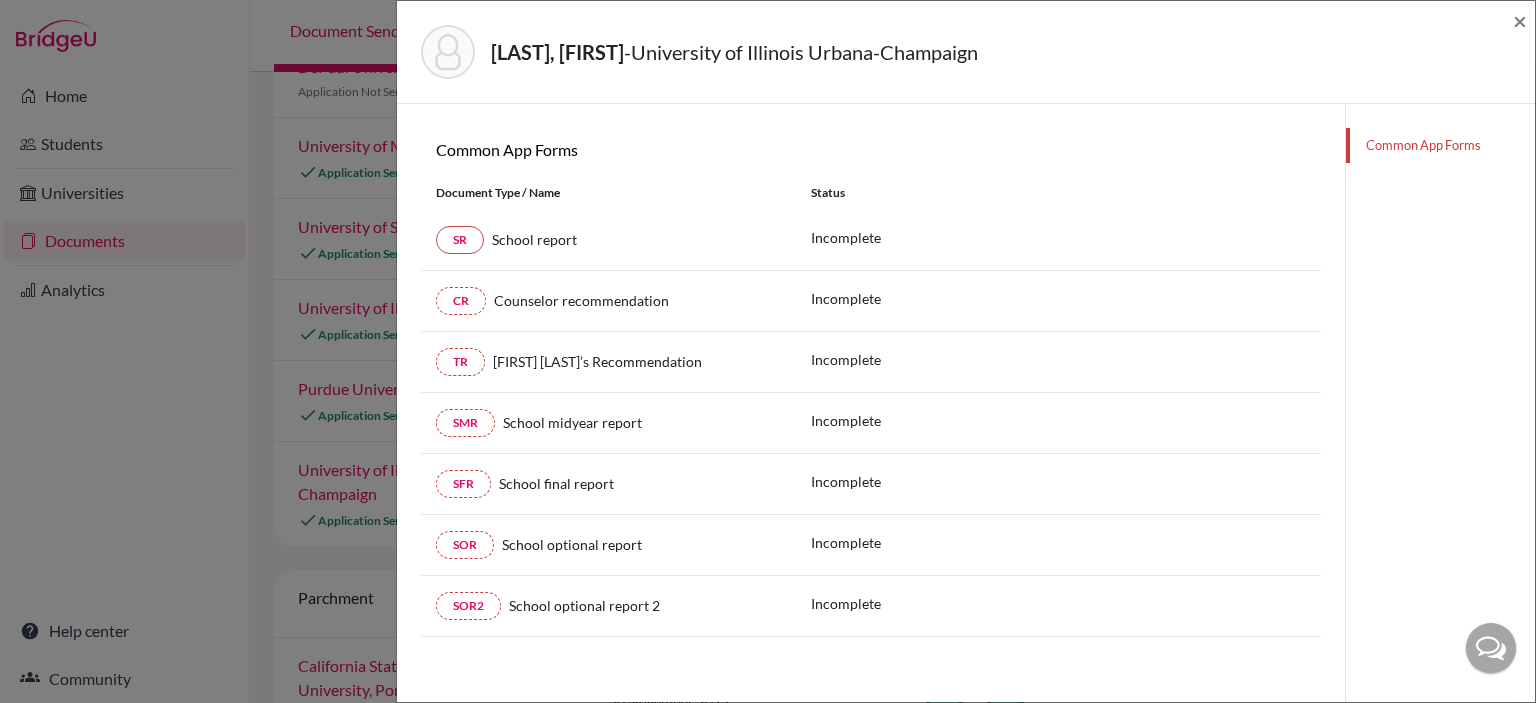 click on "Incomplete" at bounding box center (846, 481) 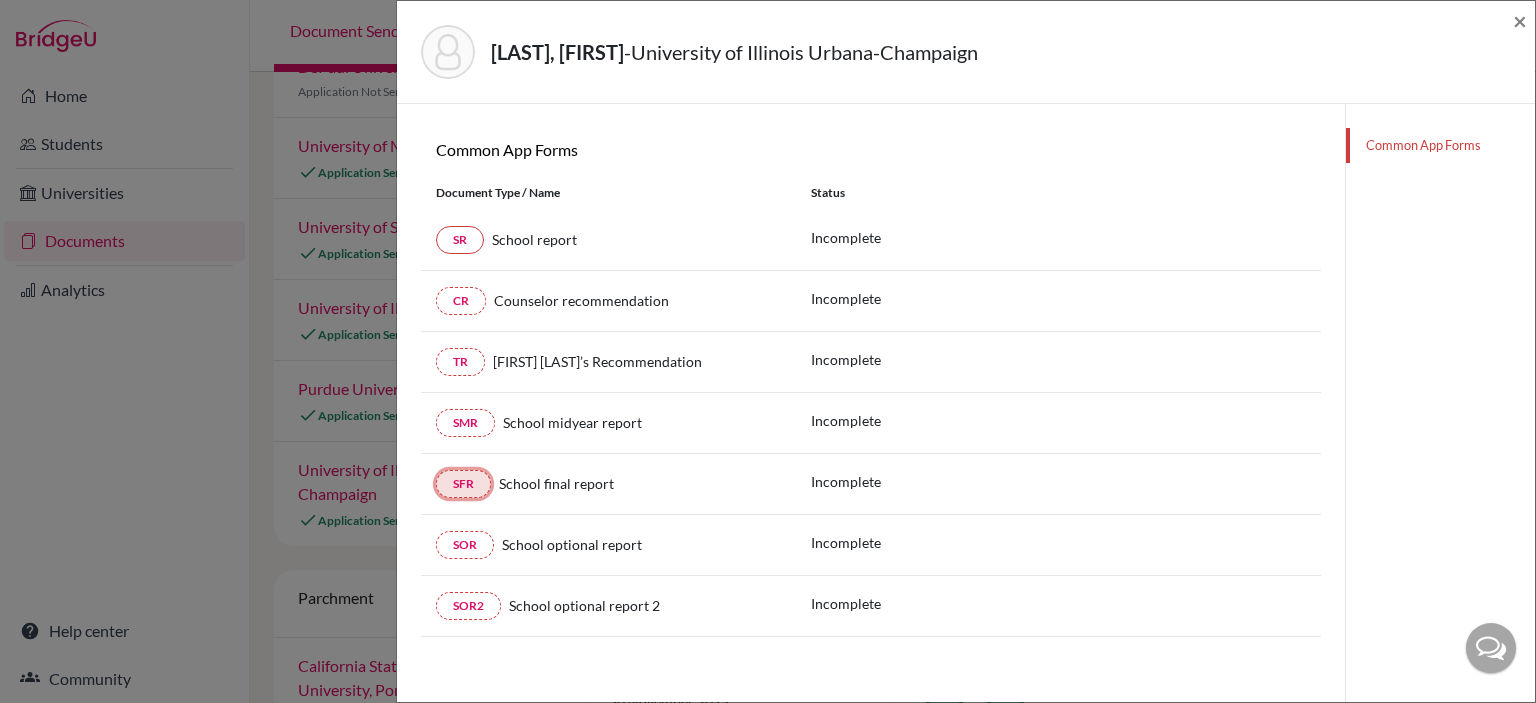 click on "SFR" at bounding box center [463, 484] 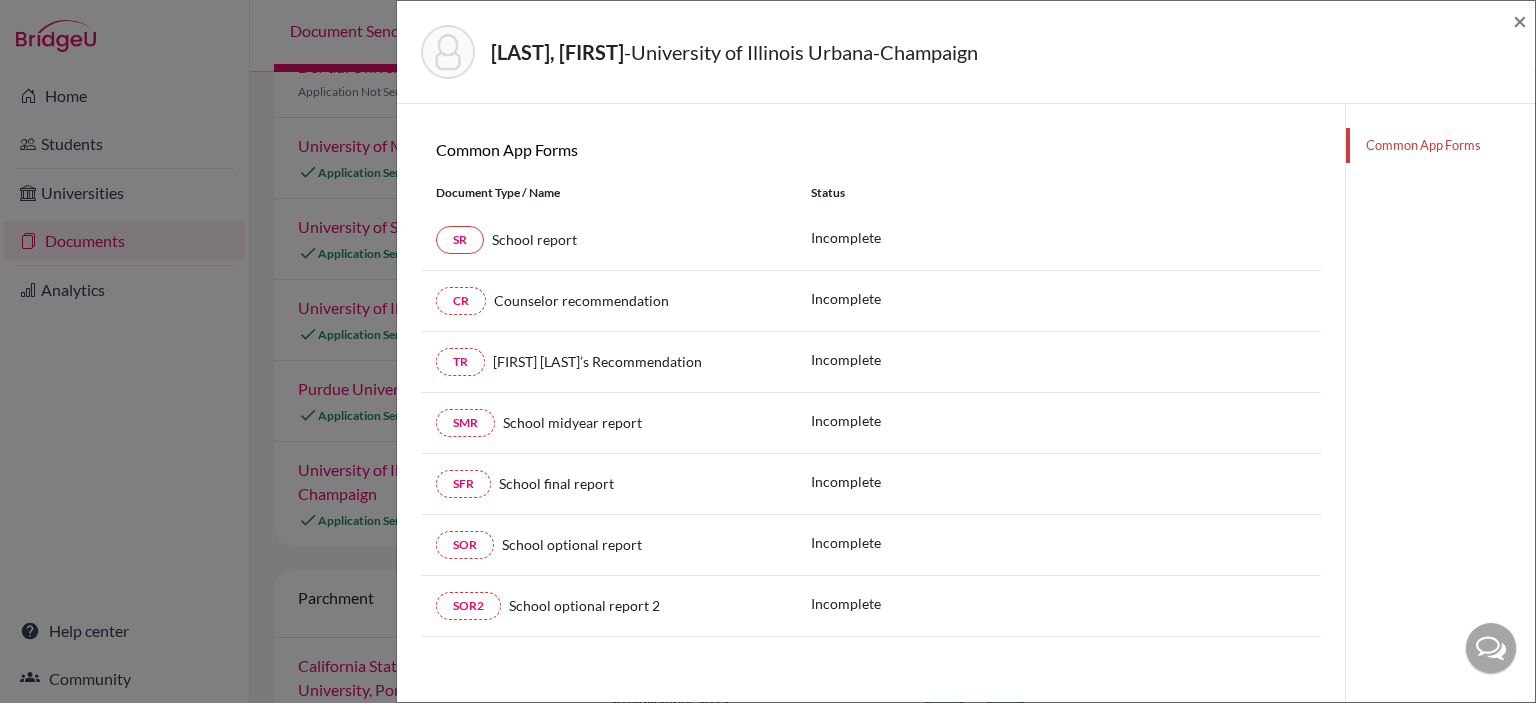 click on "SFR School final report Incomplete" 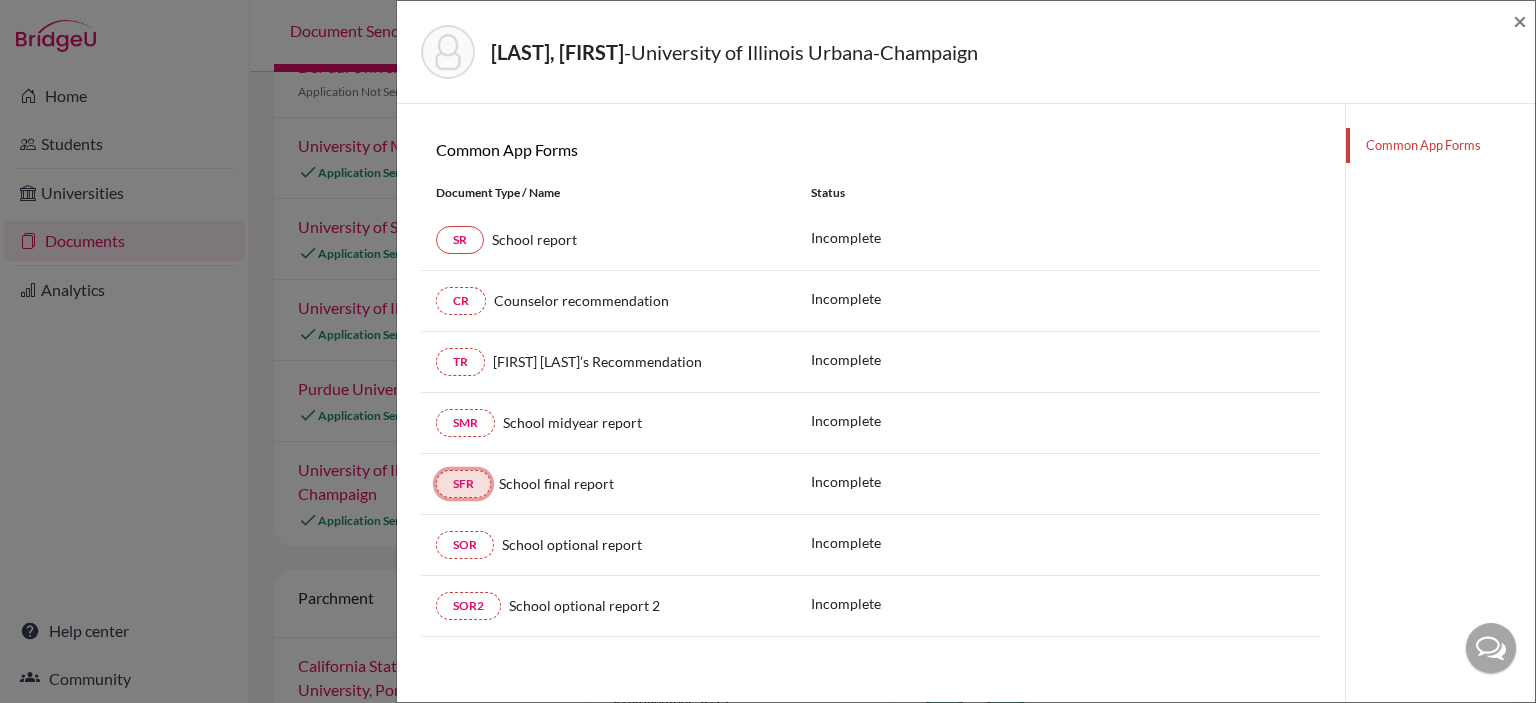 click on "SFR" at bounding box center [463, 484] 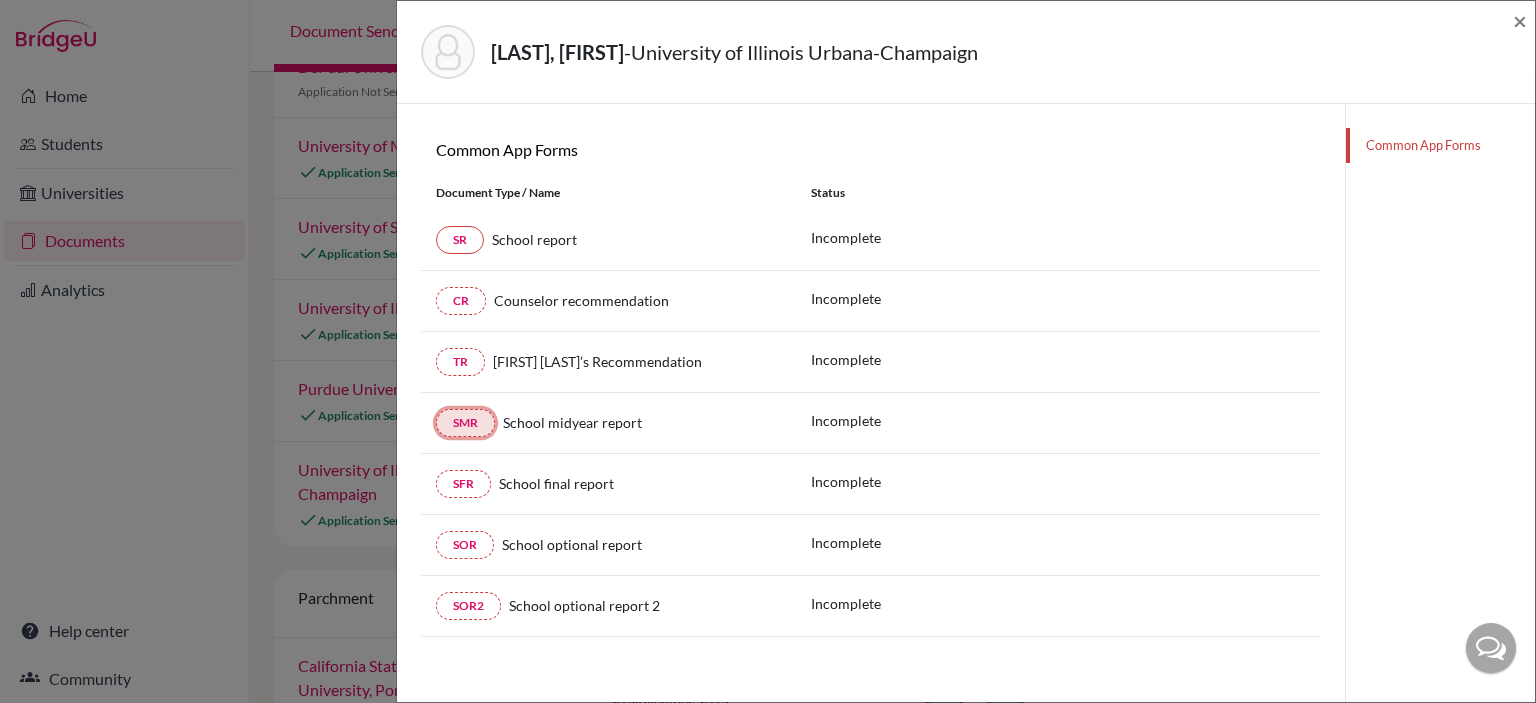click on "SMR" at bounding box center [465, 423] 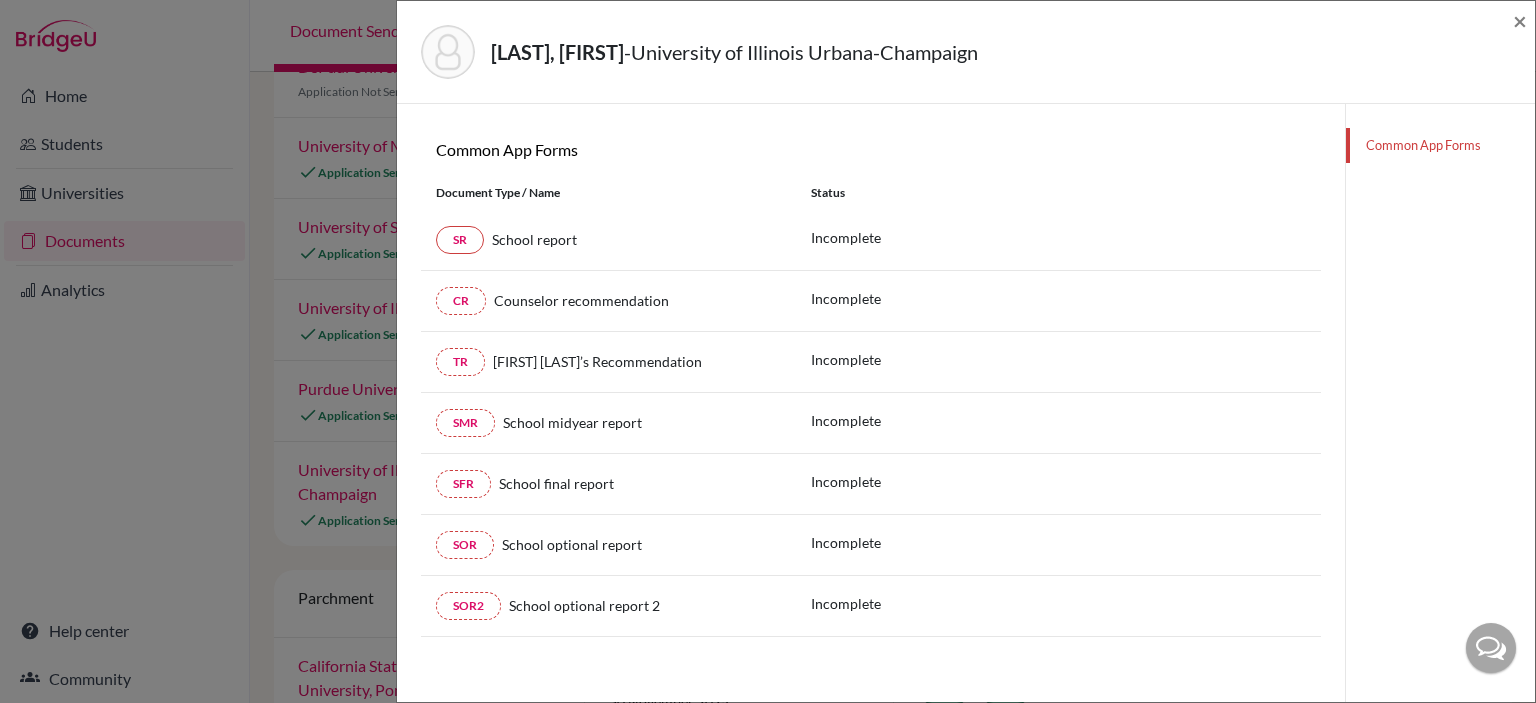 click on "Aker, Jennah  -  University of Illinois Urbana-Champaign × This student has not paired Common App to BridgeU for the current year. Teacher Recommendations 0 Required 0  Optional Common App Forms These documents will be sent to University of Illinois Urbana-Champaign. You won't be able to update them once sent. Cancel Send Document Type / Name Status SR School report Incomplete CR Counselor recommendation Incomplete TR Mohammed Habbas’s Recommendation Incomplete SMR School midyear report Incomplete SFR School final report Incomplete SOR School optional report Incomplete SOR2 School optional report 2 Incomplete Common App Forms" 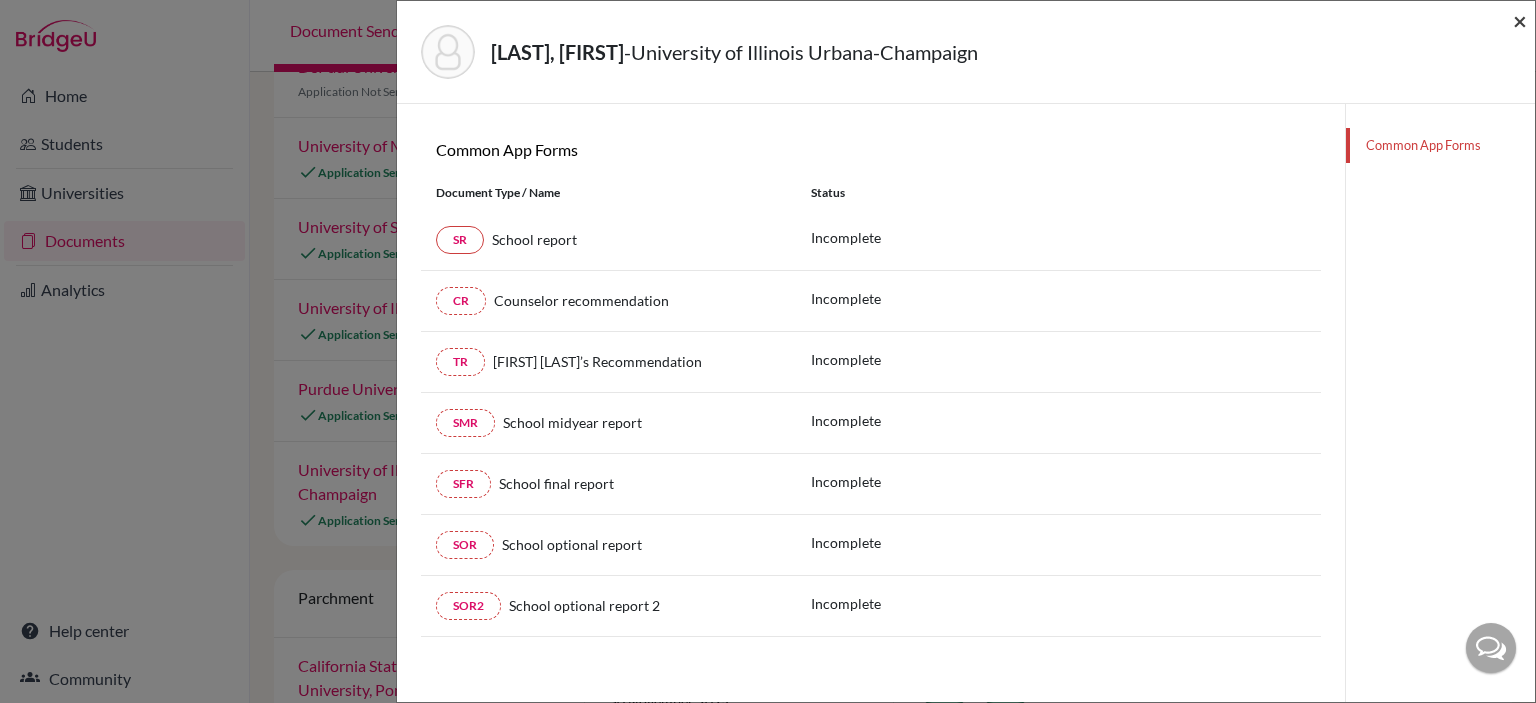 click on "×" at bounding box center (1520, 20) 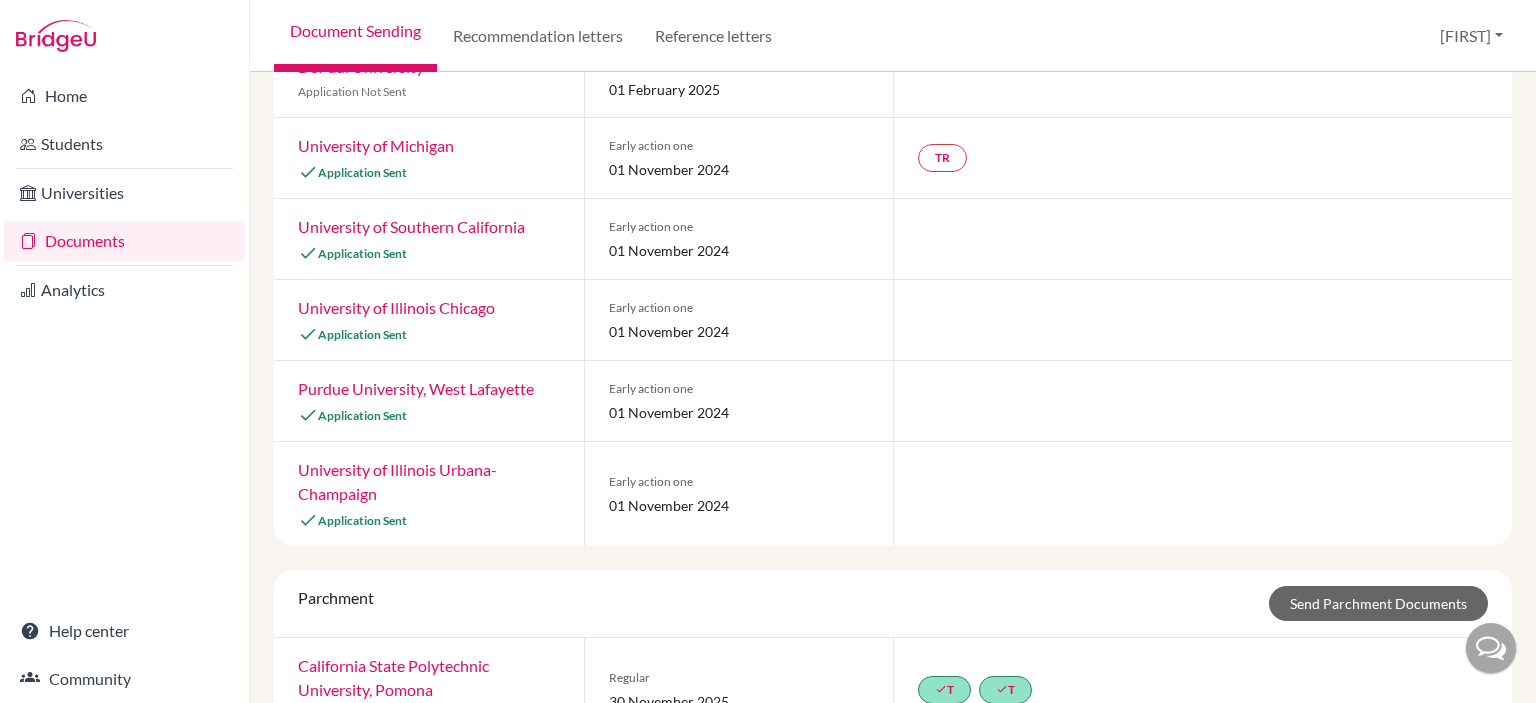 scroll, scrollTop: 1396, scrollLeft: 0, axis: vertical 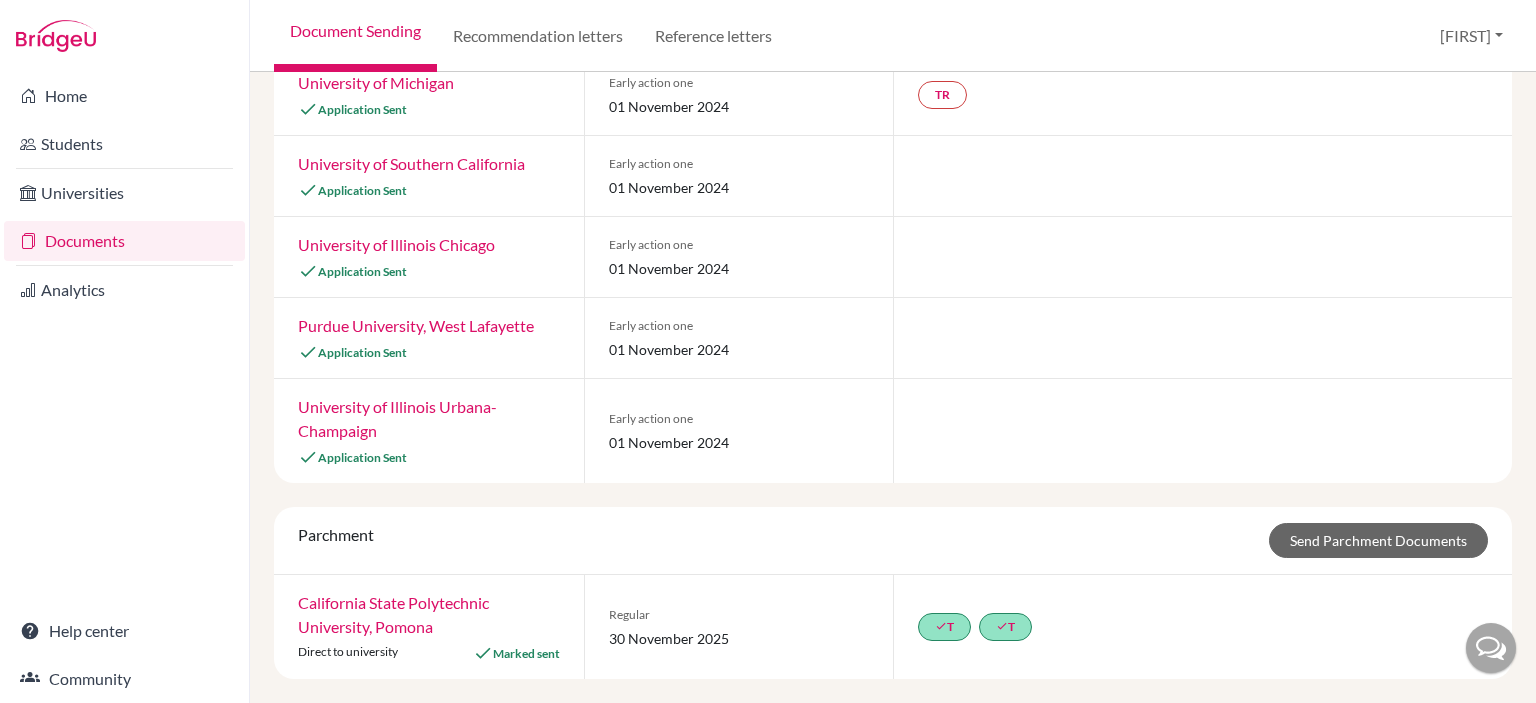 click on "Documents" at bounding box center [124, 241] 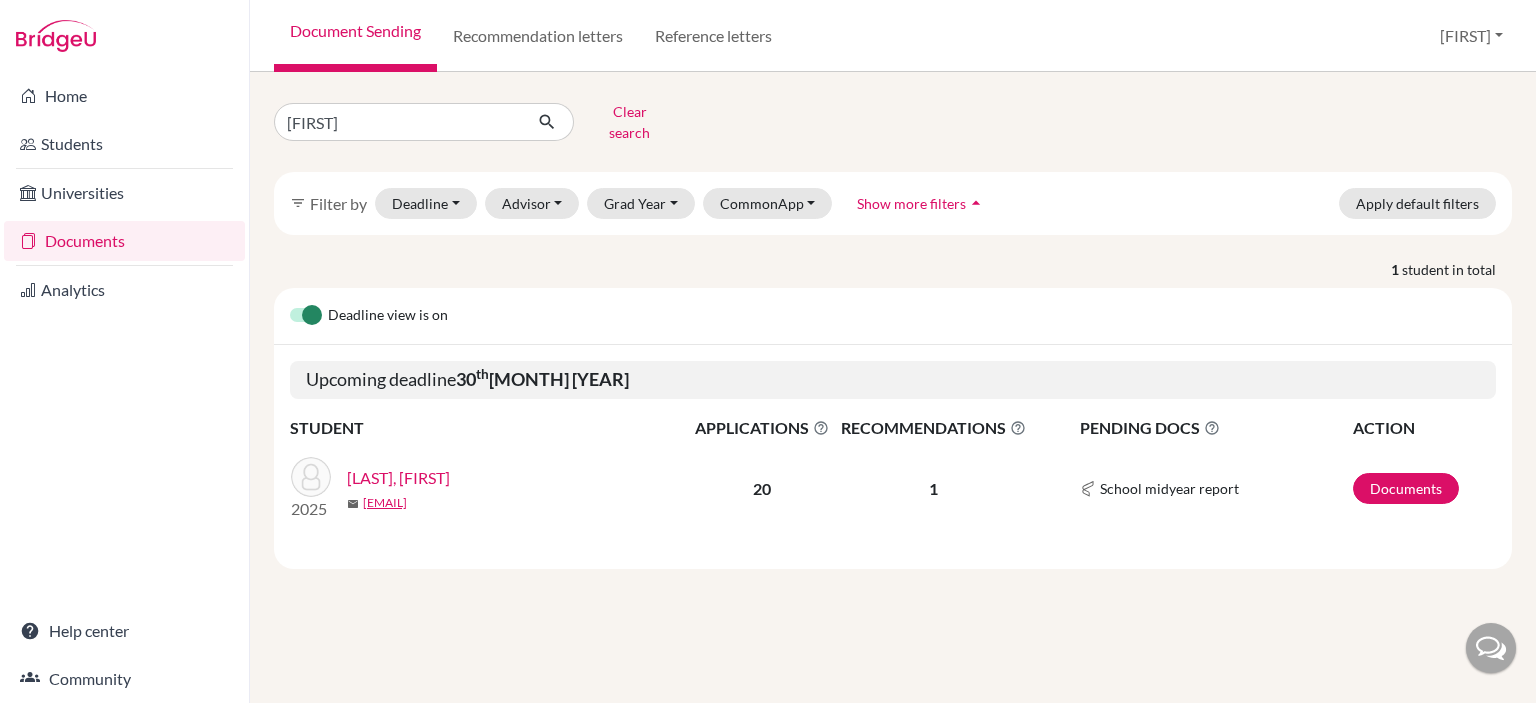 scroll, scrollTop: 0, scrollLeft: 0, axis: both 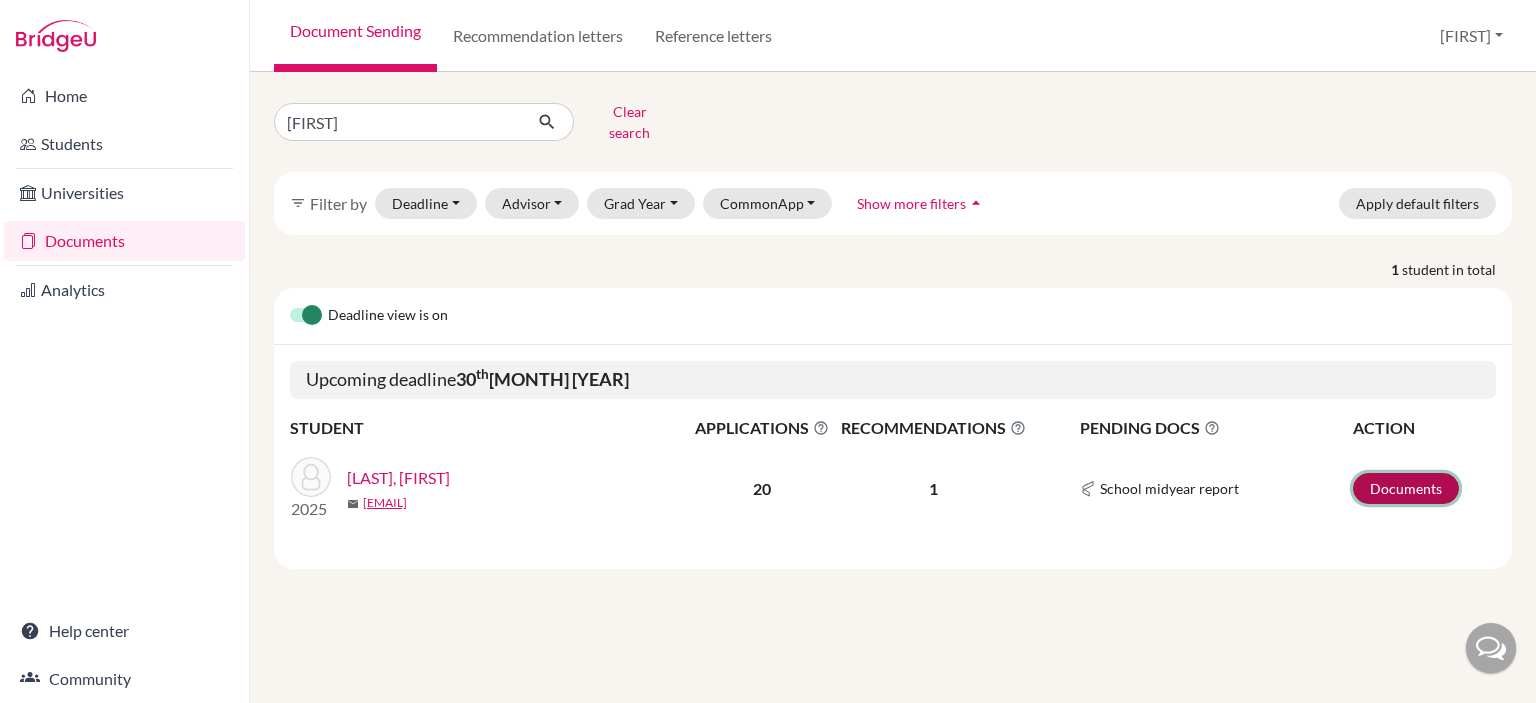 click on "Documents" at bounding box center [1406, 488] 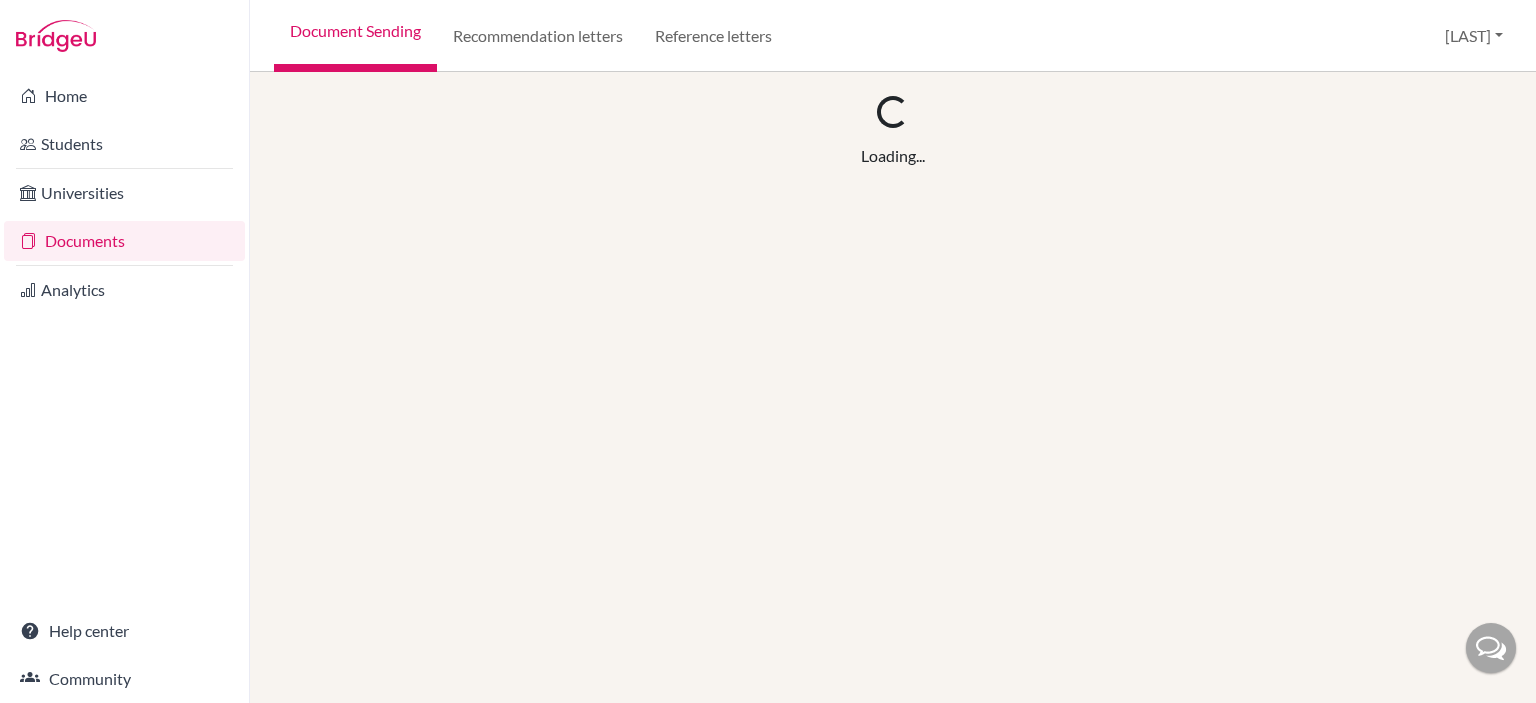 scroll, scrollTop: 0, scrollLeft: 0, axis: both 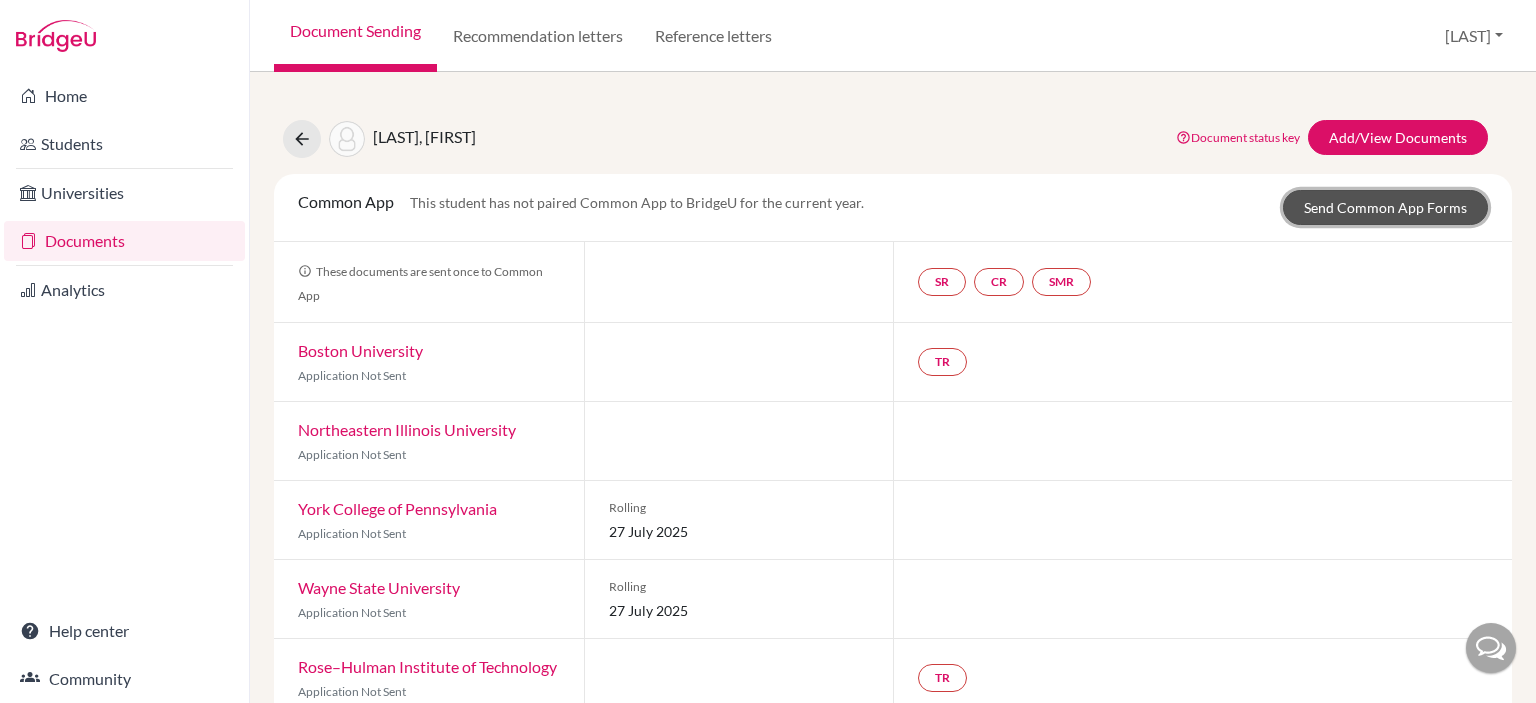 click on "Send Common App Forms" at bounding box center (1385, 207) 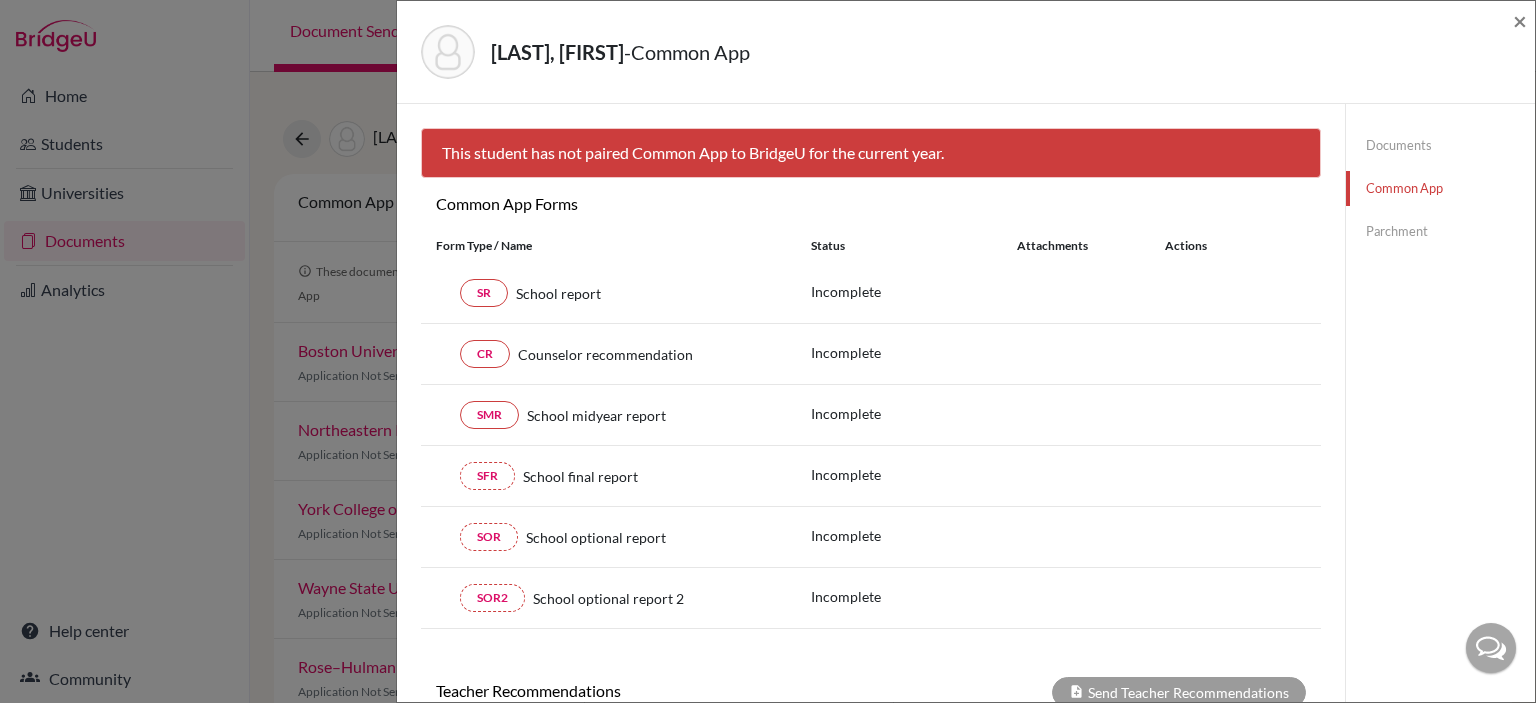 click on "Documents" 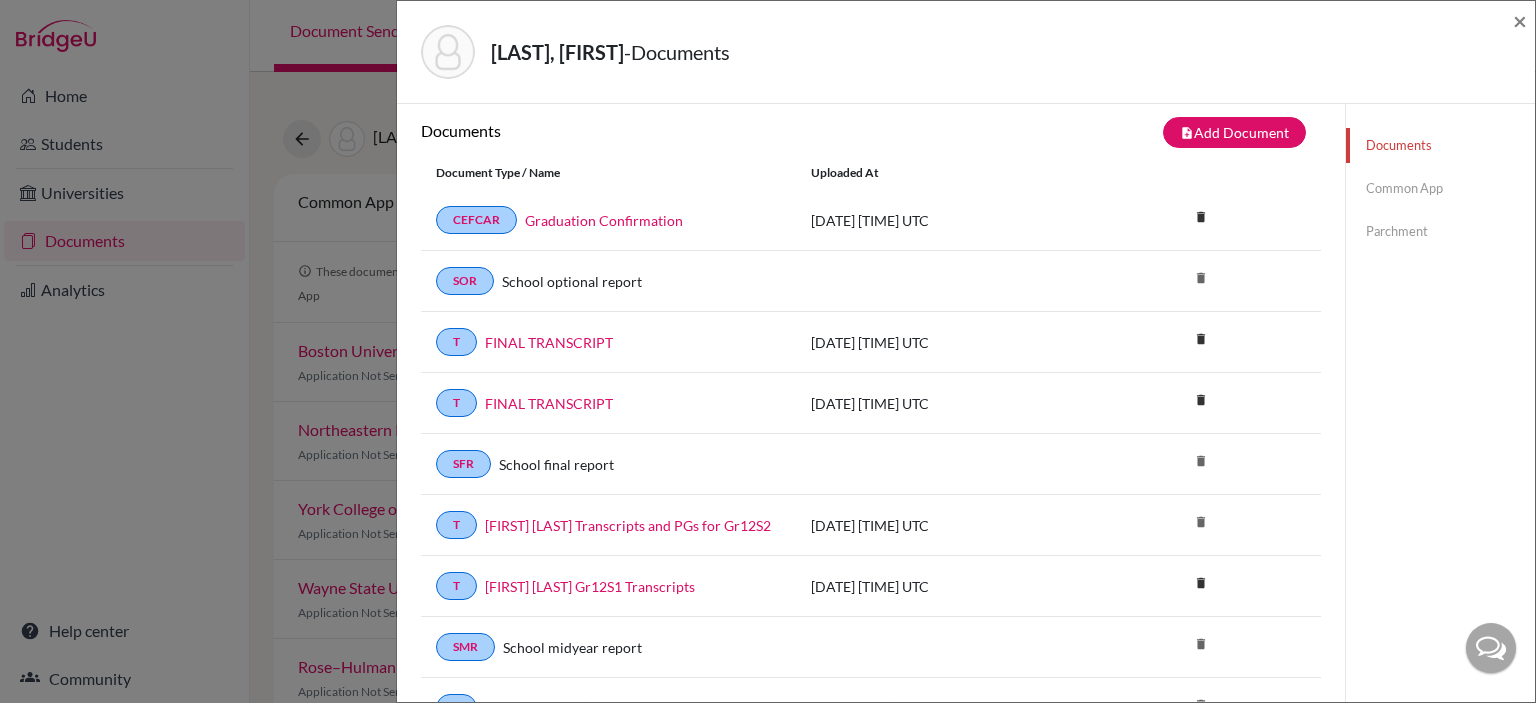 scroll, scrollTop: 8, scrollLeft: 0, axis: vertical 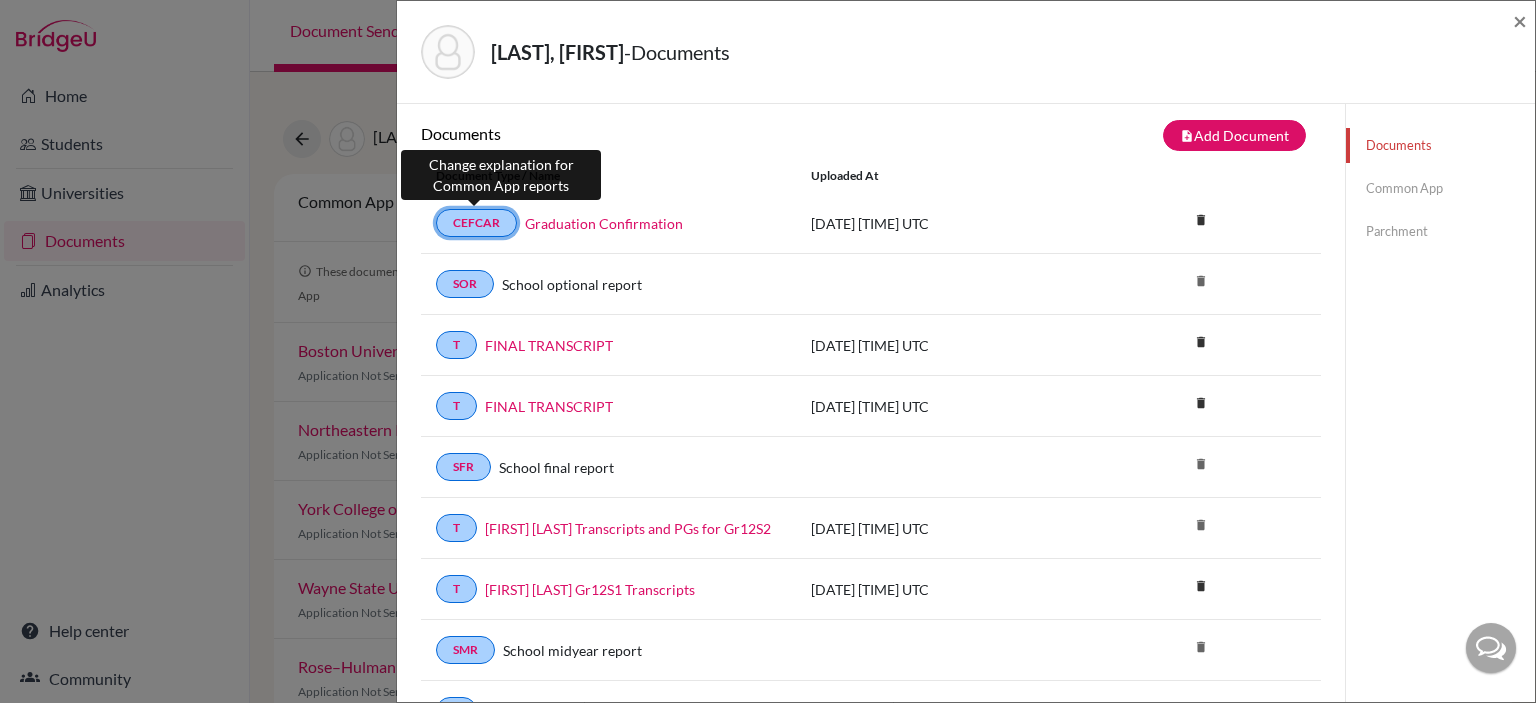 drag, startPoint x: 496, startPoint y: 221, endPoint x: 558, endPoint y: 219, distance: 62.03225 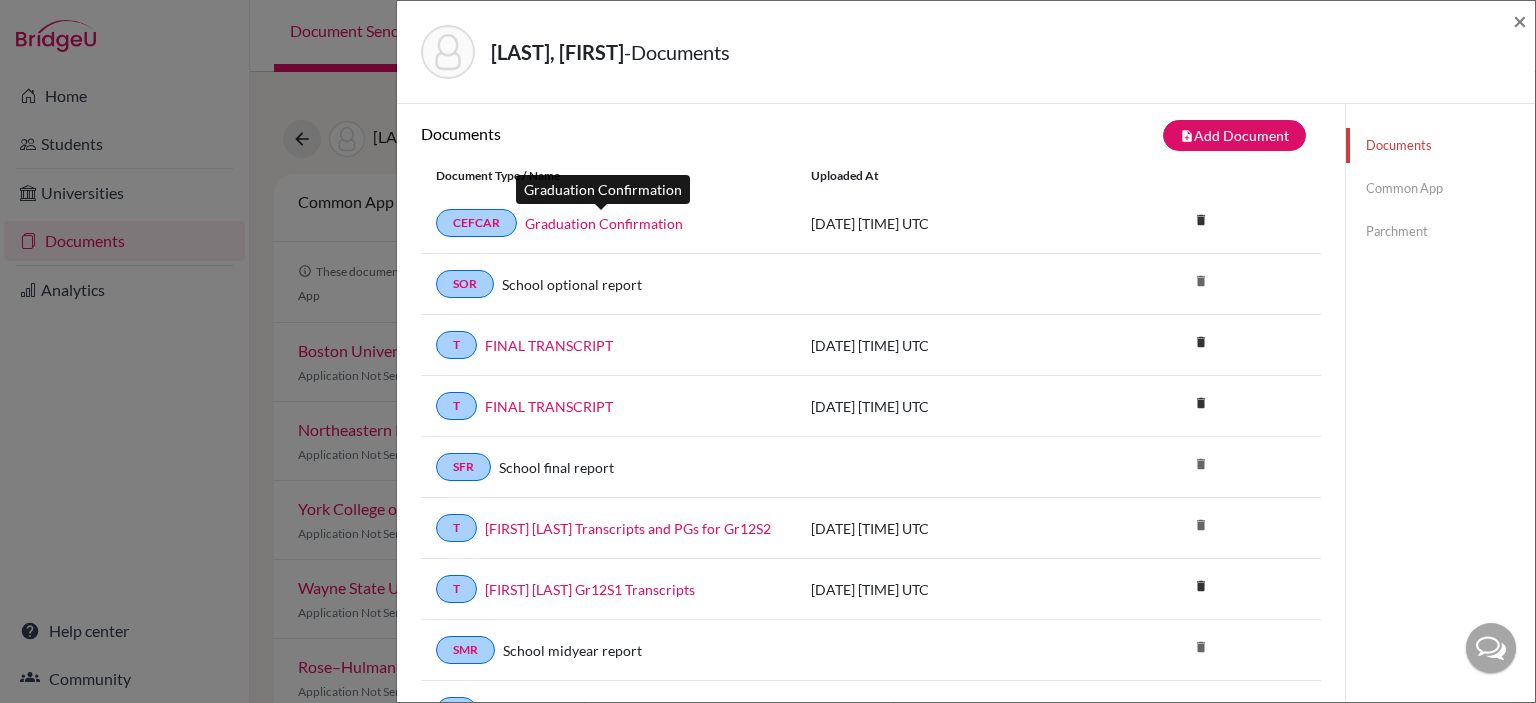 click on "Graduation Confirmation" at bounding box center [604, 223] 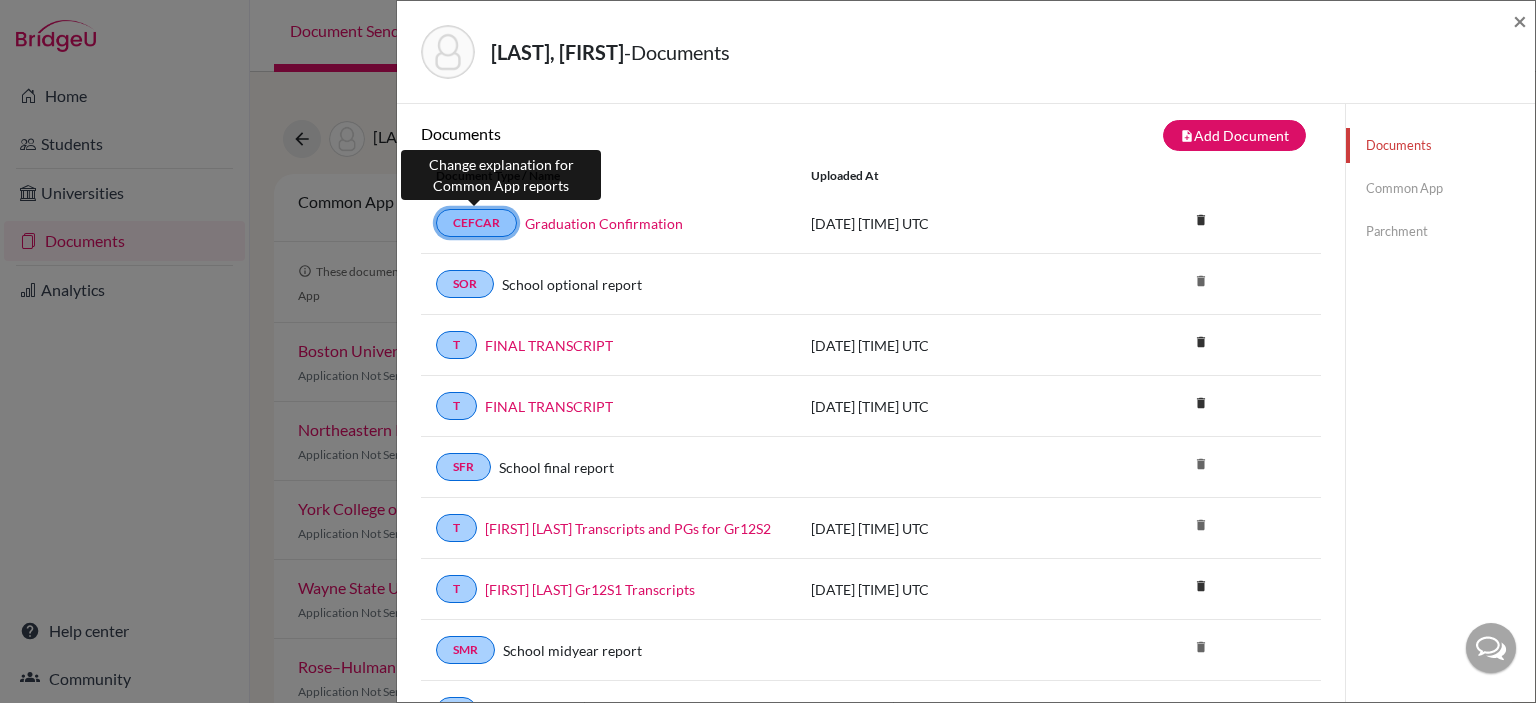 click on "CEFCAR" at bounding box center (476, 223) 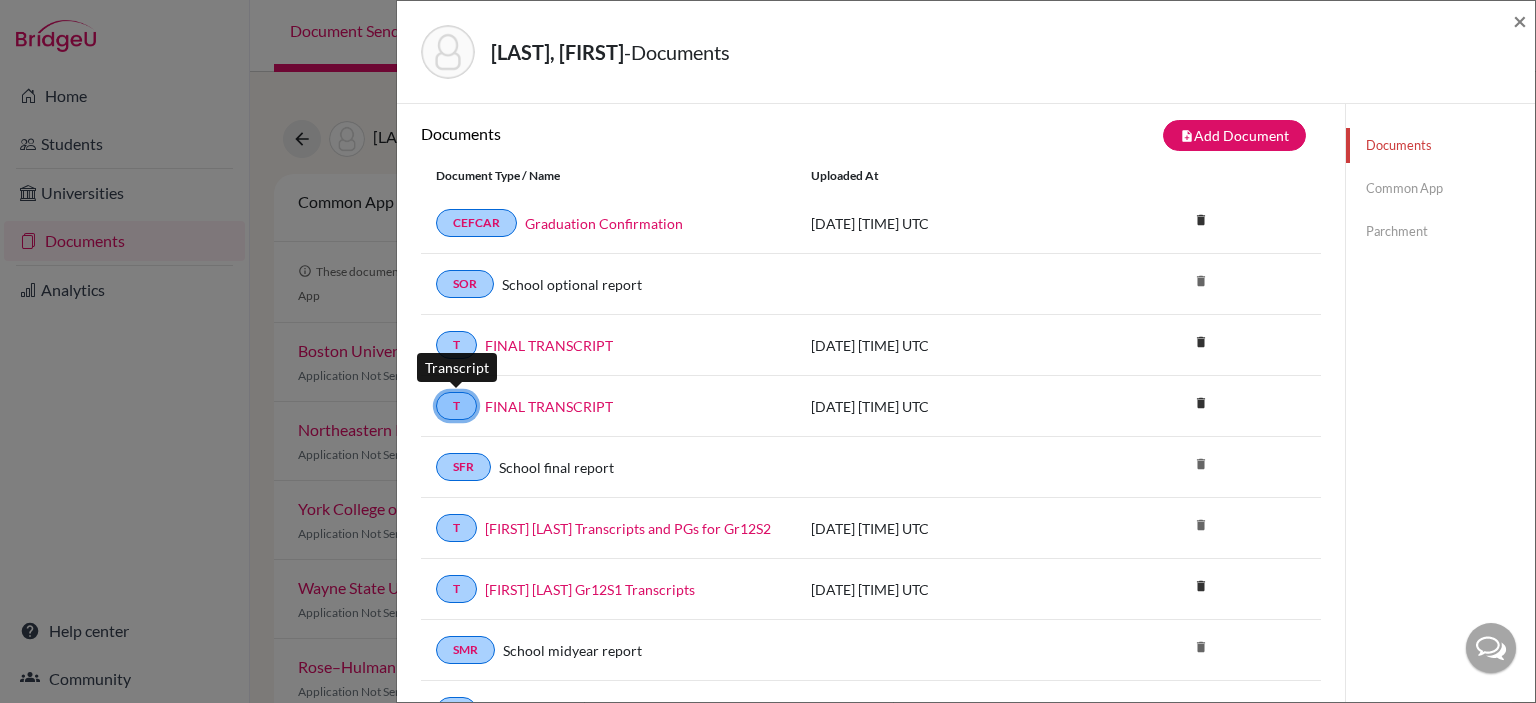 click on "T" at bounding box center (456, 406) 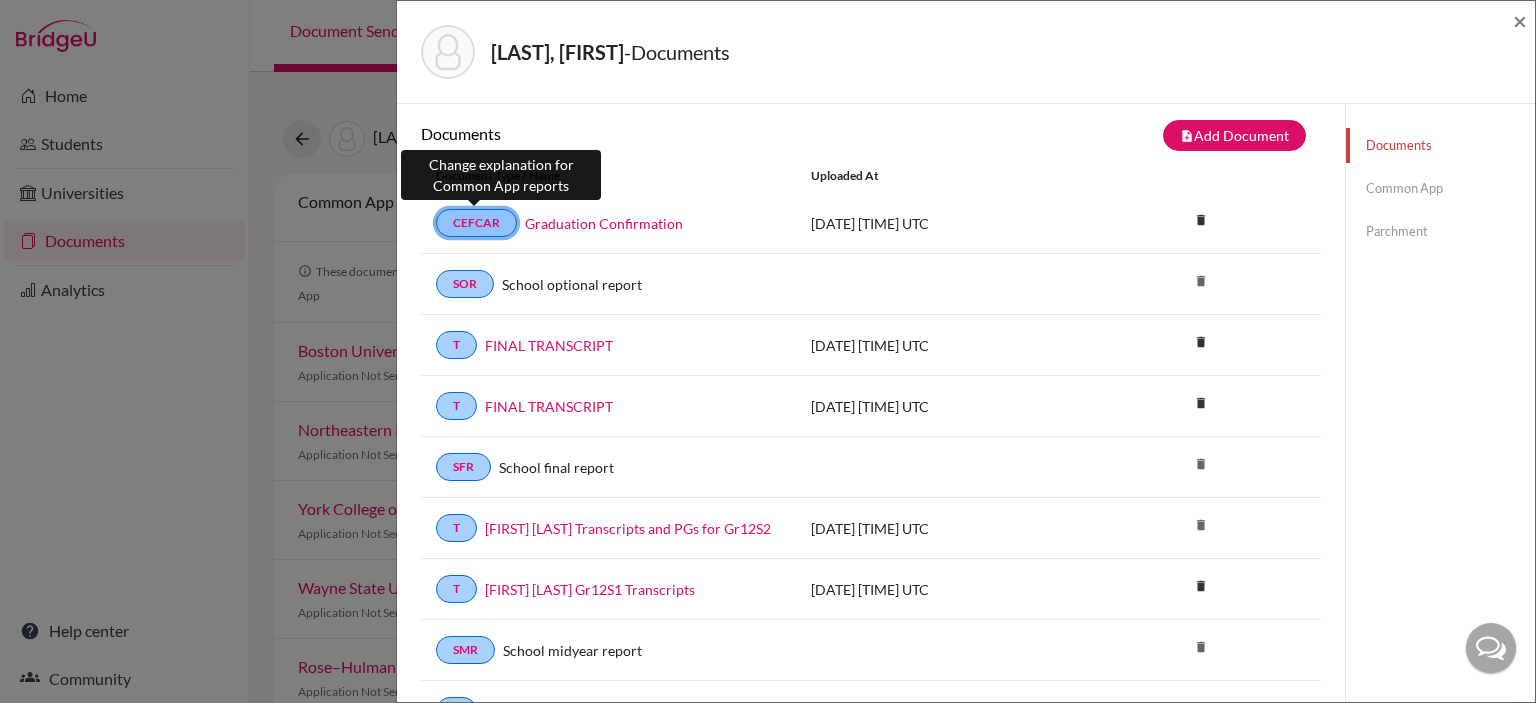click on "CEFCAR" at bounding box center [476, 223] 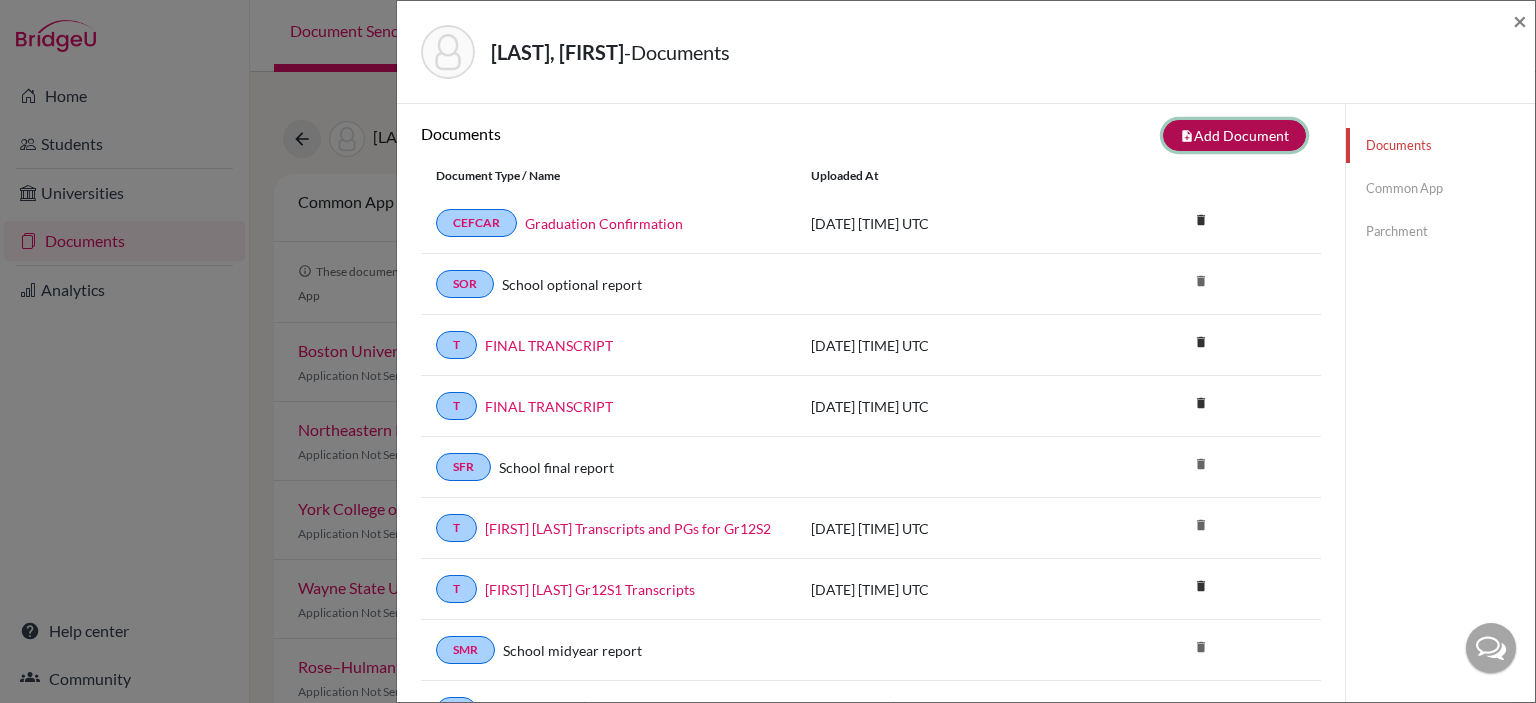 click on "note_add  Add Document" at bounding box center (1234, 135) 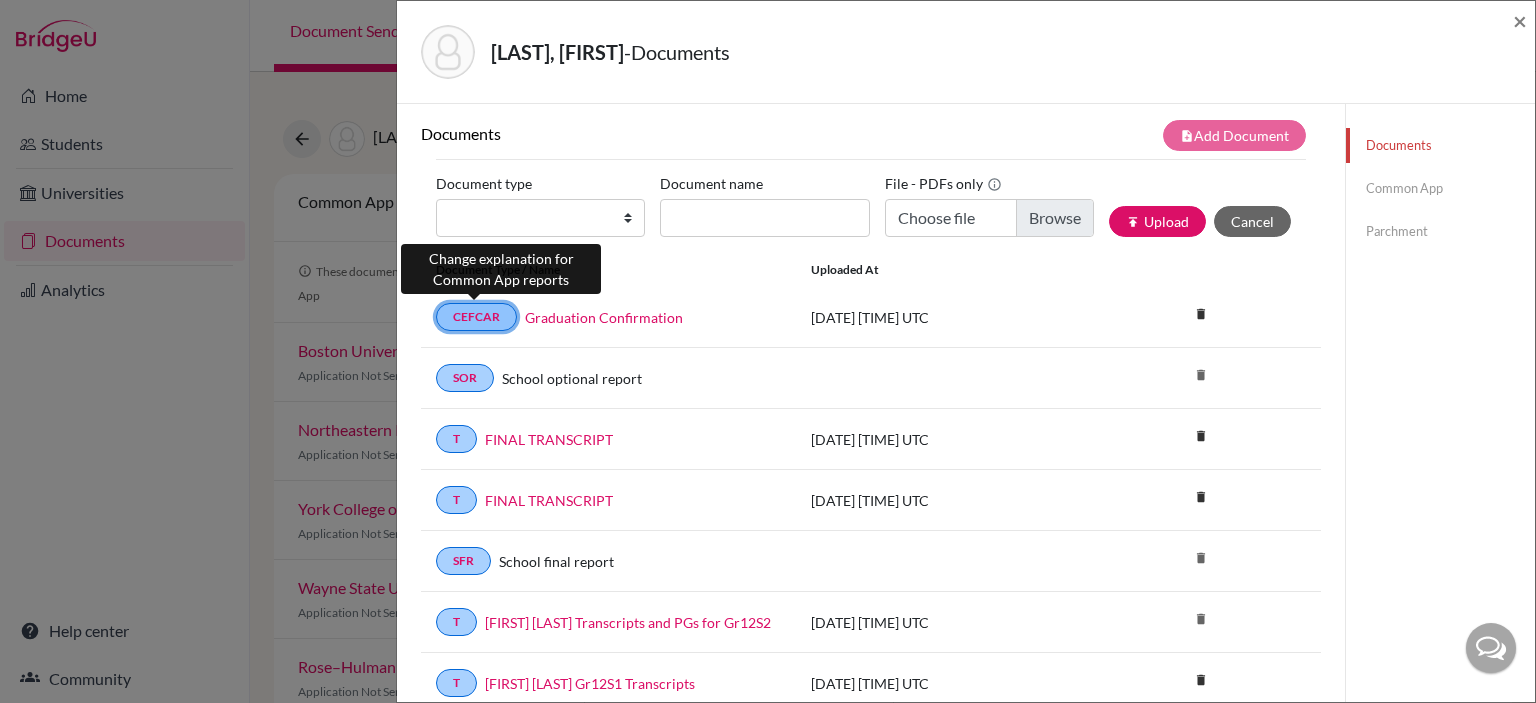 click on "CEFCAR" at bounding box center (476, 317) 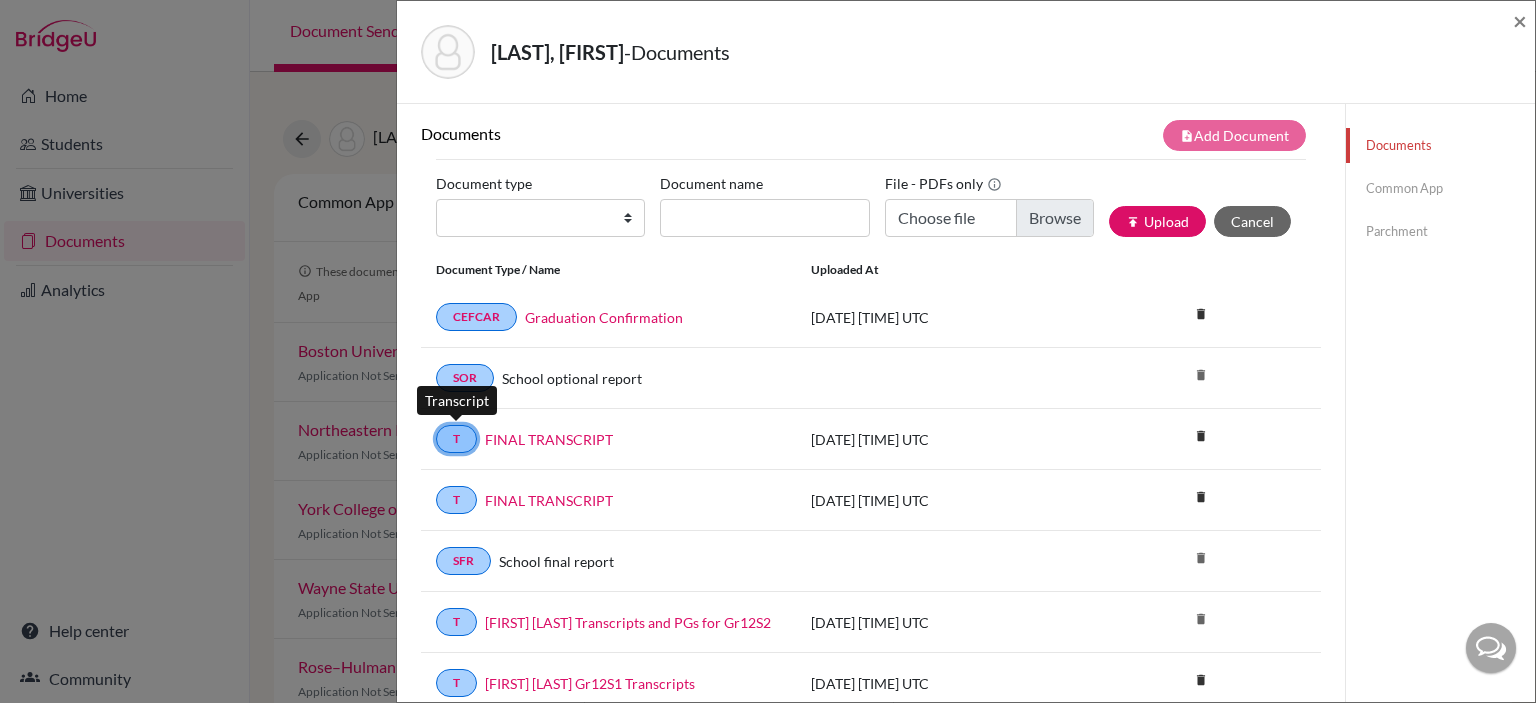 click on "T" at bounding box center (456, 439) 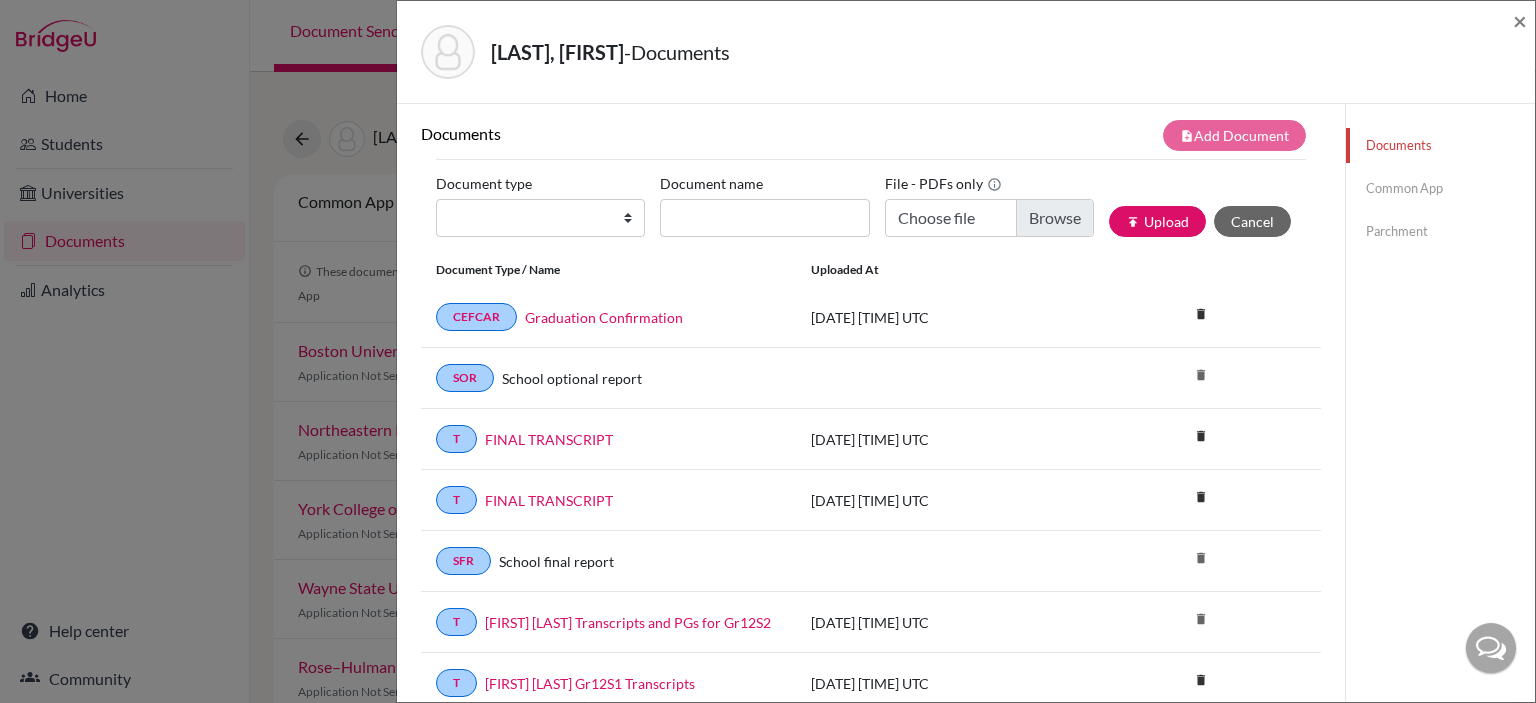 click on "Common App" 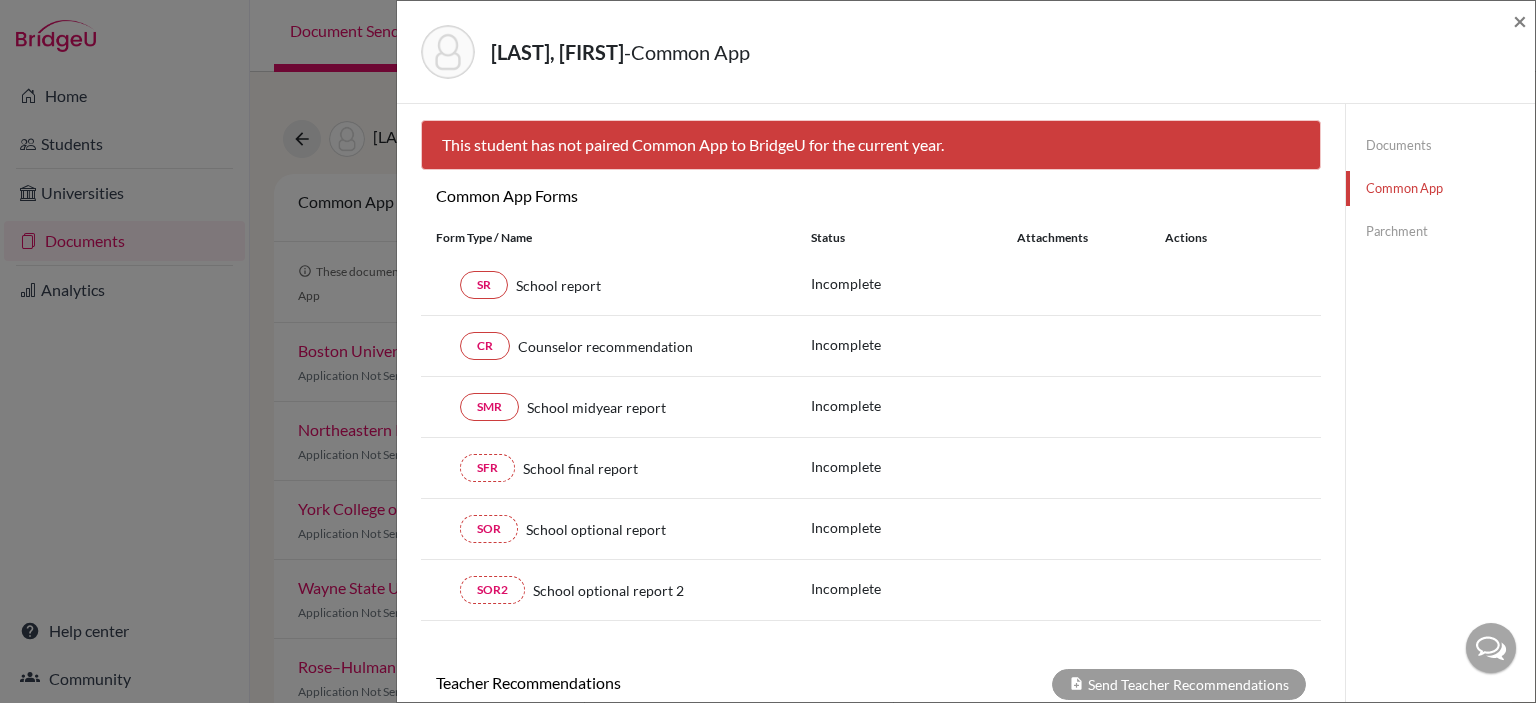click on "Documents" 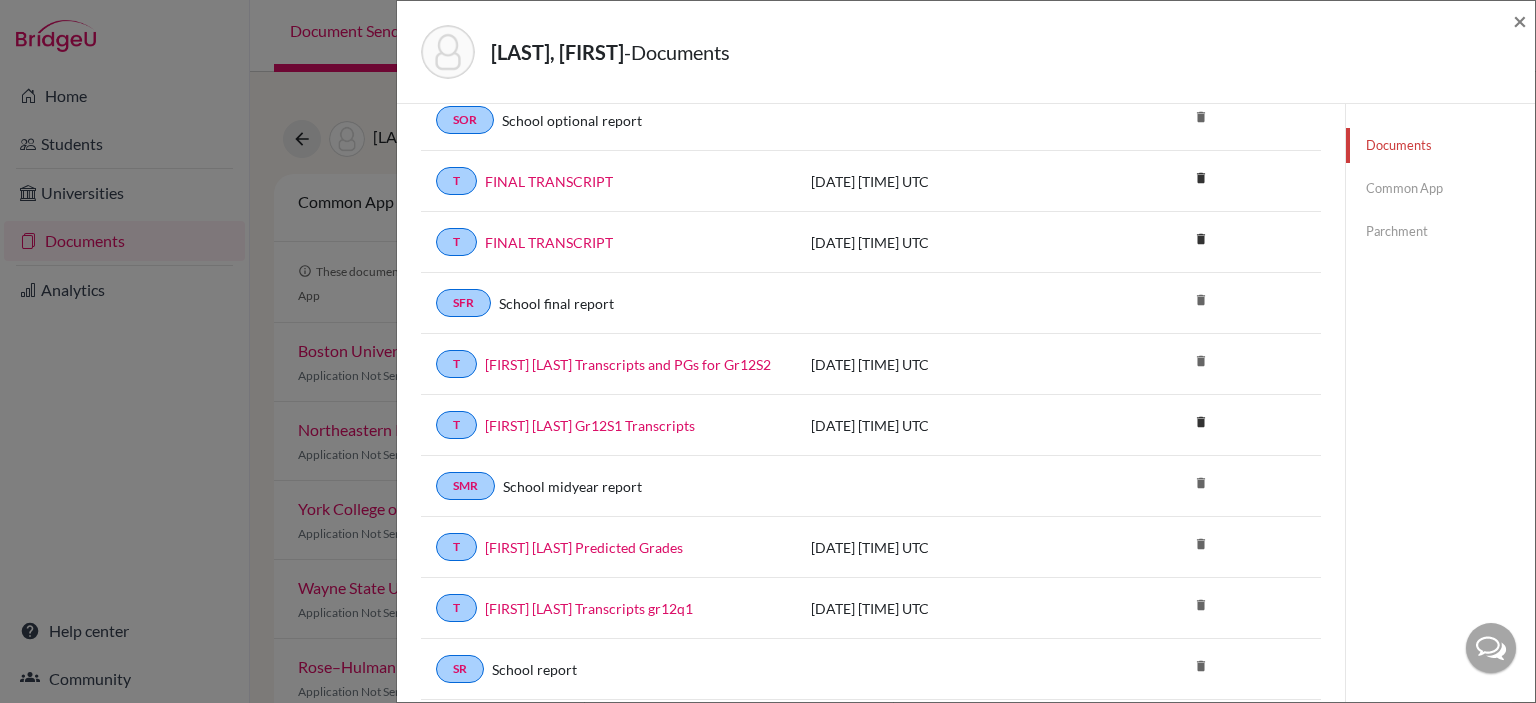 scroll, scrollTop: 0, scrollLeft: 0, axis: both 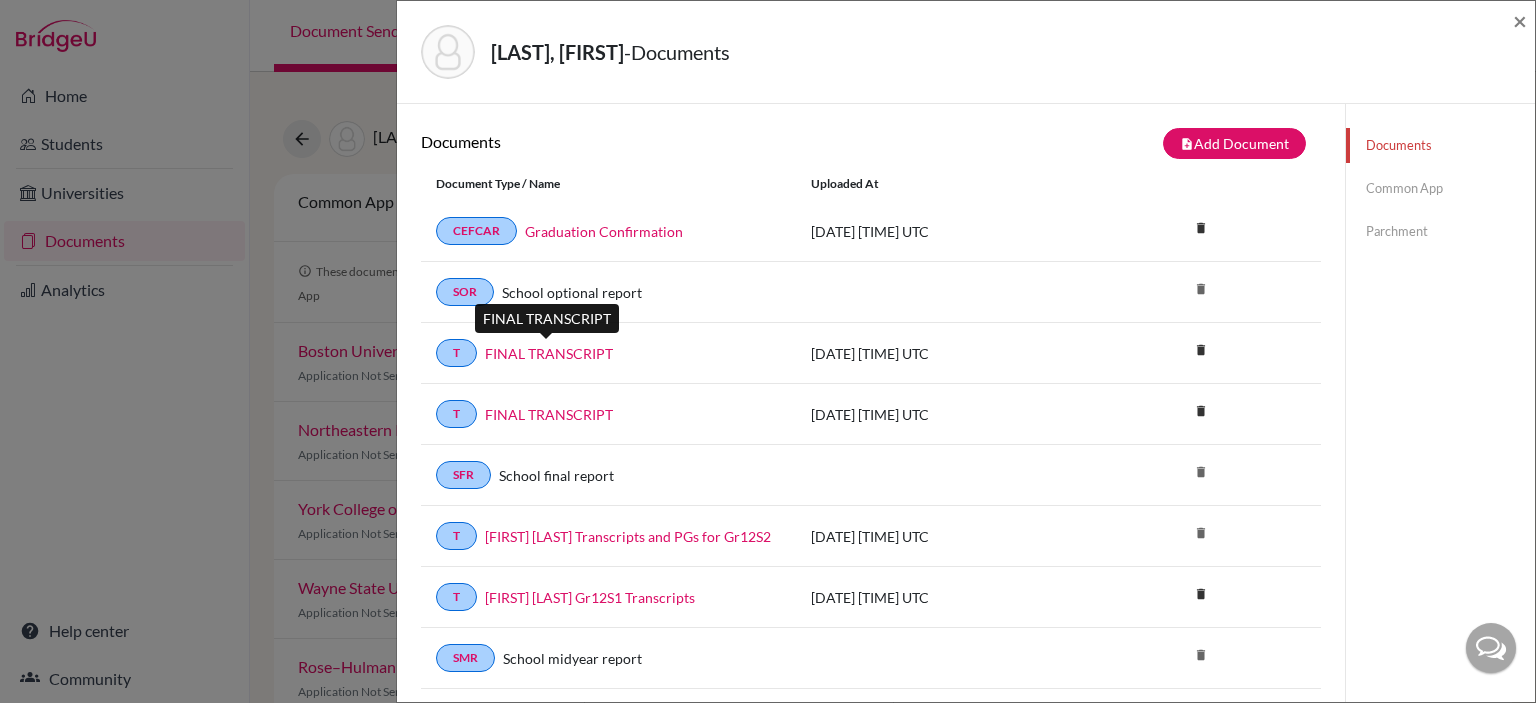 click on "FINAL TRANSCRIPT" at bounding box center (549, 353) 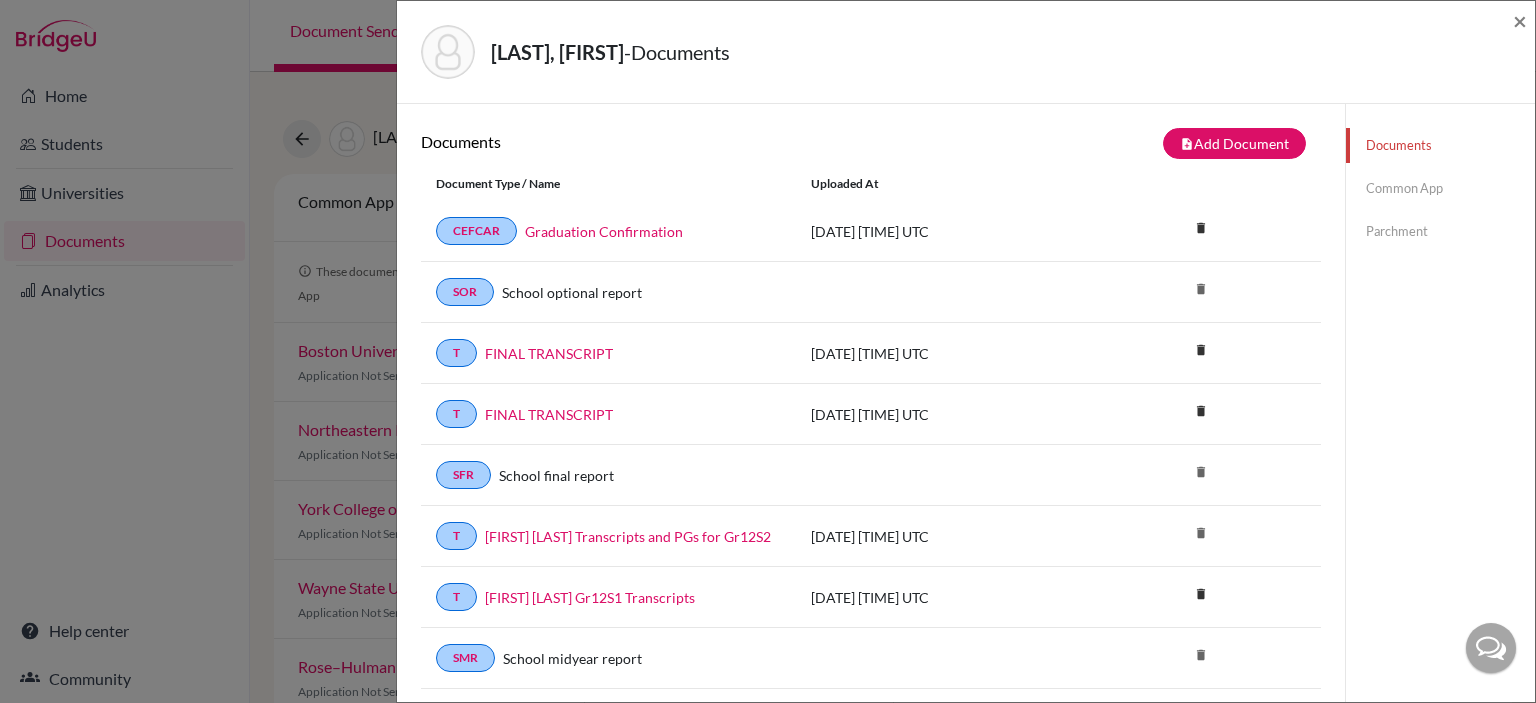 click on "Common App" 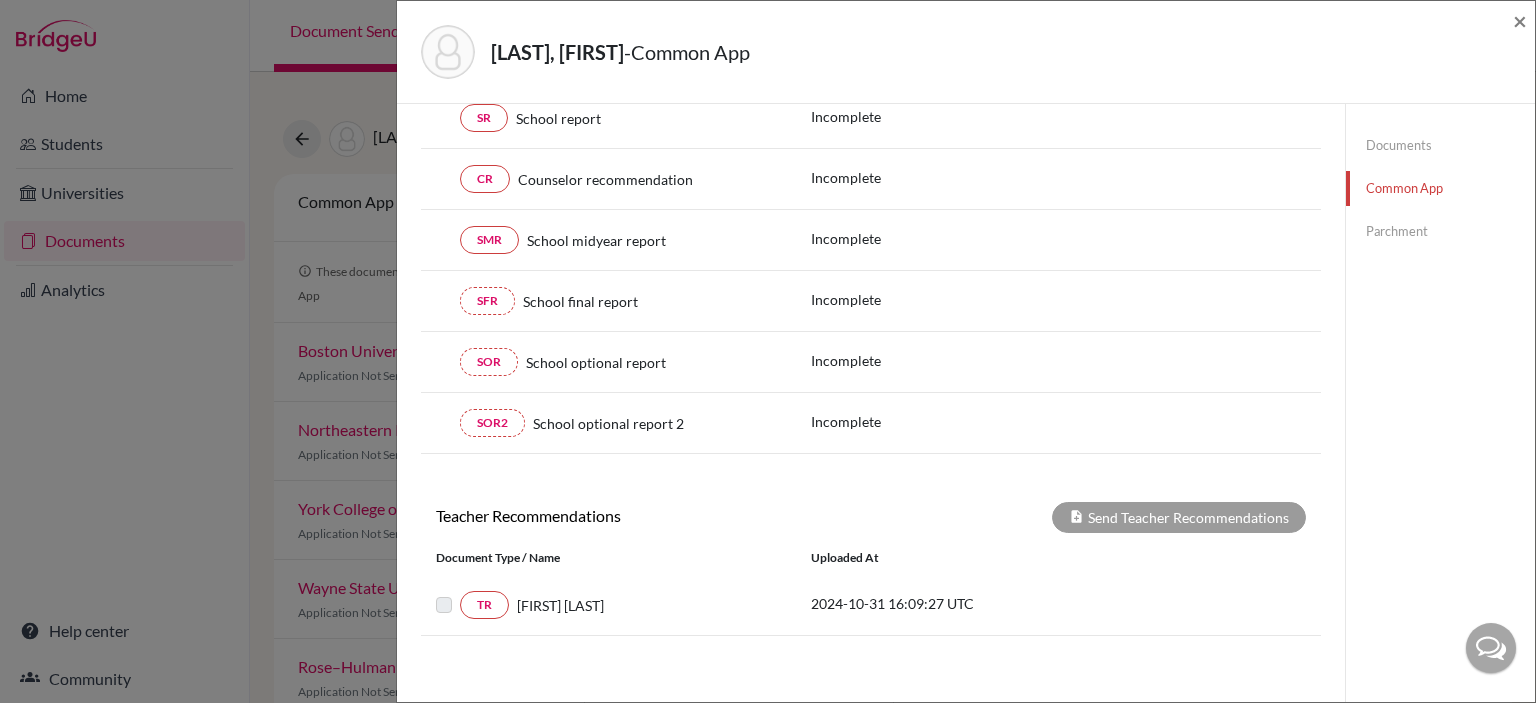 scroll, scrollTop: 0, scrollLeft: 0, axis: both 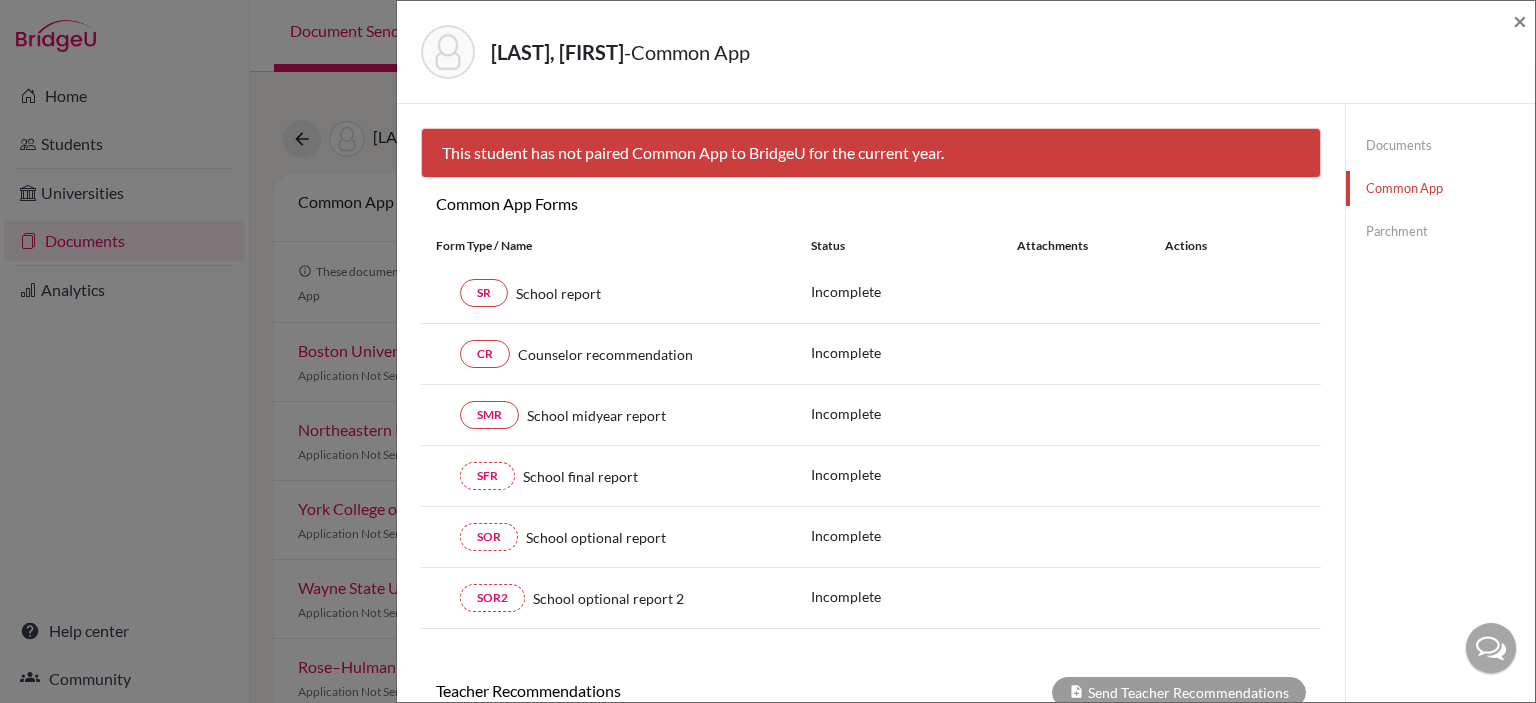 click on "Aker, Jennah  -  Common App × × This student has not paired Common App to BridgeU for the current year. Common App Forms These documents will be sent to all Common App universities selected by your student. You won't be able to update them once sent. Cancel Send Form Type / Name Status Attachments Actions  SR School report Incomplete  CR Counselor recommendation Incomplete  SMR School midyear report Incomplete  SFR School final report Incomplete  SOR School optional report Incomplete  SOR2 School optional report 2 Incomplete Teacher Recommendations Send Teacher Recommendations Document Type / Name Uploaded at TR Mohammed Habbas 2024-10-31 16:09:27 UTC Documents Common App Parchment" 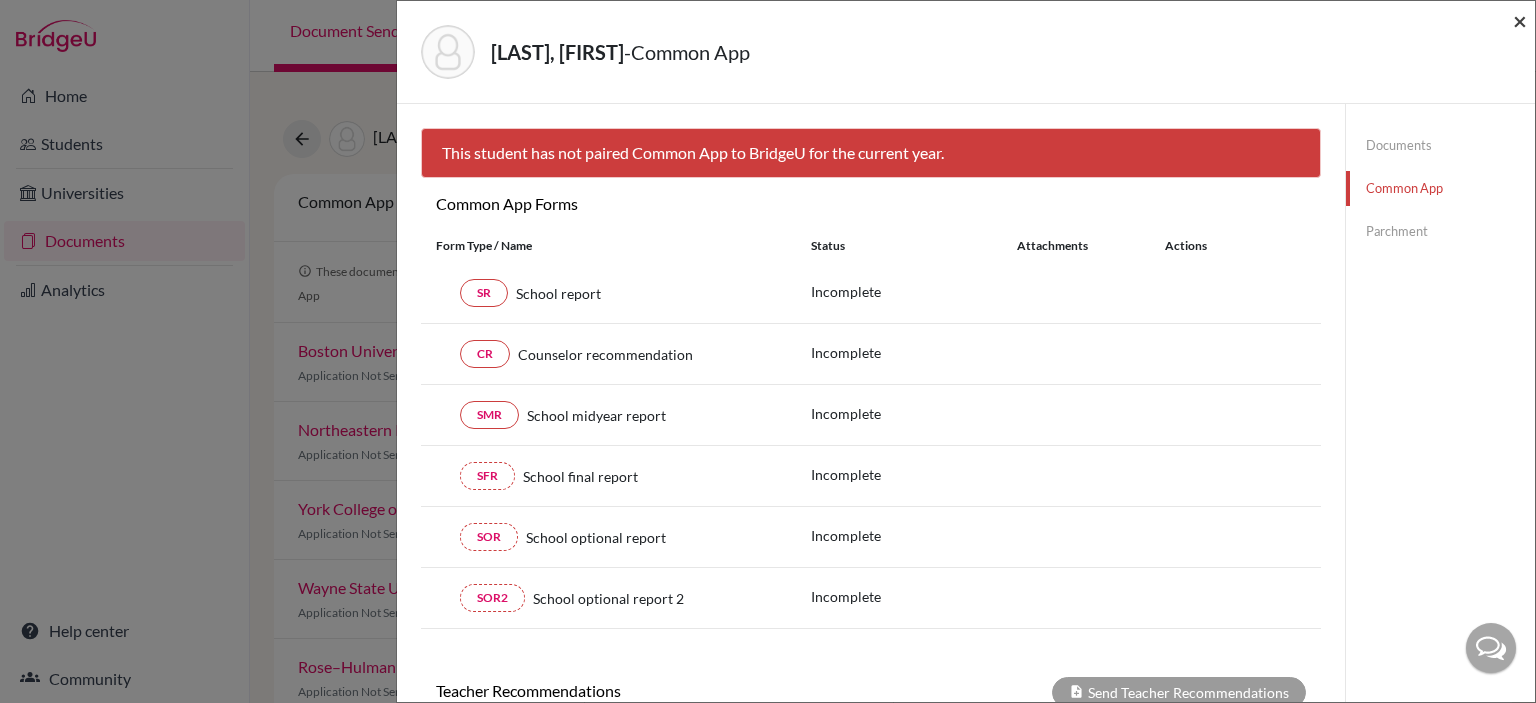 click on "×" at bounding box center [1520, 20] 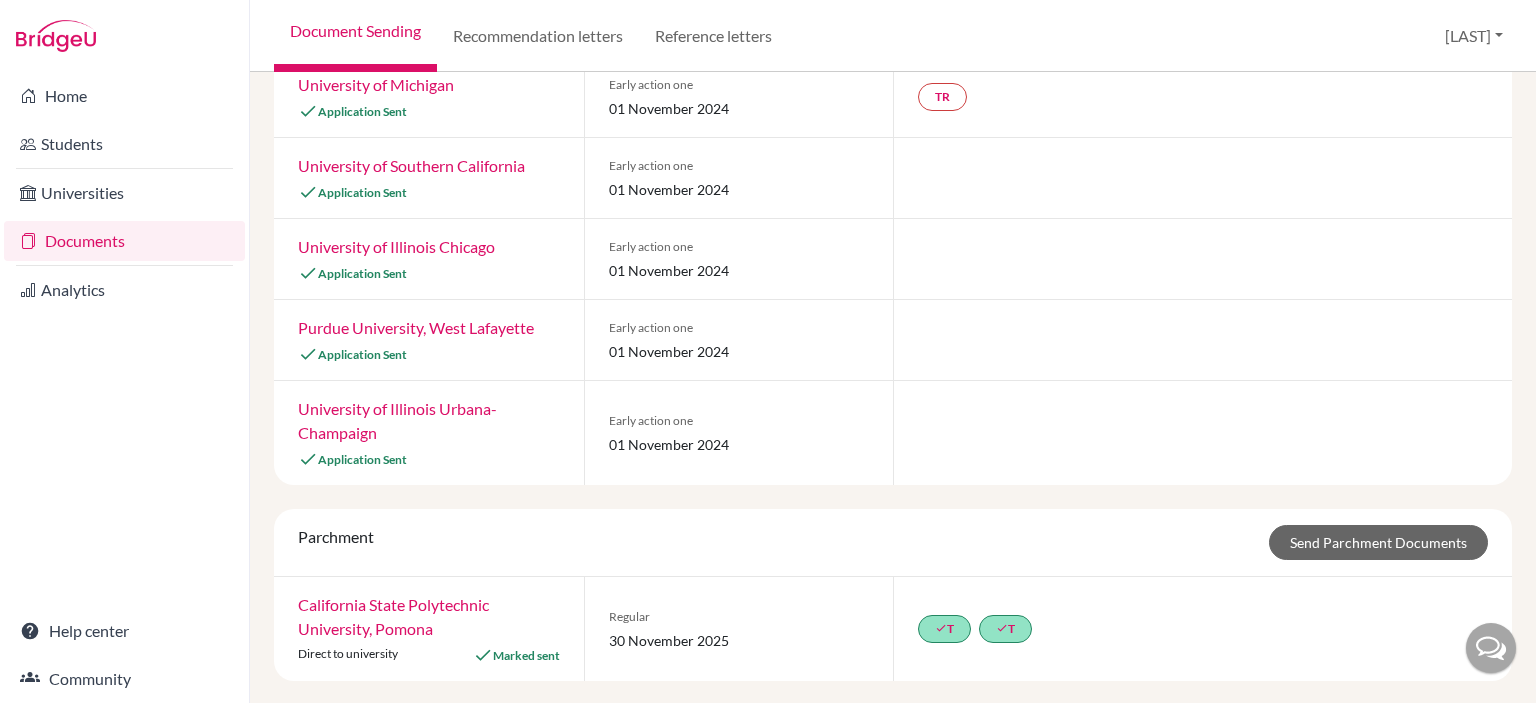 scroll, scrollTop: 1396, scrollLeft: 0, axis: vertical 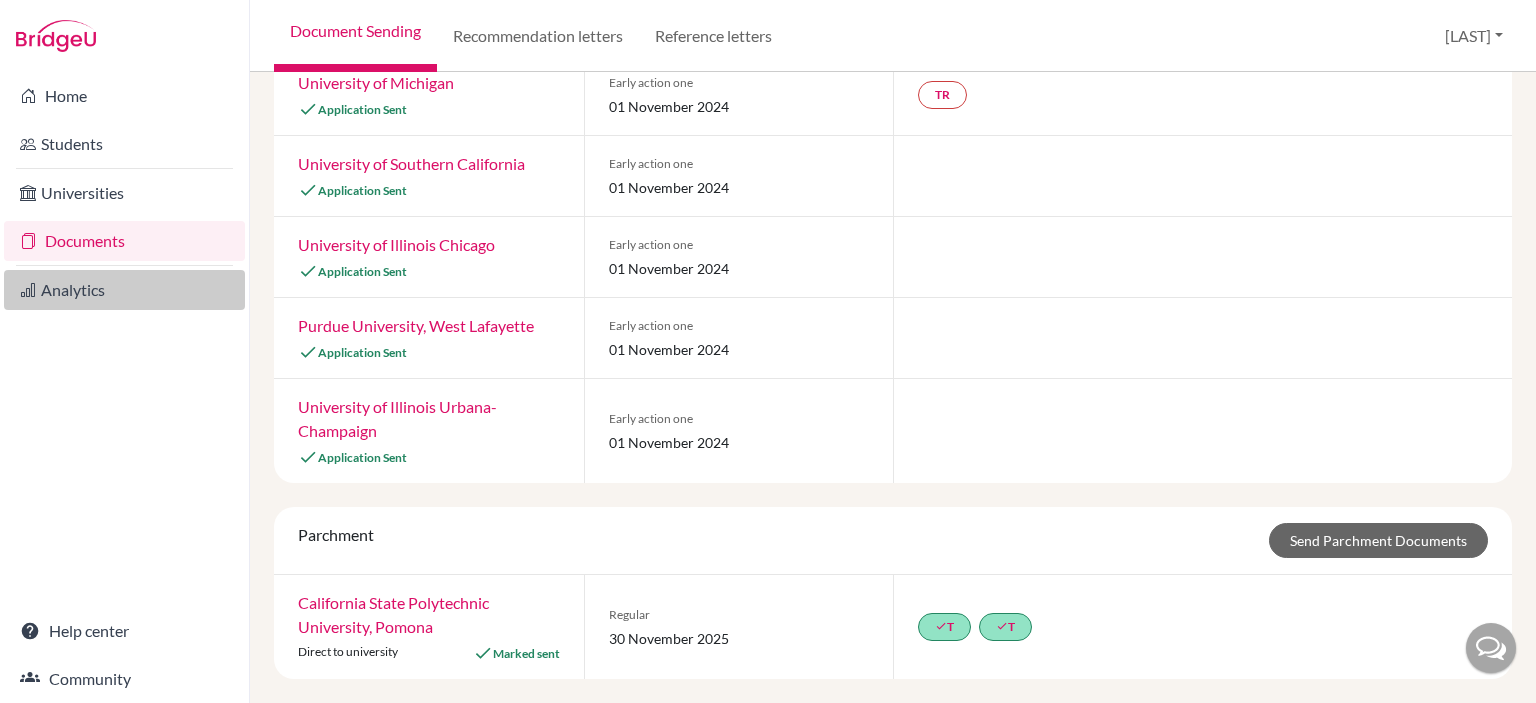 click on "Analytics" at bounding box center [124, 290] 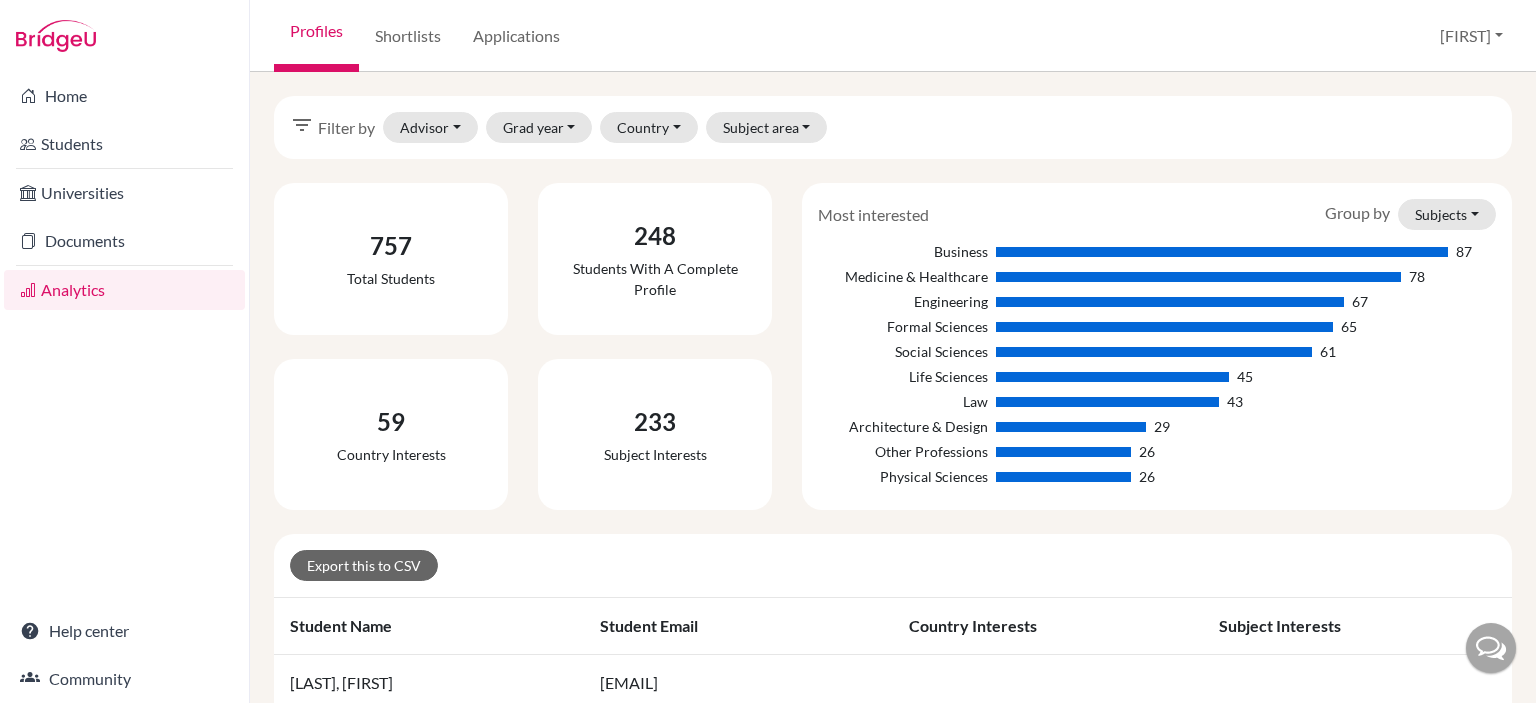 scroll, scrollTop: 0, scrollLeft: 0, axis: both 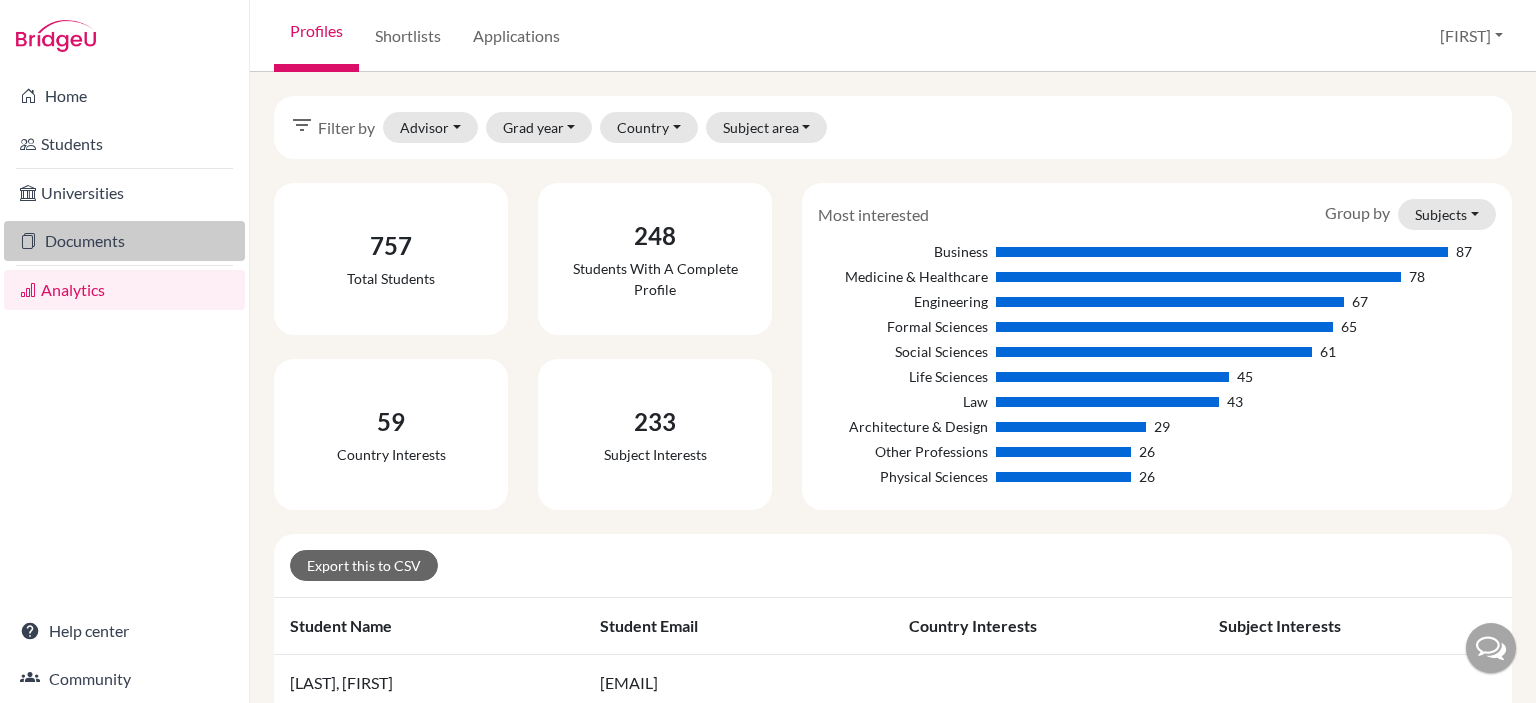 click on "Documents" at bounding box center (124, 241) 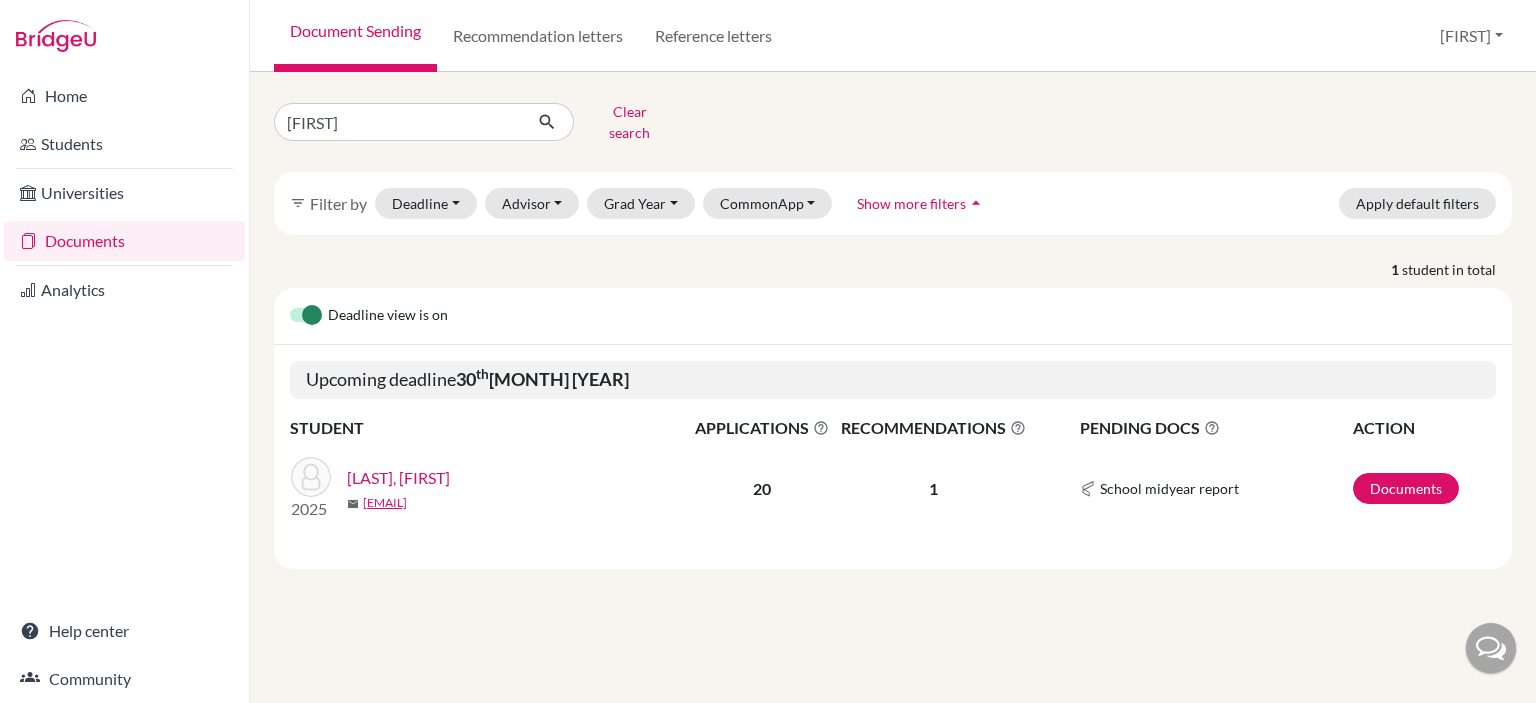 scroll, scrollTop: 0, scrollLeft: 0, axis: both 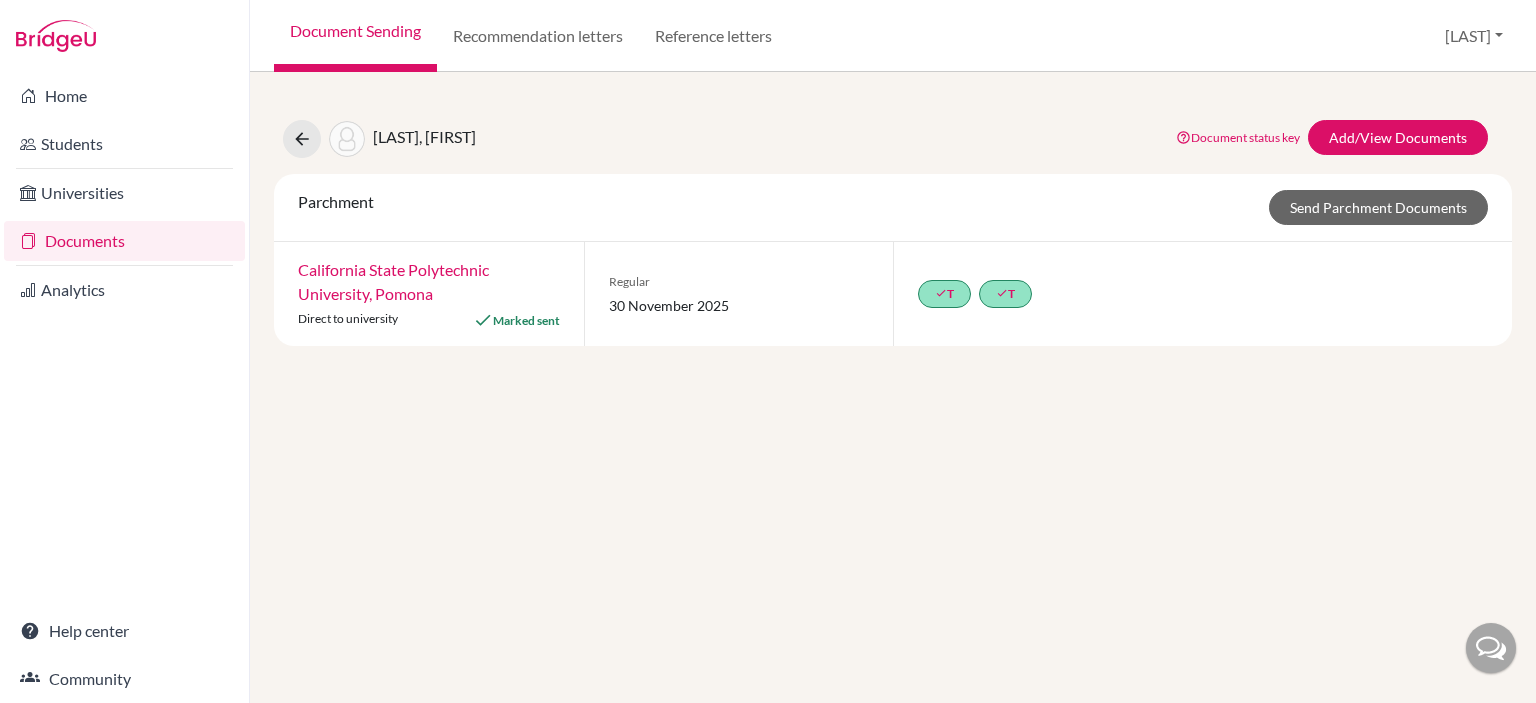 click on "Documents" at bounding box center [124, 241] 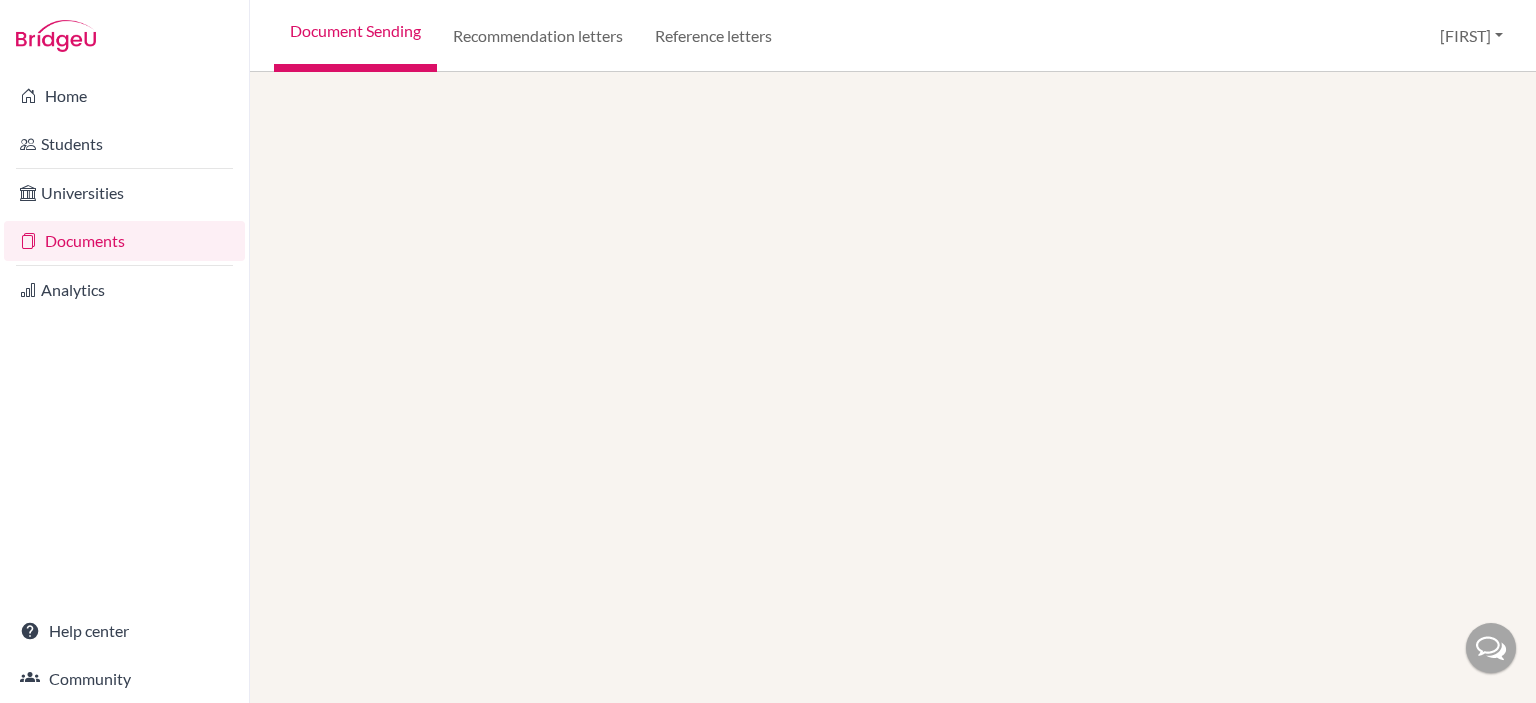 scroll, scrollTop: 0, scrollLeft: 0, axis: both 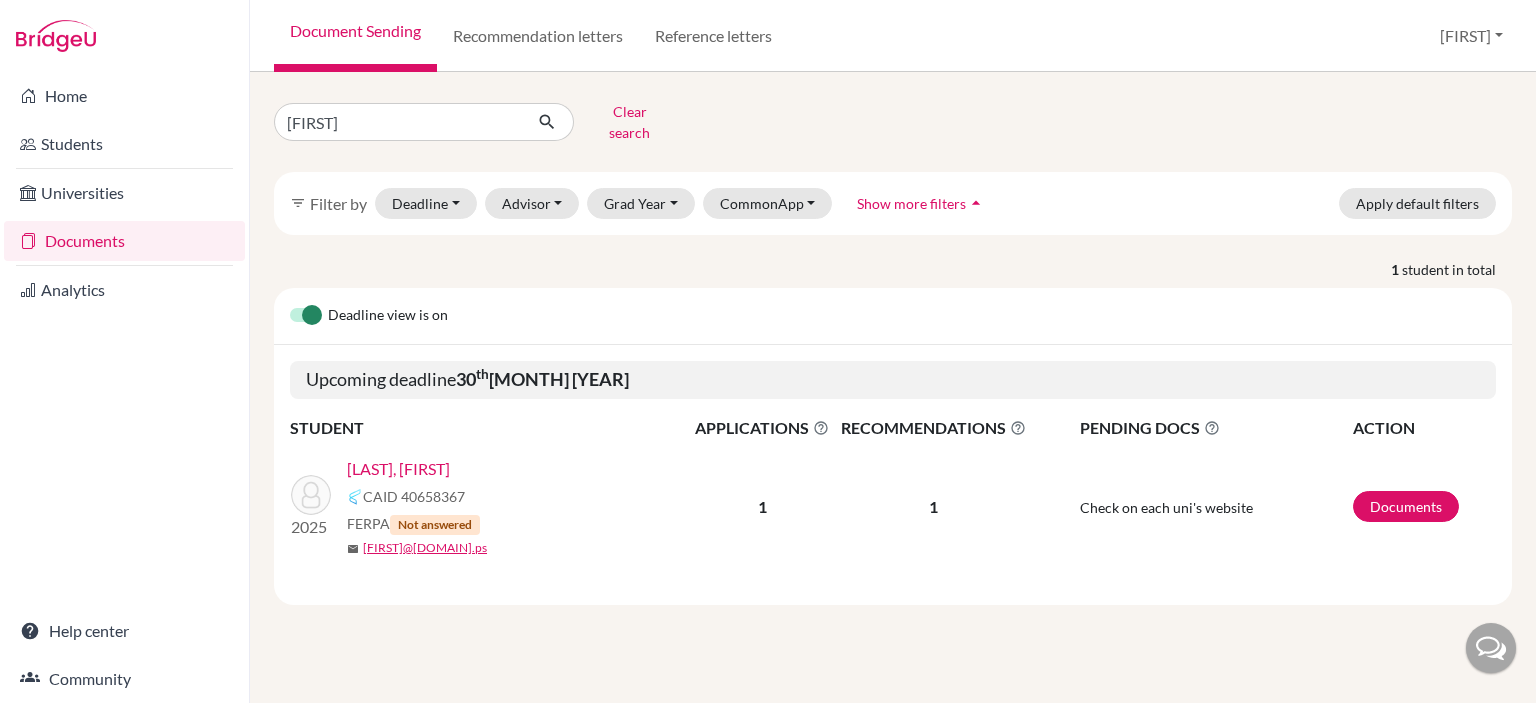 click on "[LAST], [FIRST]" at bounding box center (398, 469) 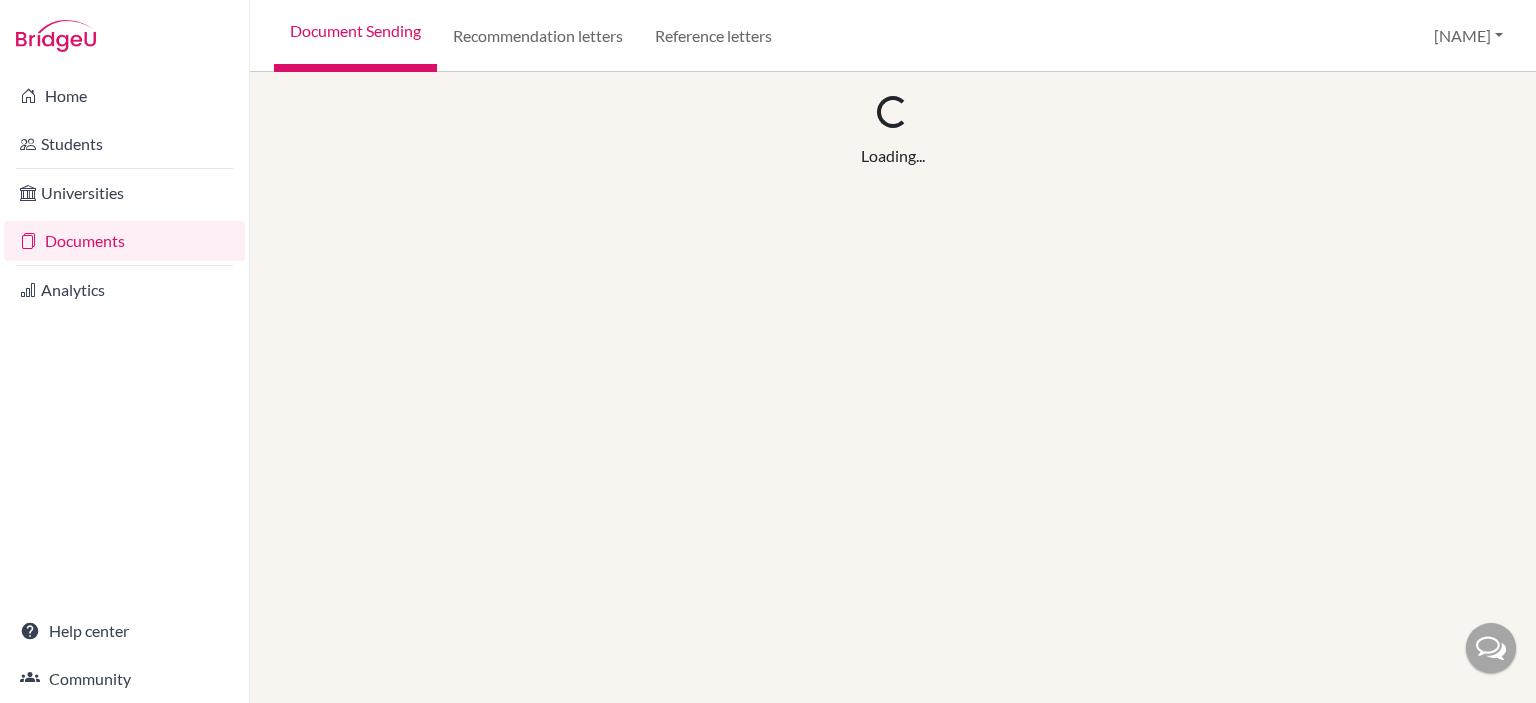 scroll, scrollTop: 0, scrollLeft: 0, axis: both 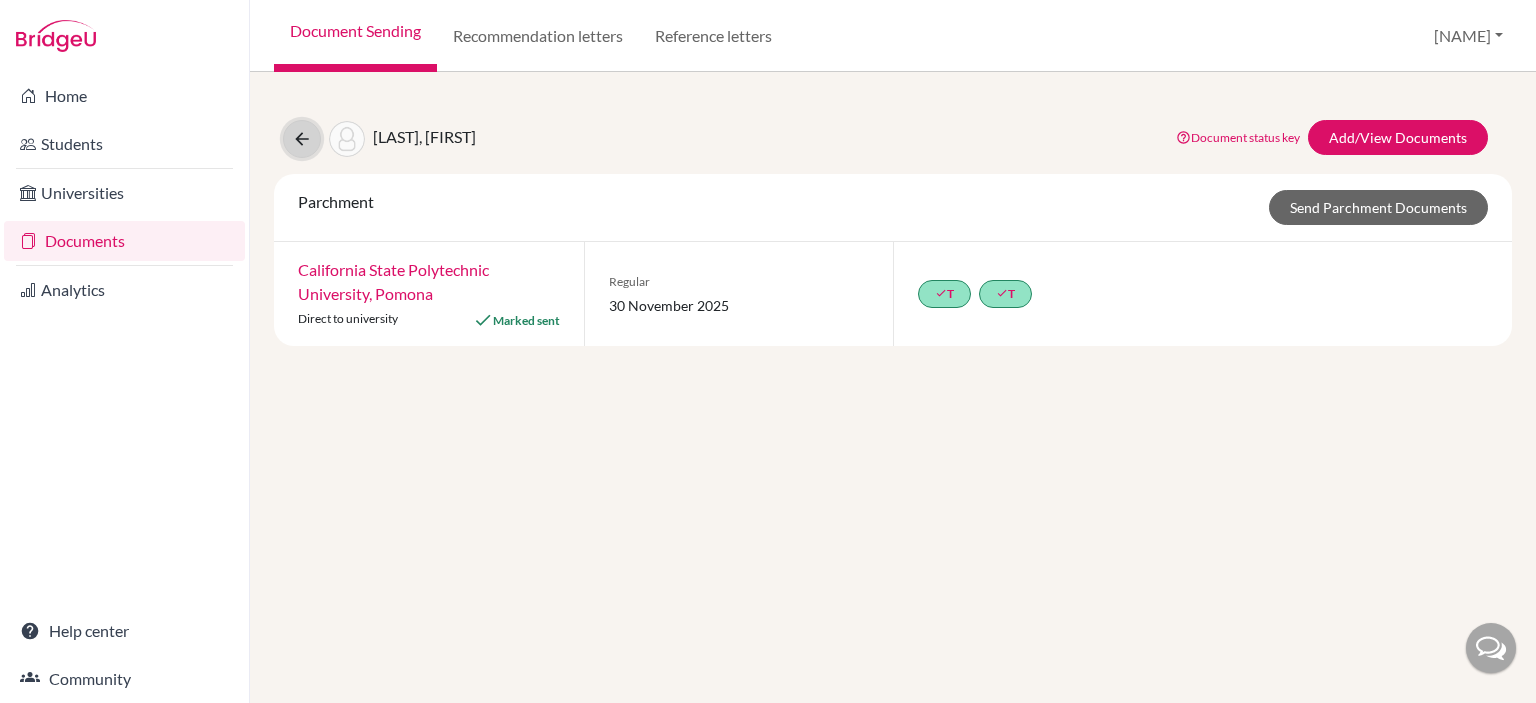 click at bounding box center [302, 139] 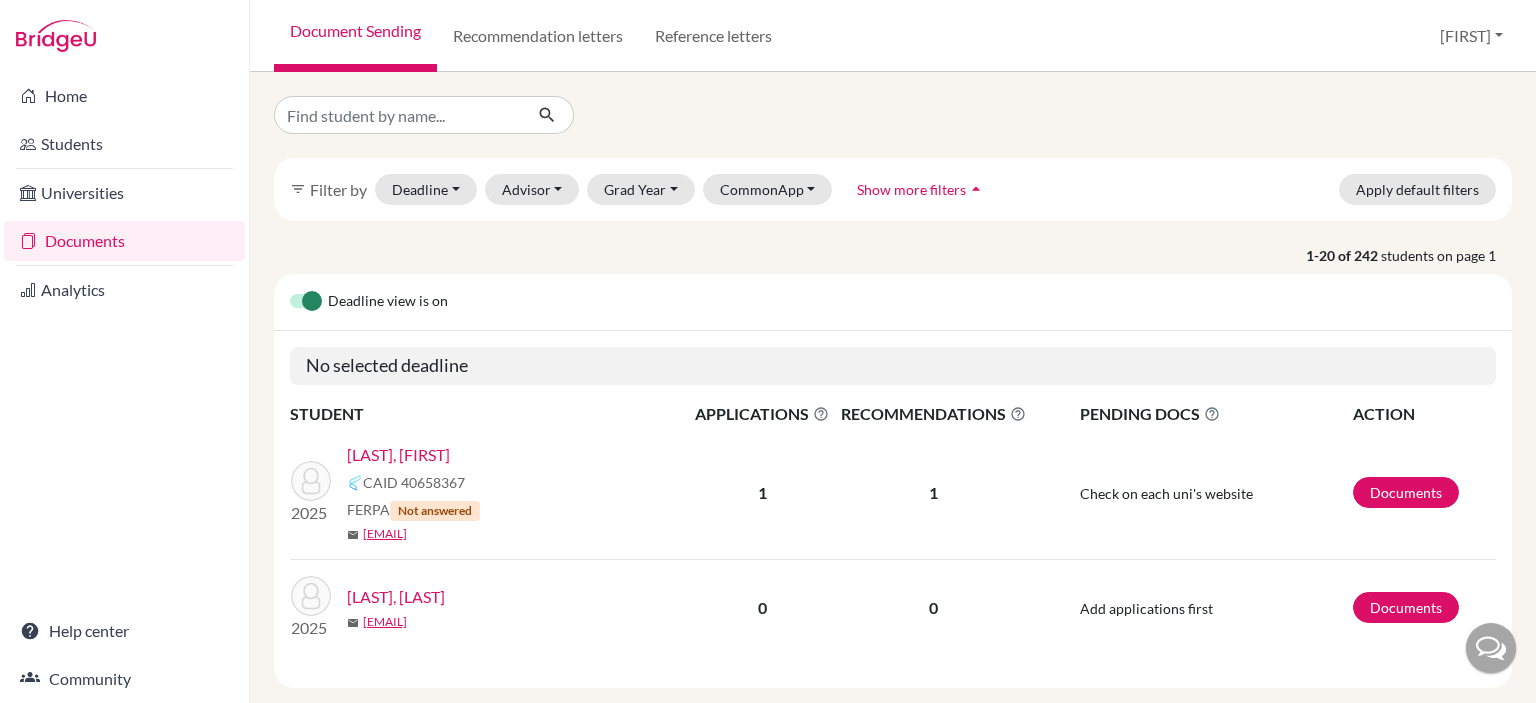 scroll, scrollTop: 0, scrollLeft: 0, axis: both 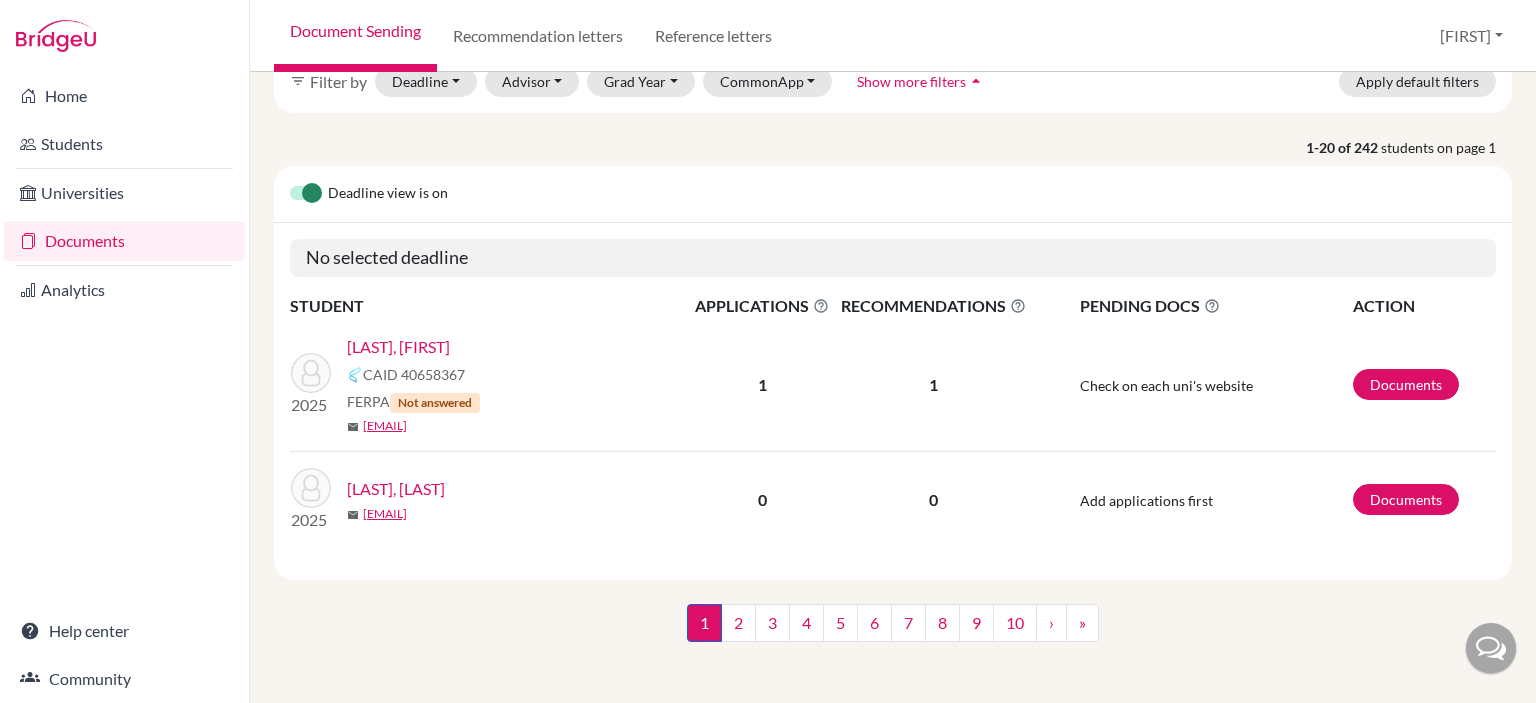 drag, startPoint x: 1535, startPoint y: 236, endPoint x: 1518, endPoint y: 358, distance: 123.178734 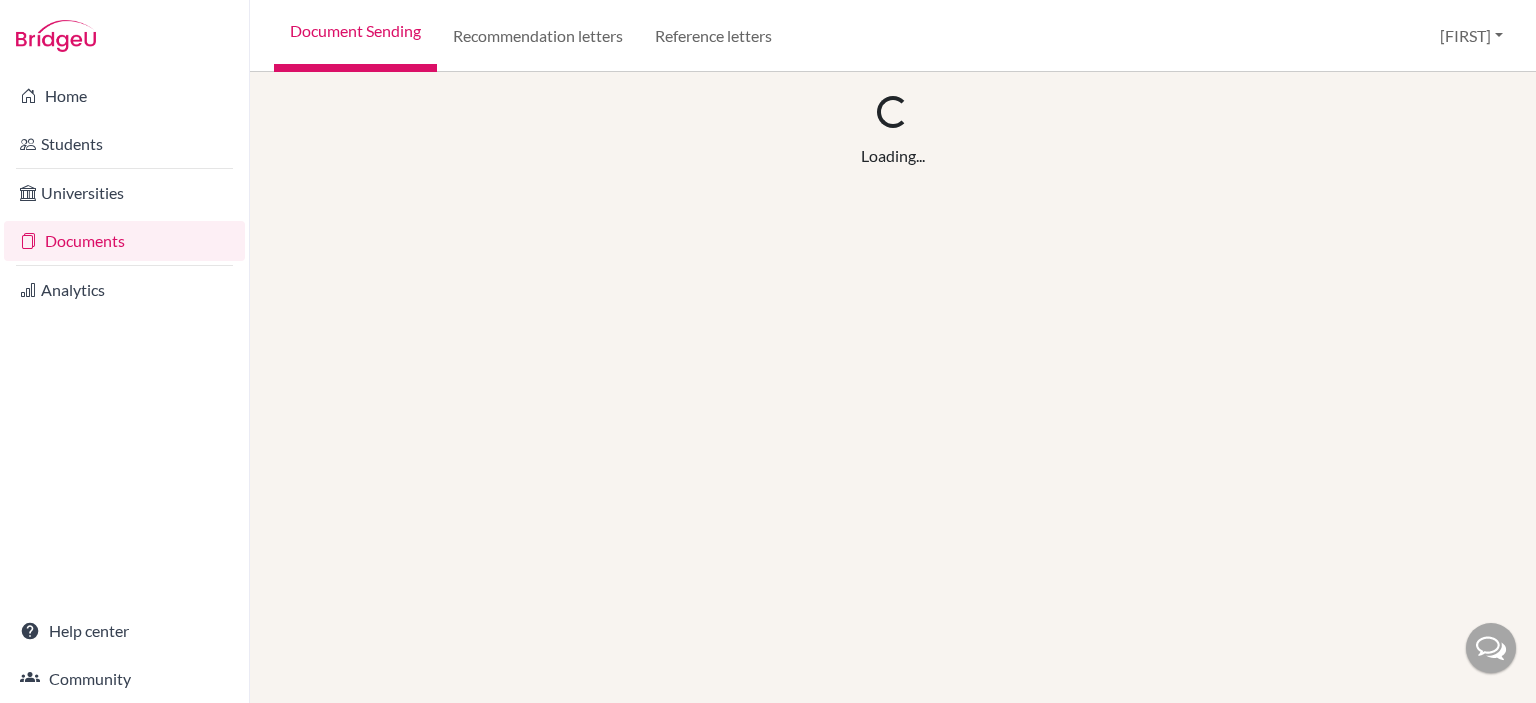 scroll, scrollTop: 0, scrollLeft: 0, axis: both 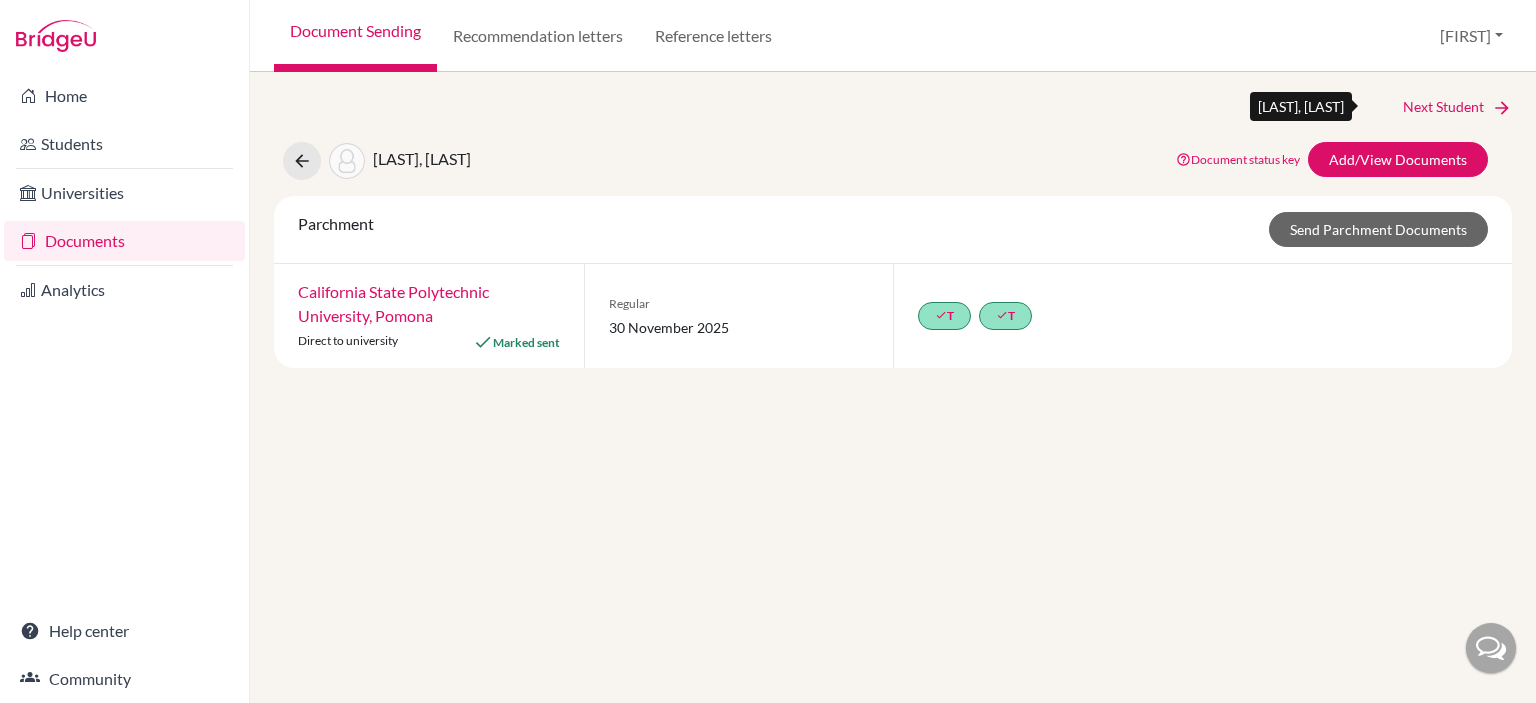 click on "Next Student" at bounding box center [1457, 107] 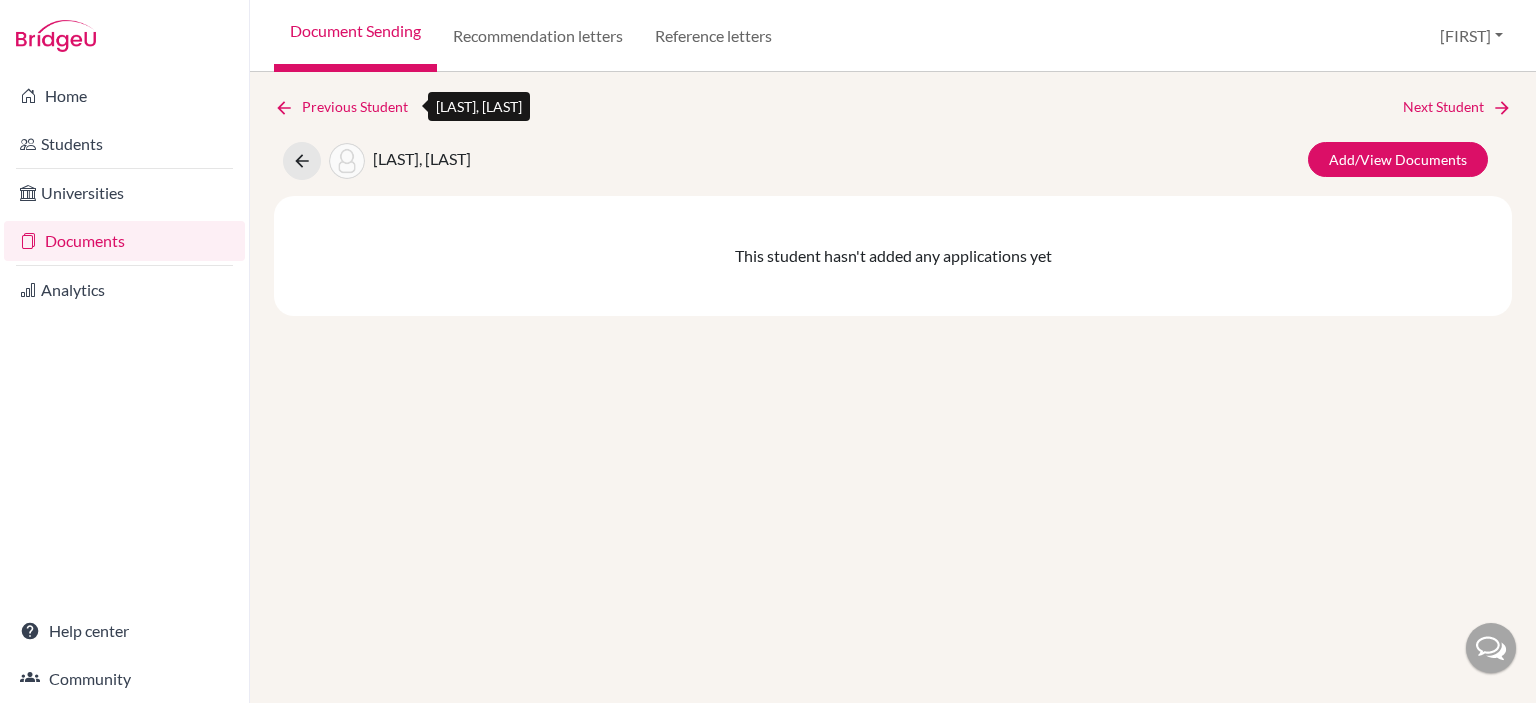 click on "Previous Student" at bounding box center (349, 107) 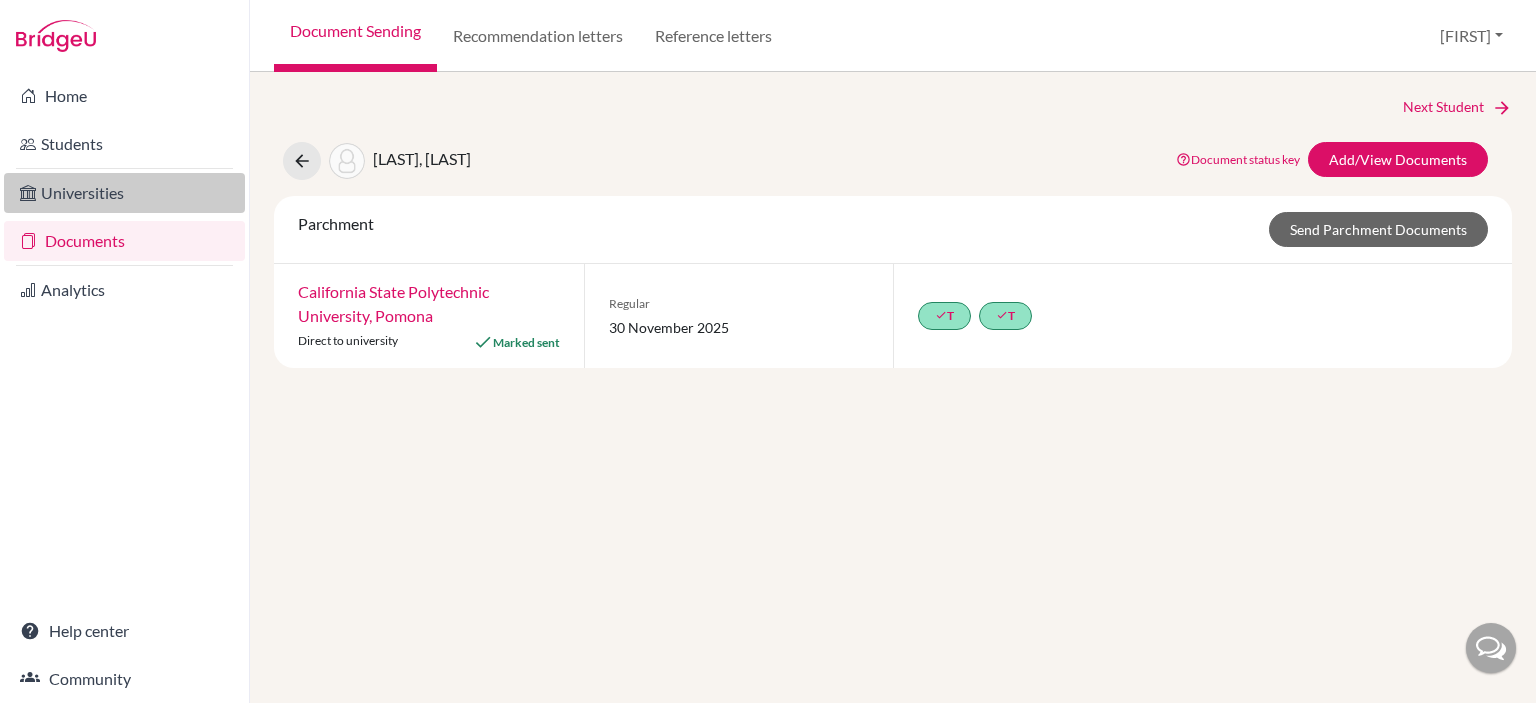 click on "Universities" at bounding box center [124, 193] 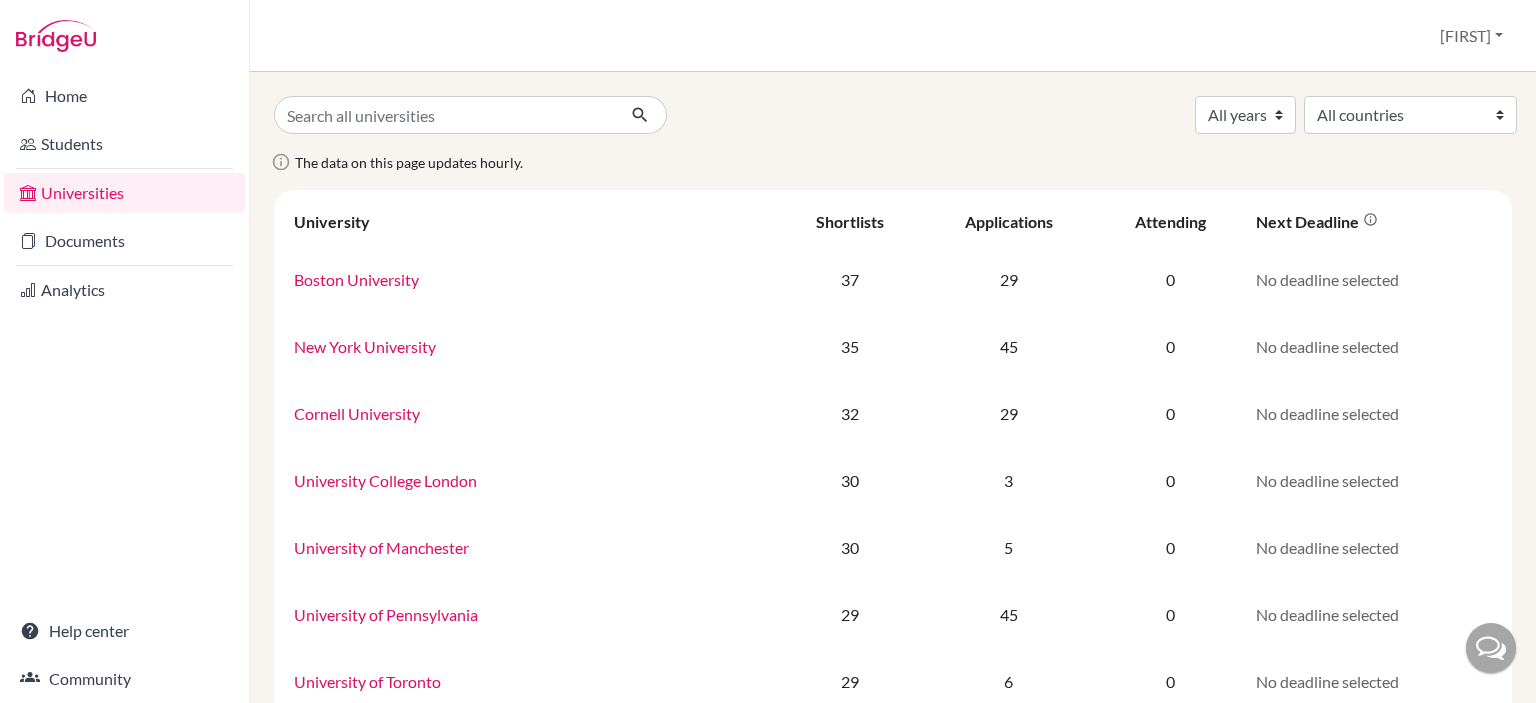 scroll, scrollTop: 0, scrollLeft: 0, axis: both 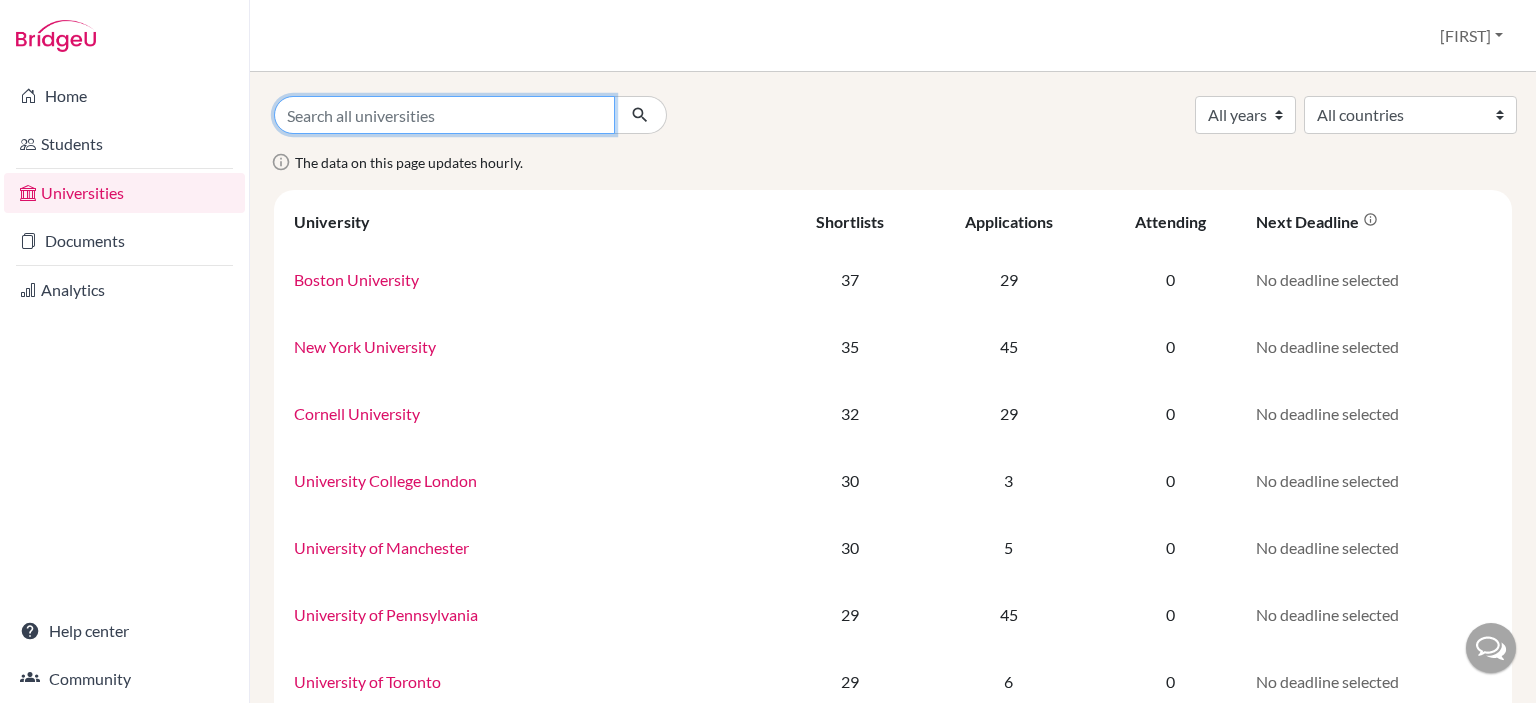 click at bounding box center (444, 115) 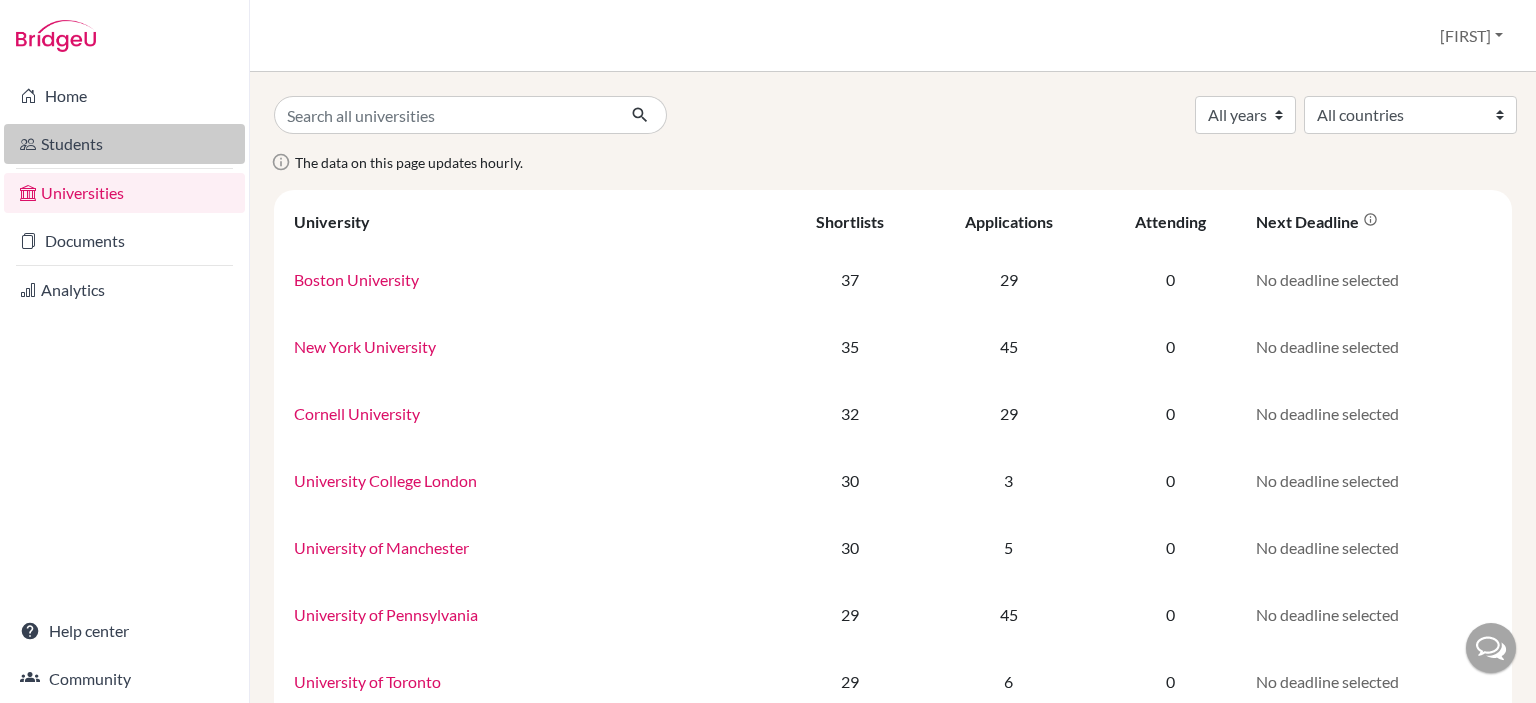 click on "Students" at bounding box center [124, 144] 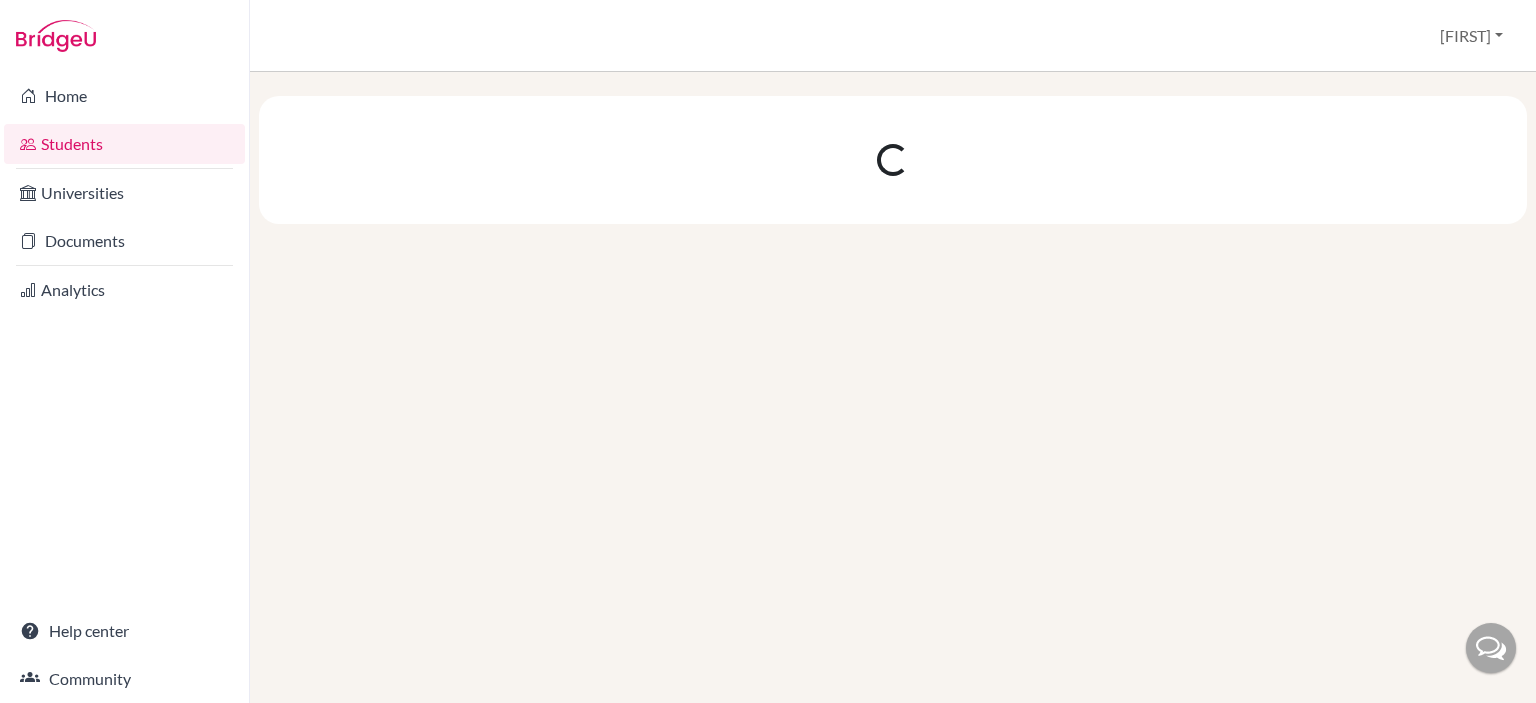 scroll, scrollTop: 0, scrollLeft: 0, axis: both 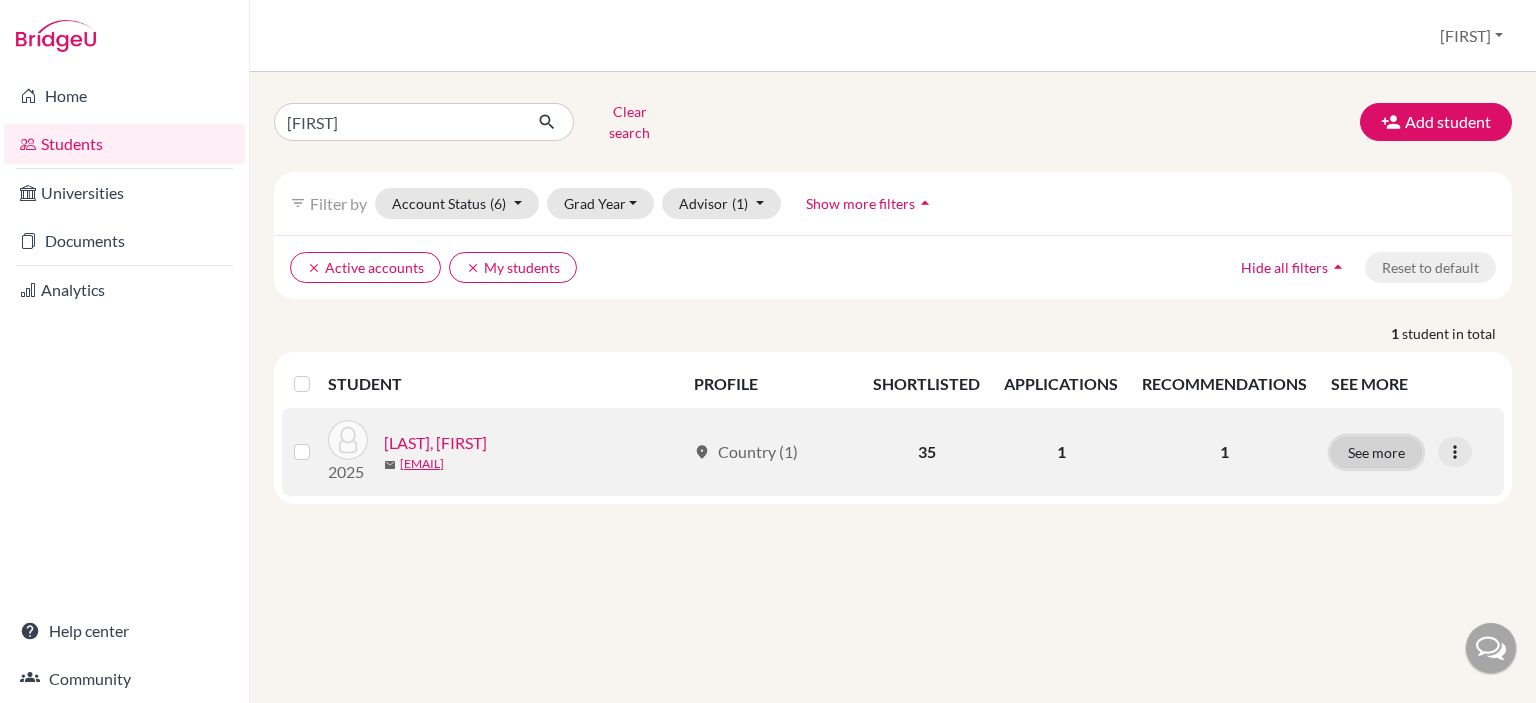 click on "See more" at bounding box center (1376, 452) 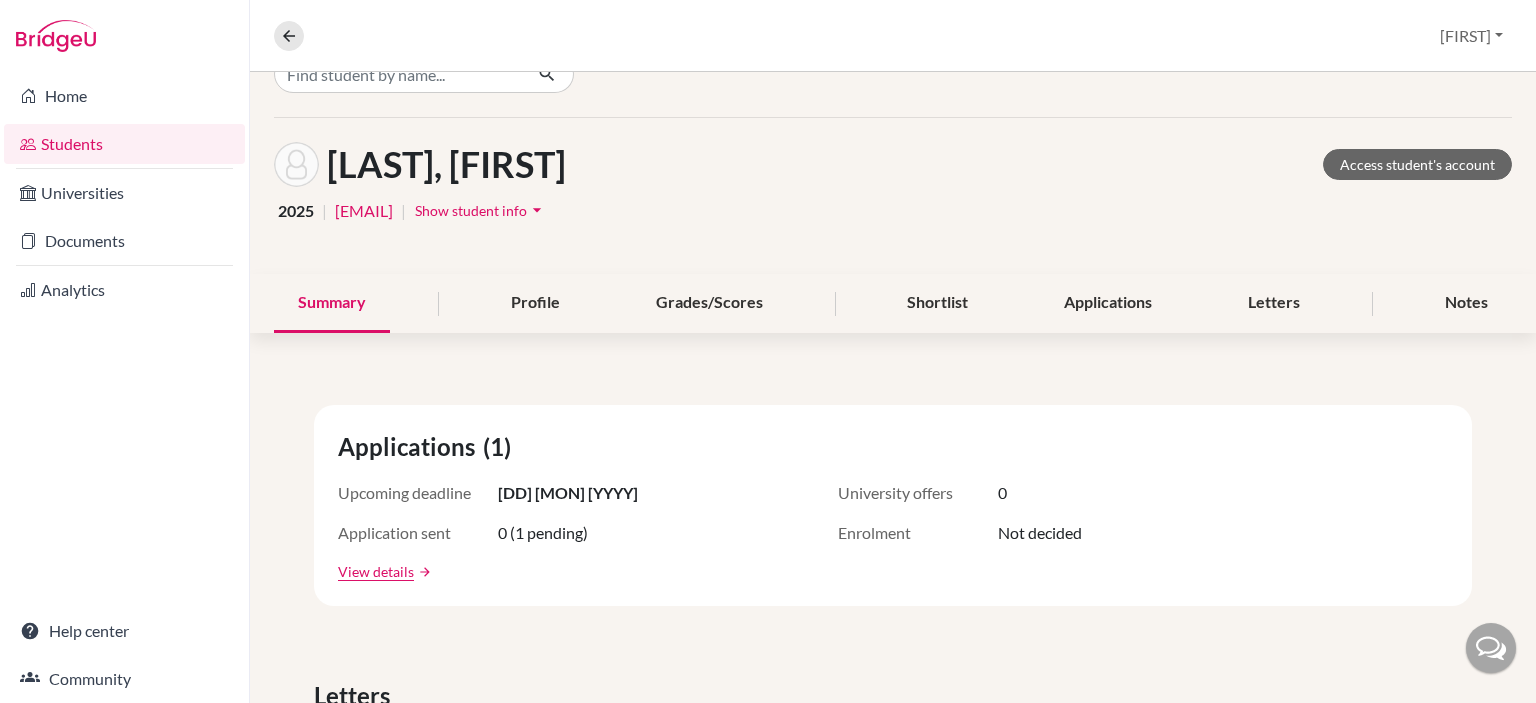 scroll, scrollTop: 40, scrollLeft: 0, axis: vertical 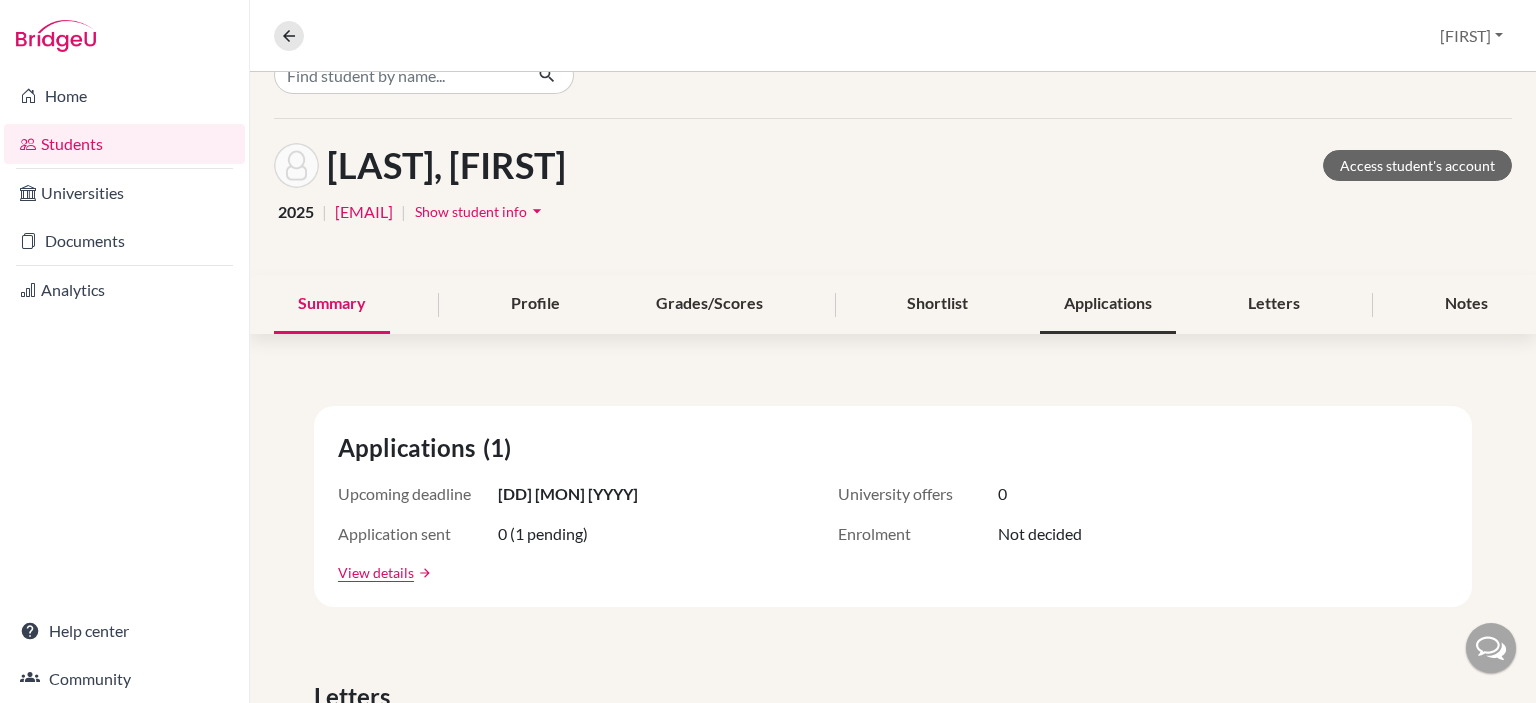 click on "Applications" at bounding box center (1108, 304) 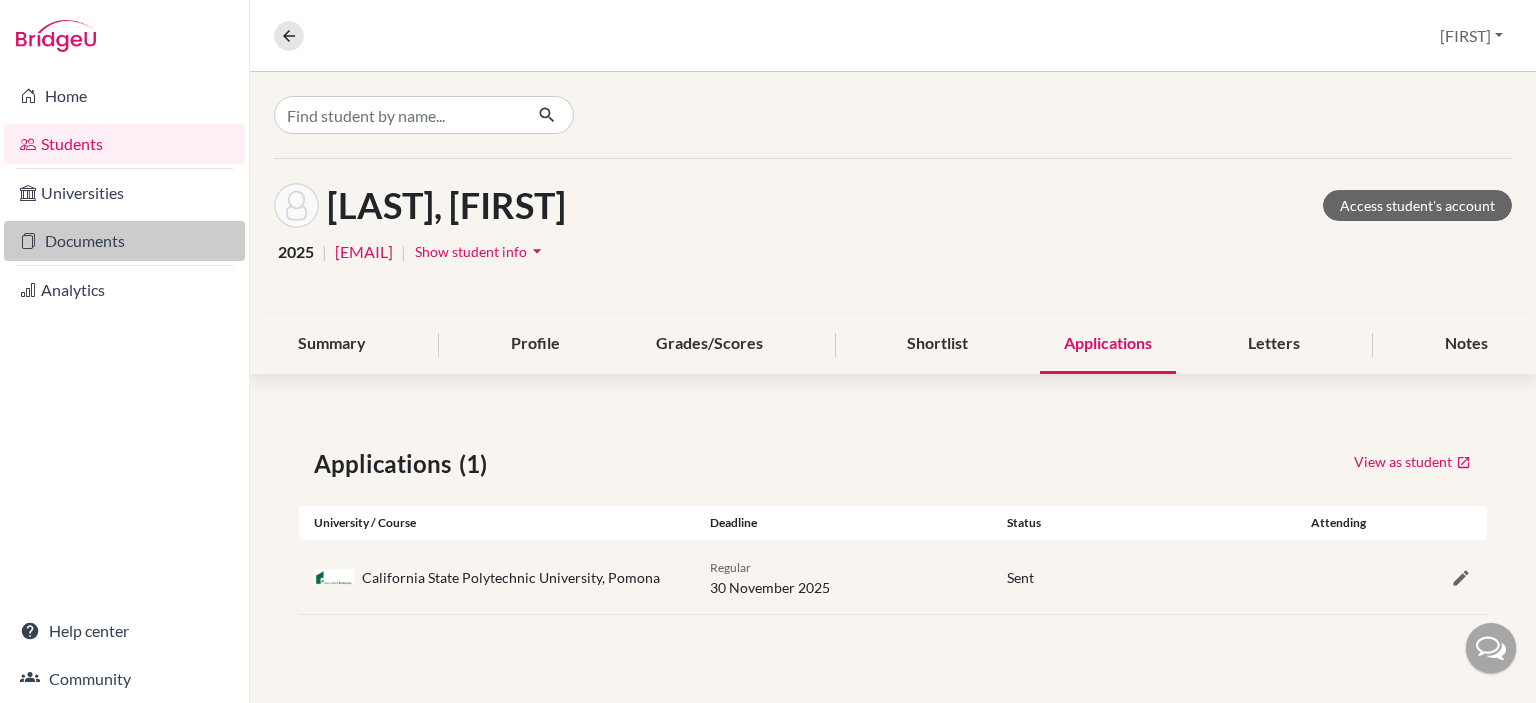 click on "Documents" at bounding box center (124, 241) 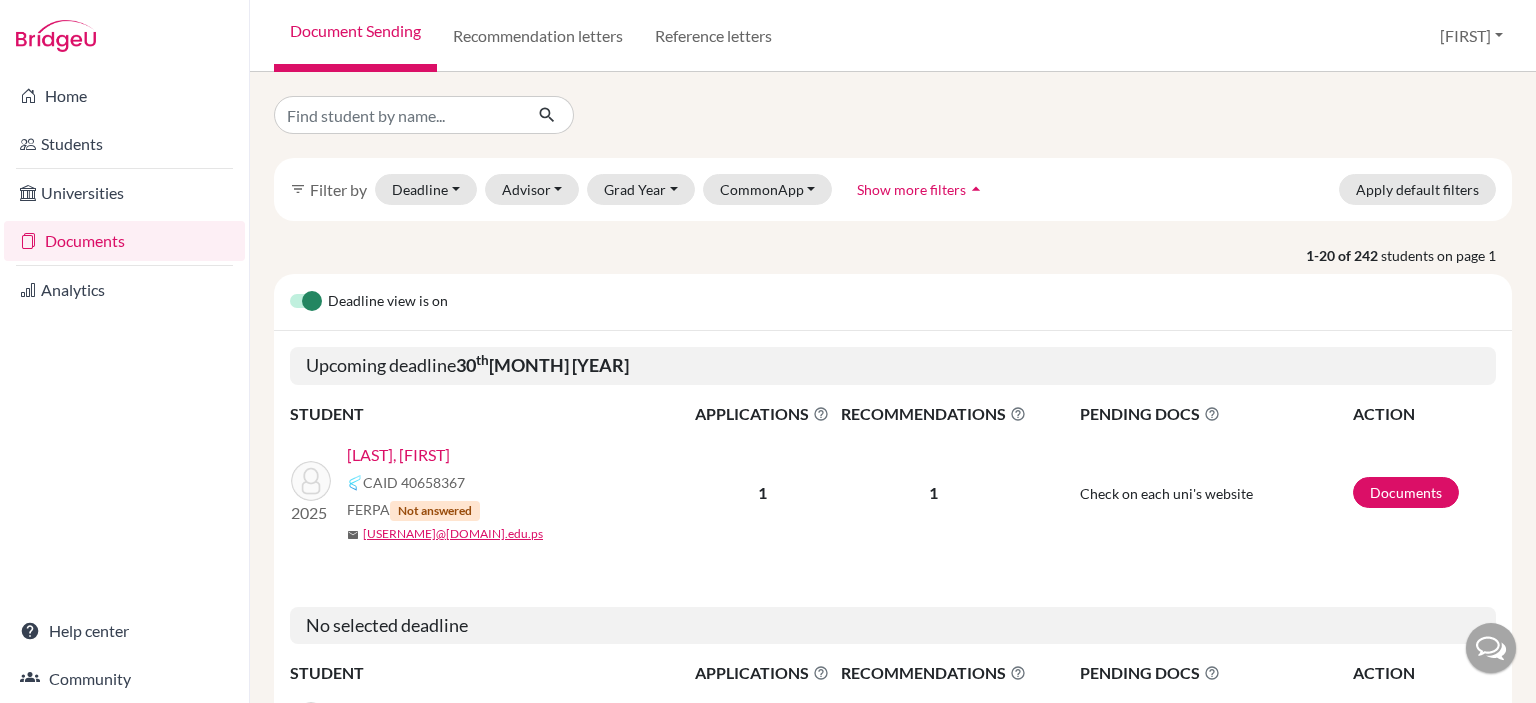 scroll, scrollTop: 0, scrollLeft: 0, axis: both 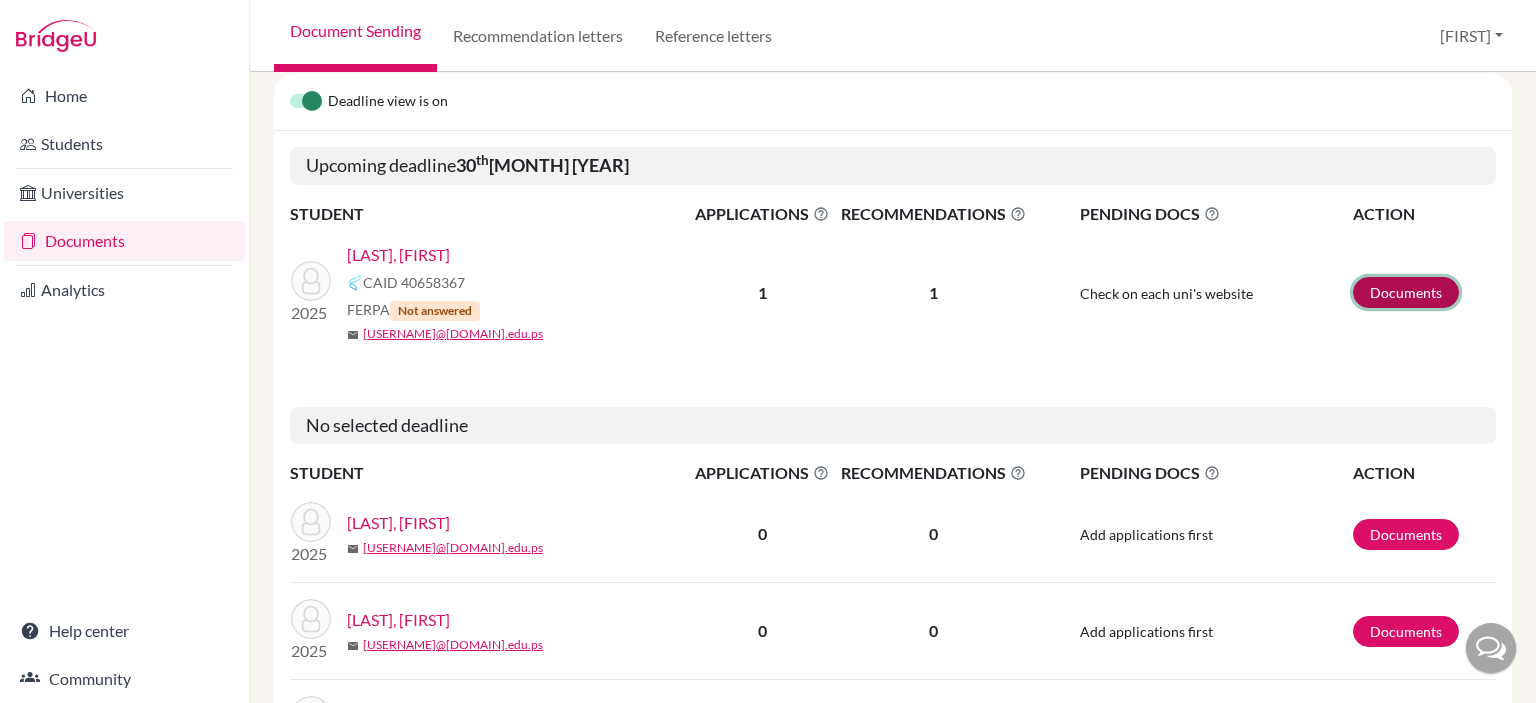 click on "Documents" at bounding box center [1406, 292] 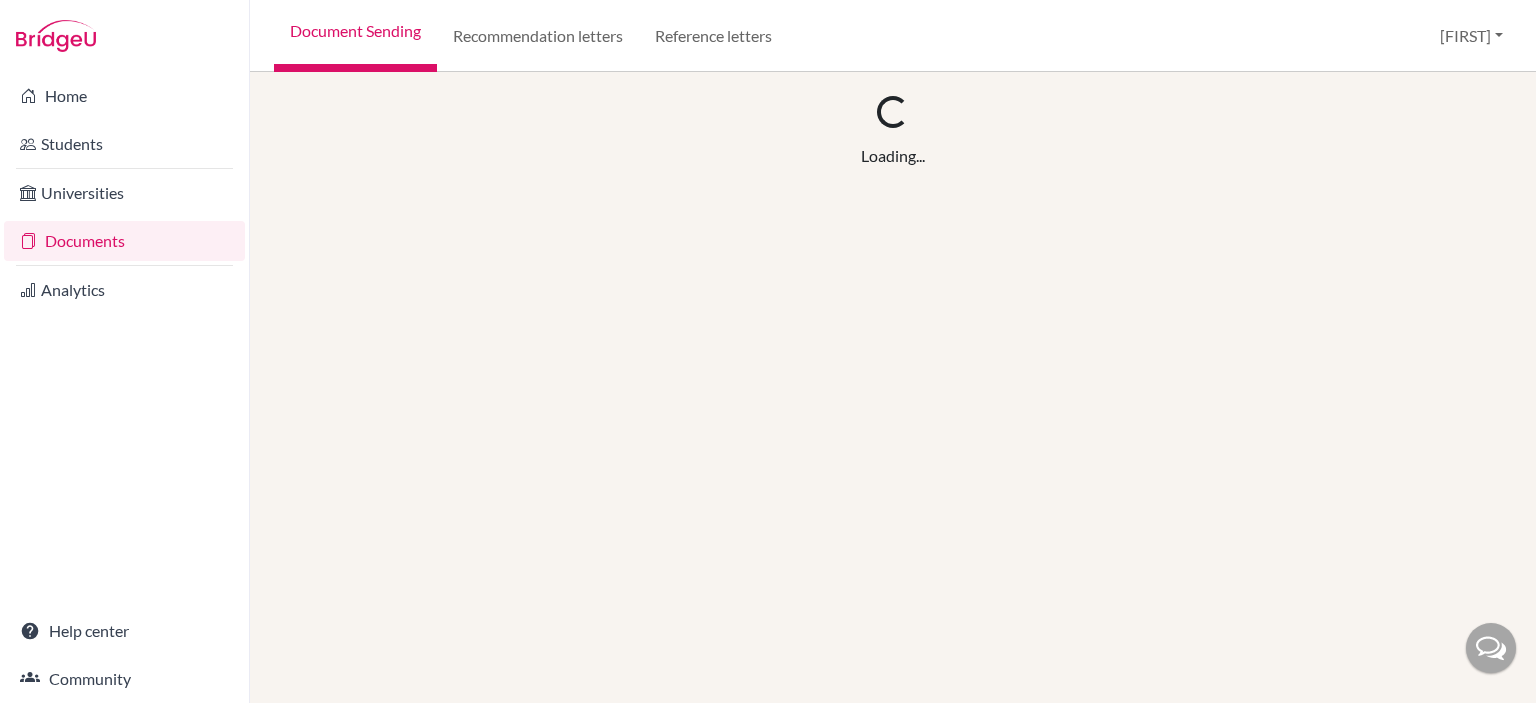 scroll, scrollTop: 0, scrollLeft: 0, axis: both 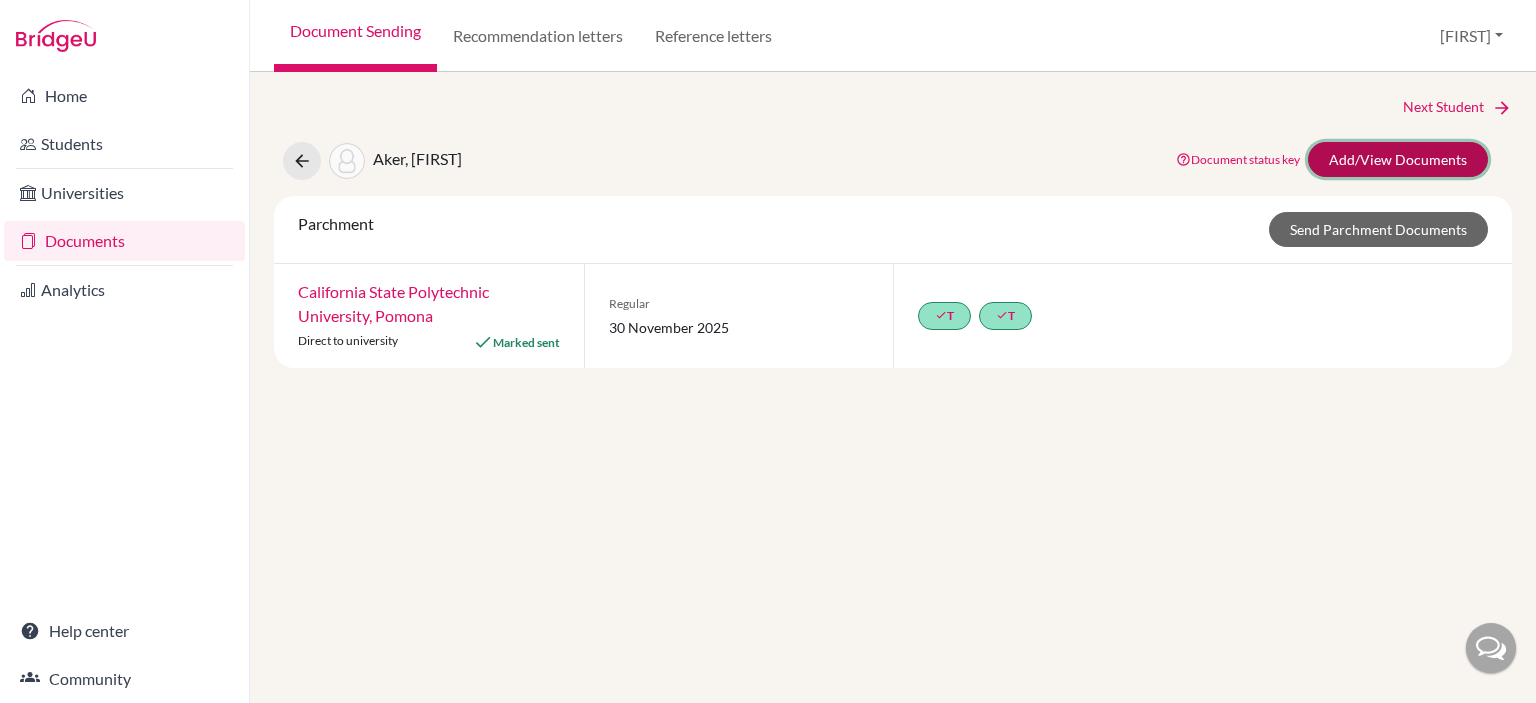 click on "Add/View Documents" at bounding box center (1398, 159) 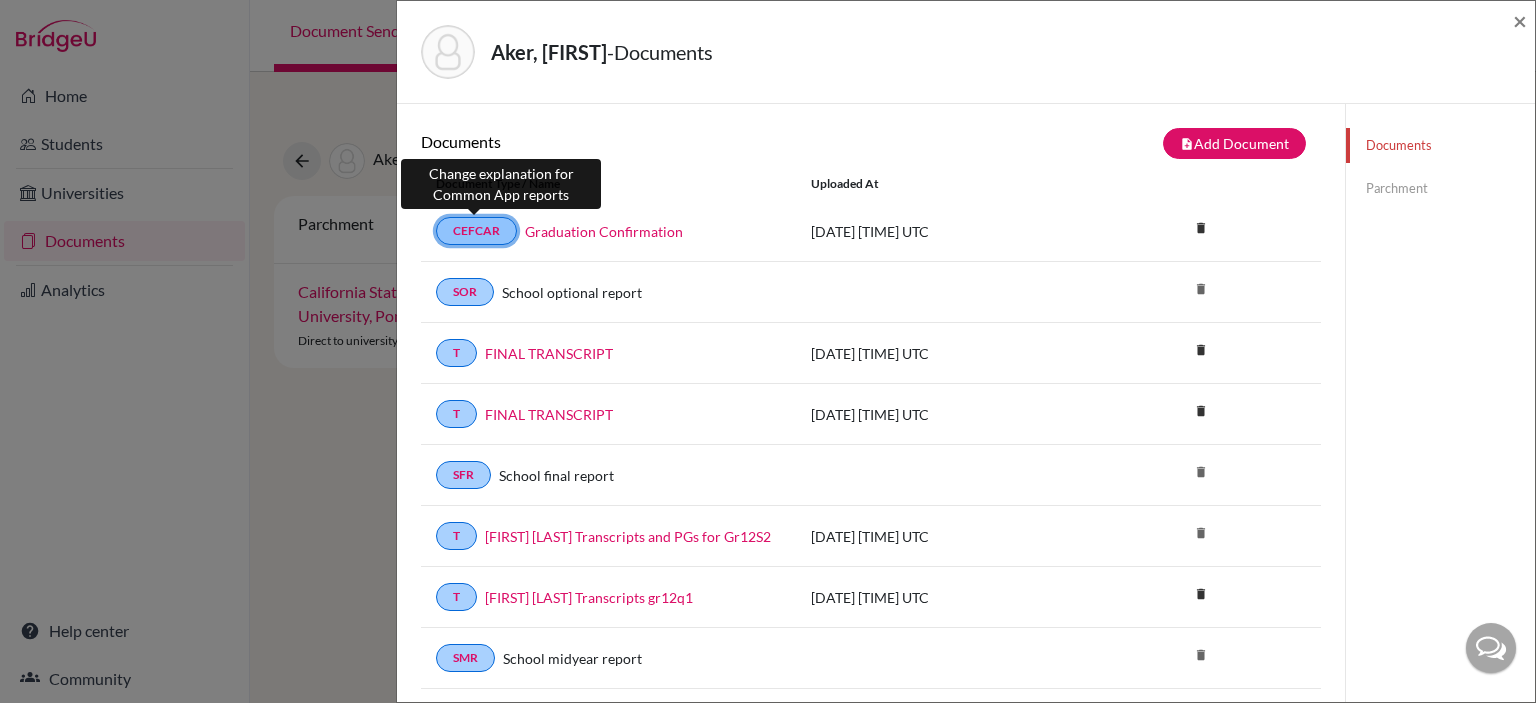 click on "CEFCAR" at bounding box center (476, 231) 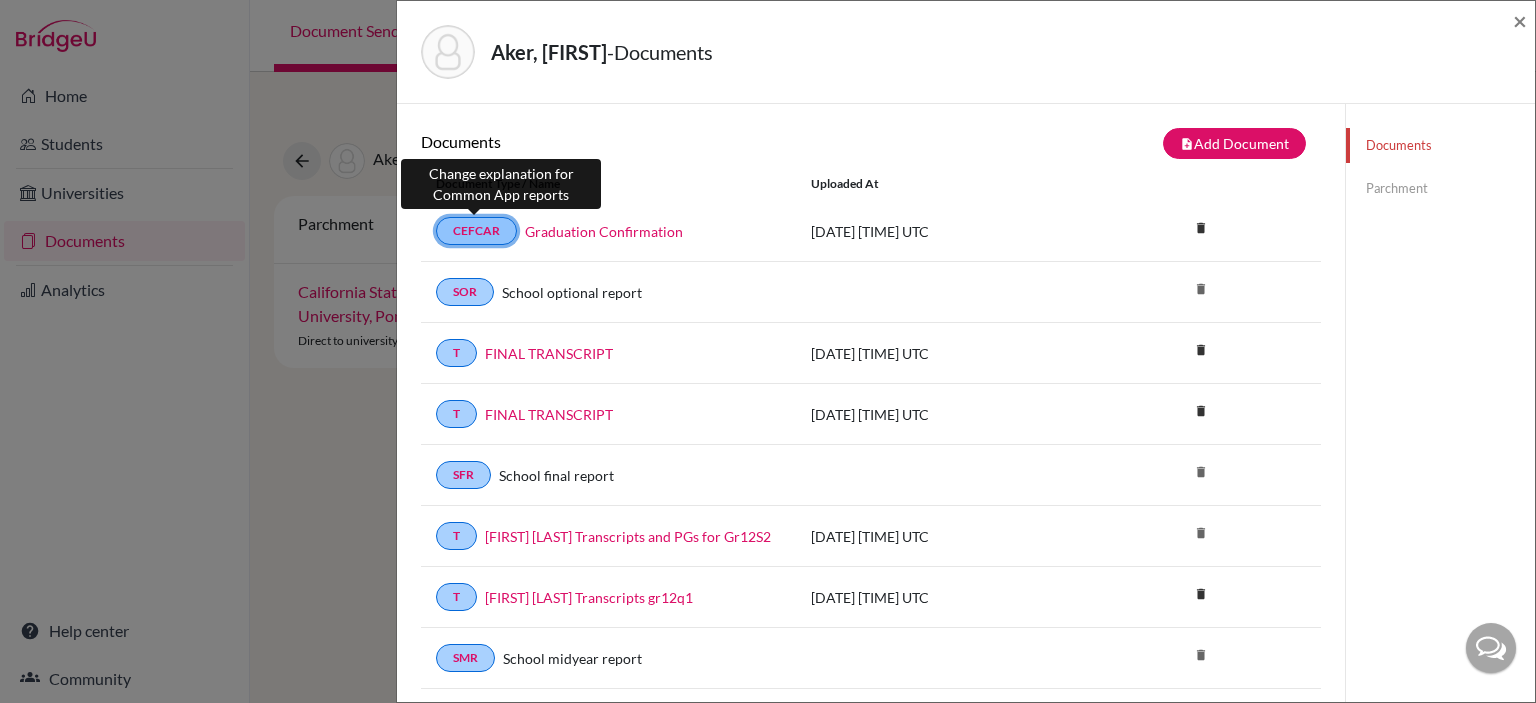click on "CEFCAR" at bounding box center [476, 231] 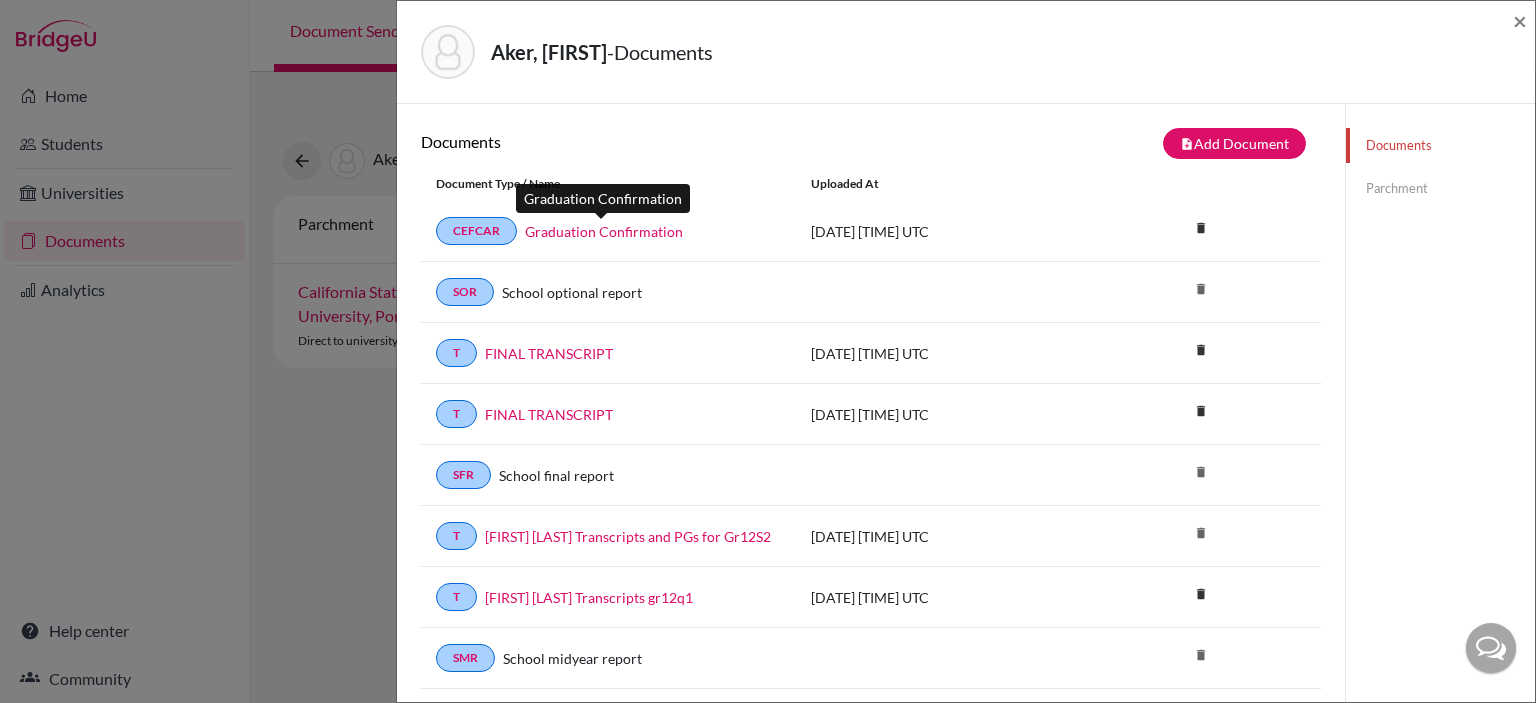 click on "Graduation Confirmation" at bounding box center [604, 231] 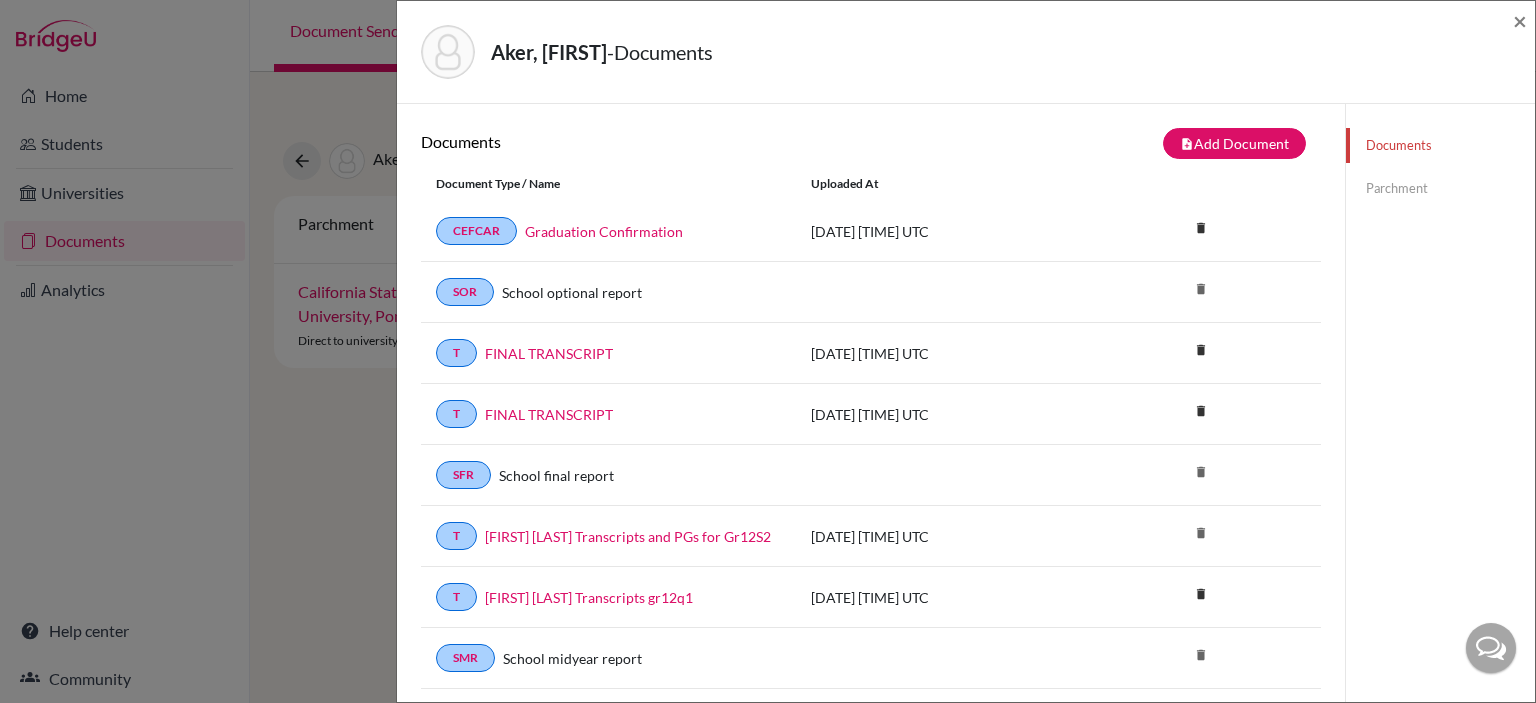 click on "2025-06-24 16:32:15 UTC" at bounding box center (946, 231) 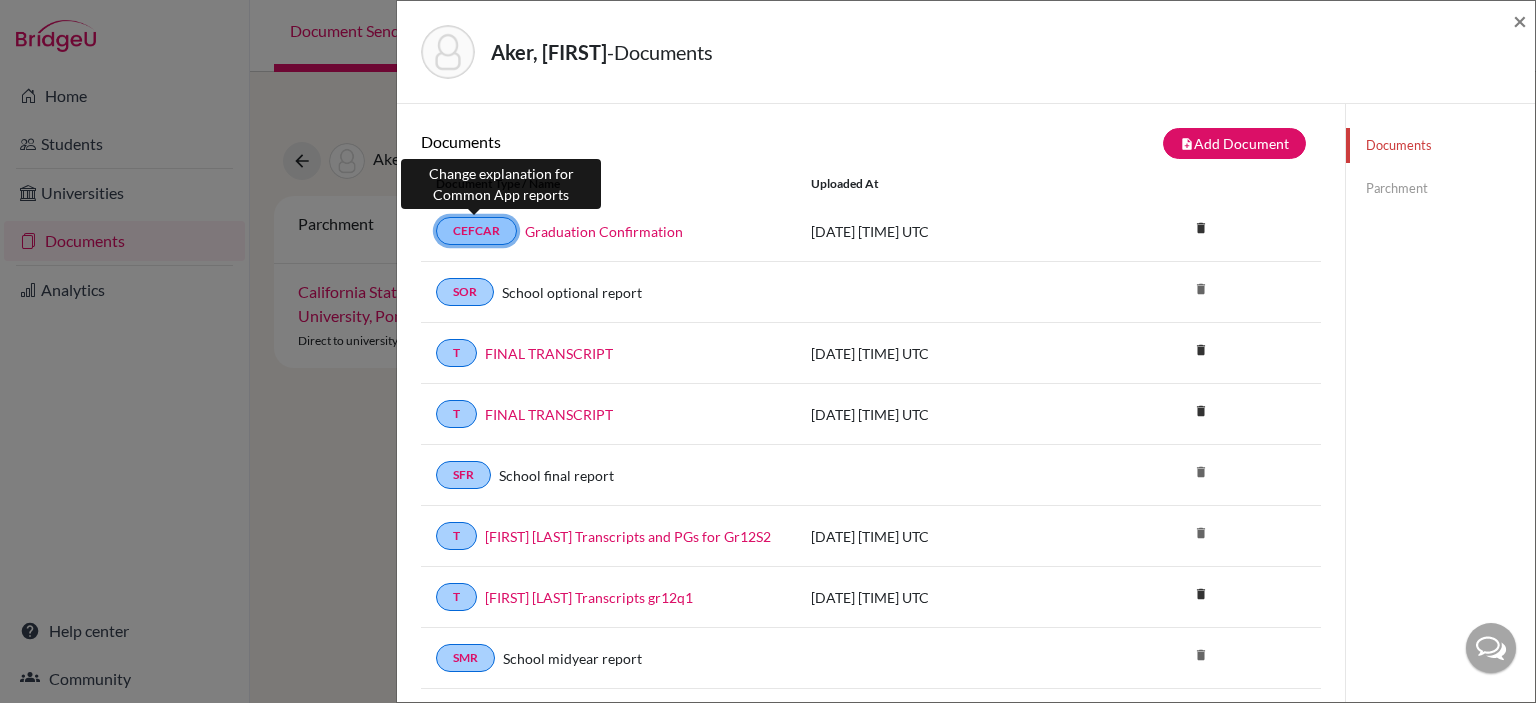 click on "CEFCAR" at bounding box center [476, 231] 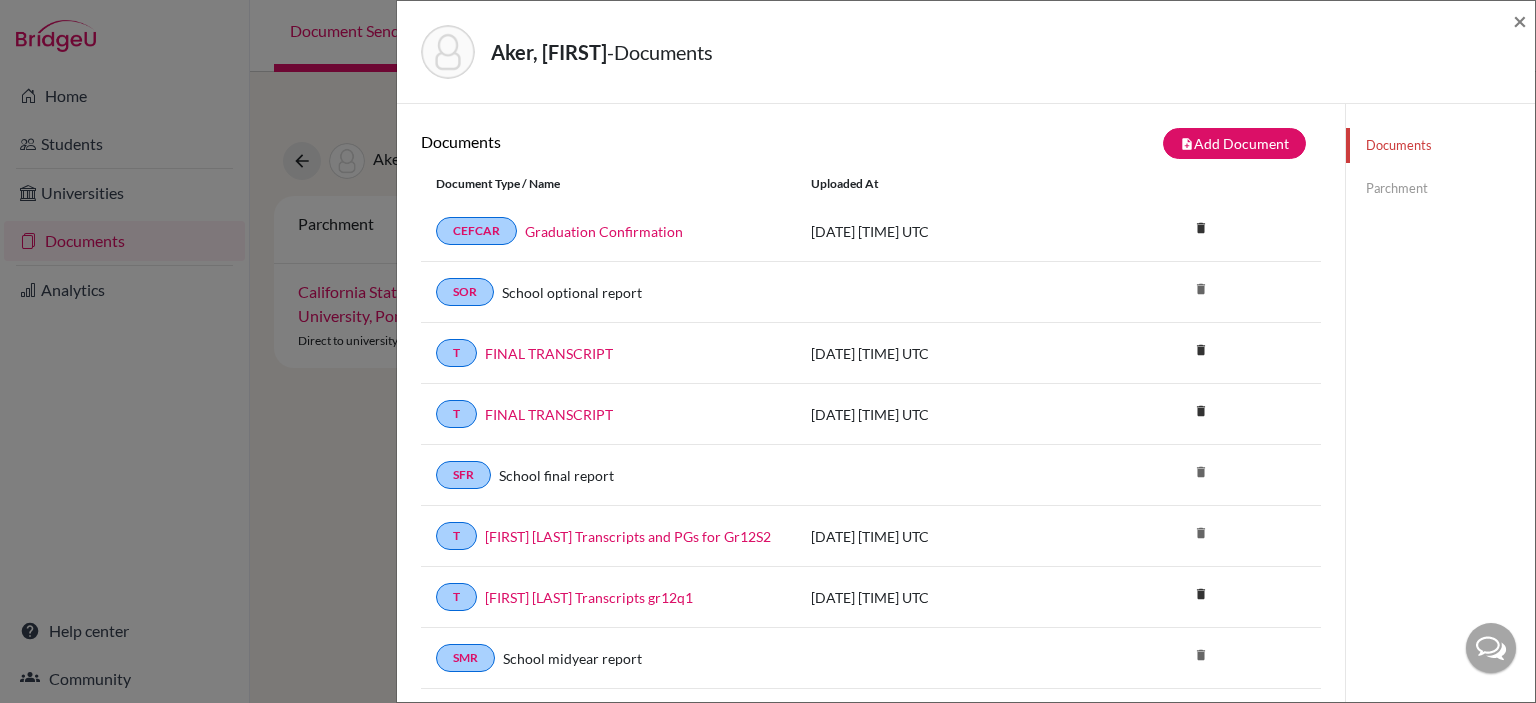 click on "Parchment" 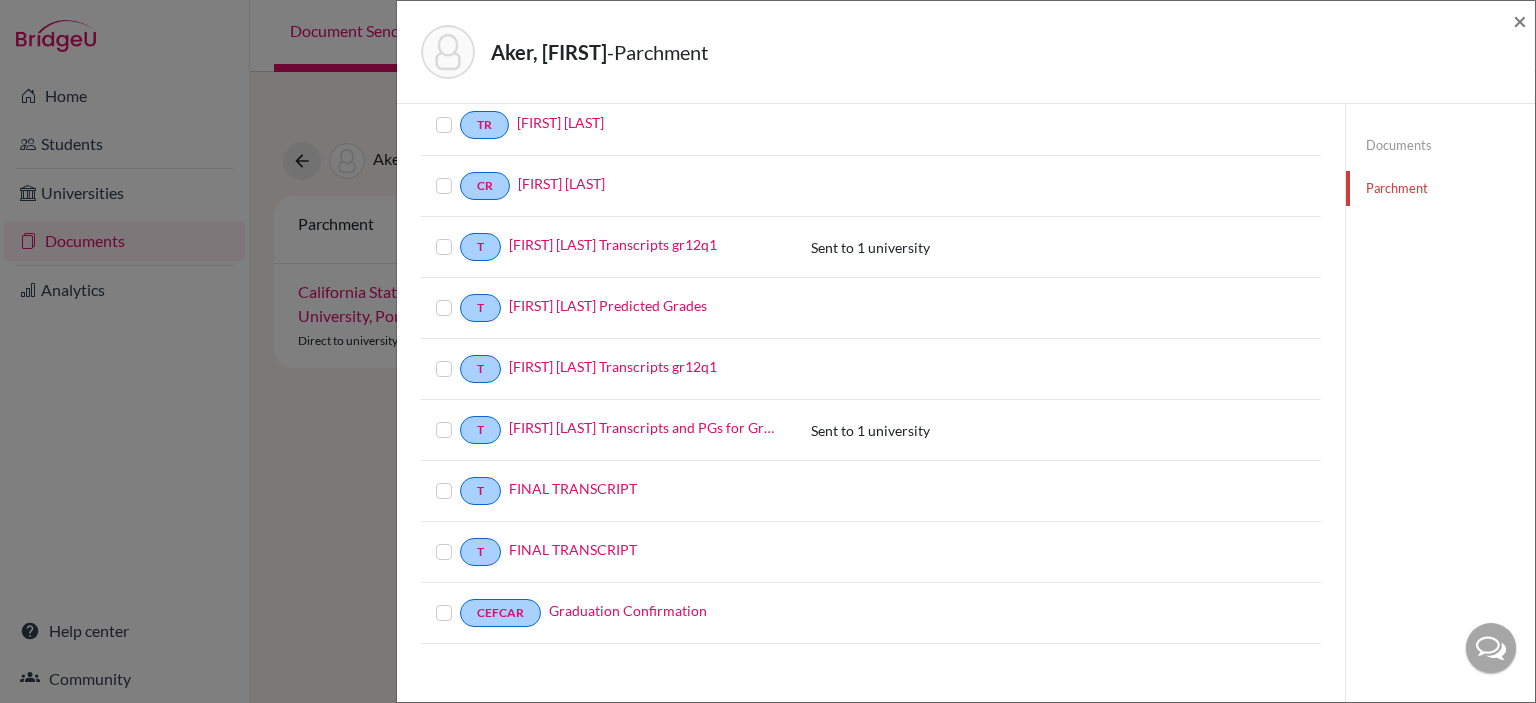 scroll, scrollTop: 234, scrollLeft: 0, axis: vertical 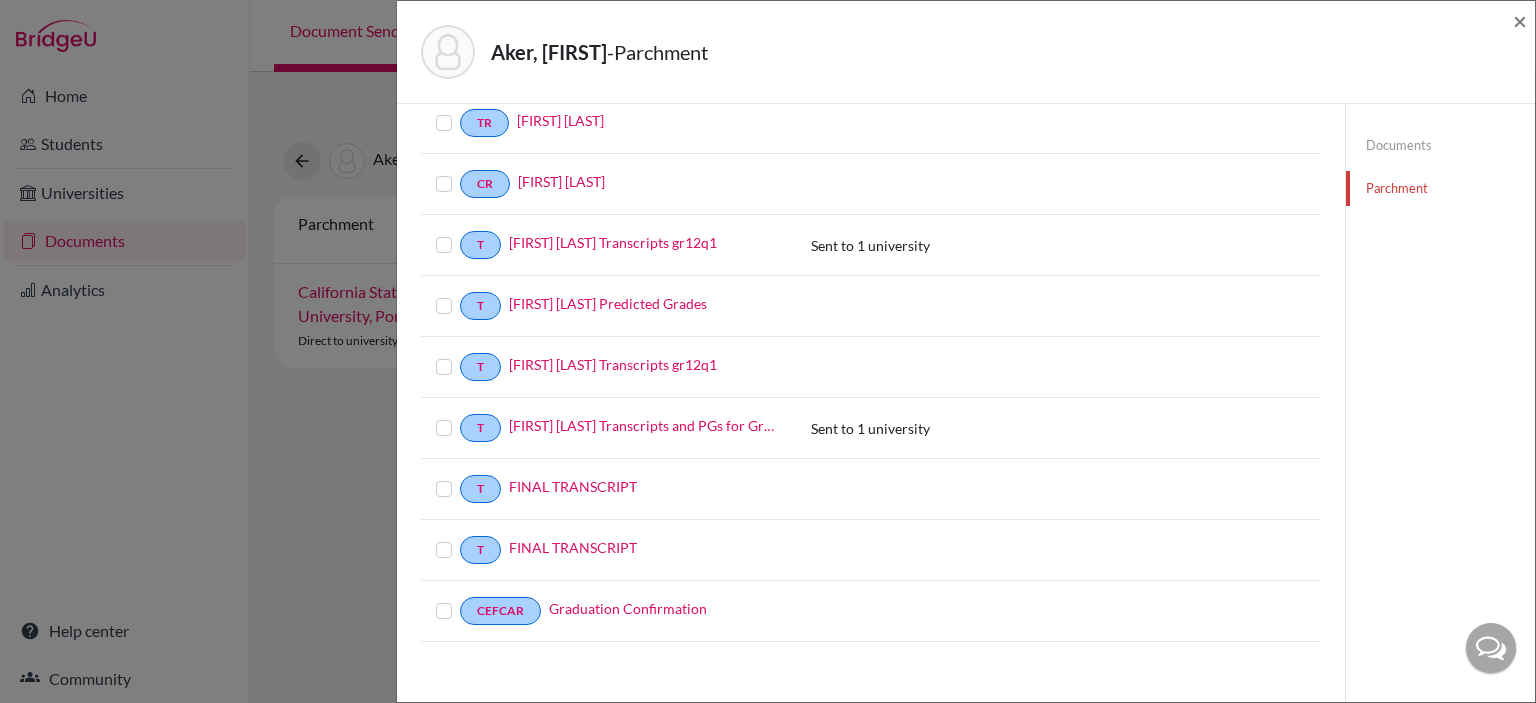 click at bounding box center [460, 538] 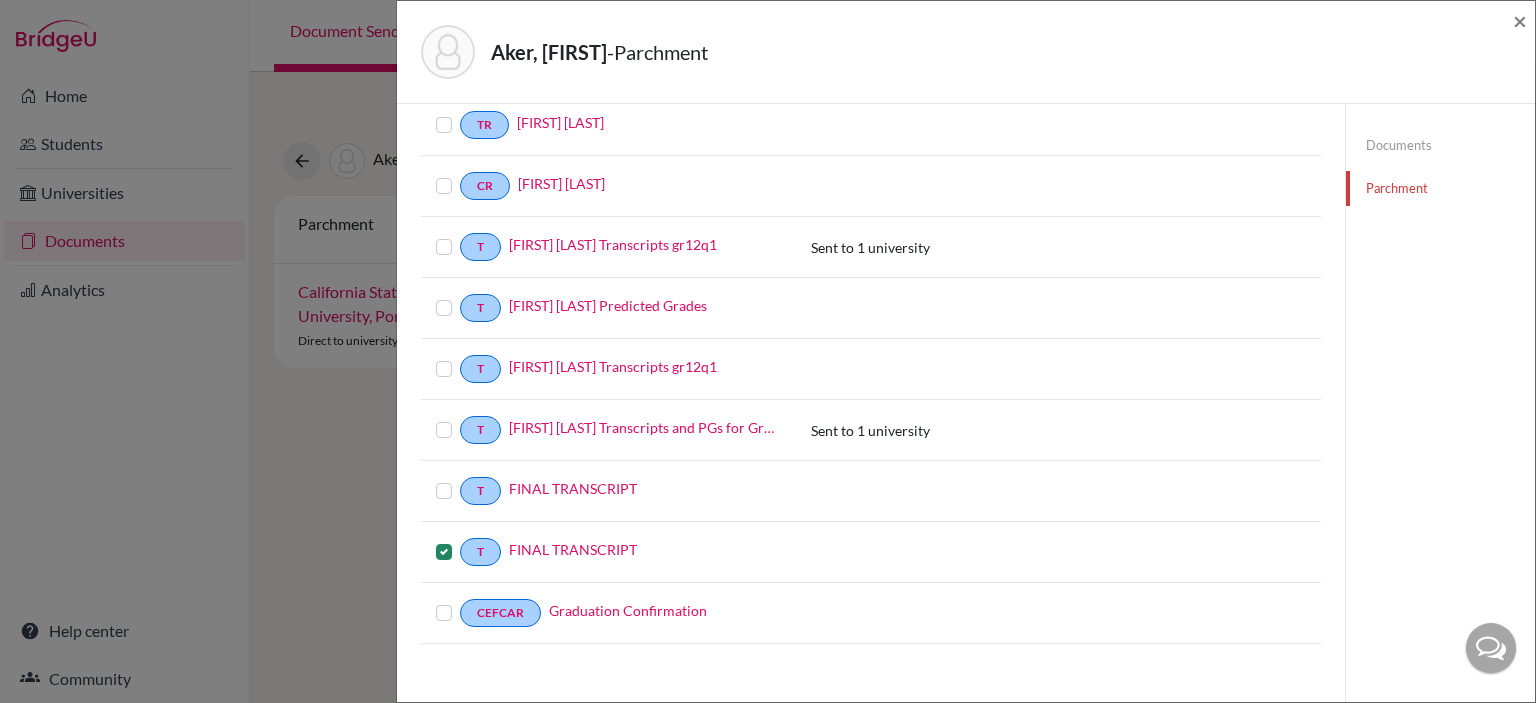 scroll, scrollTop: 235, scrollLeft: 0, axis: vertical 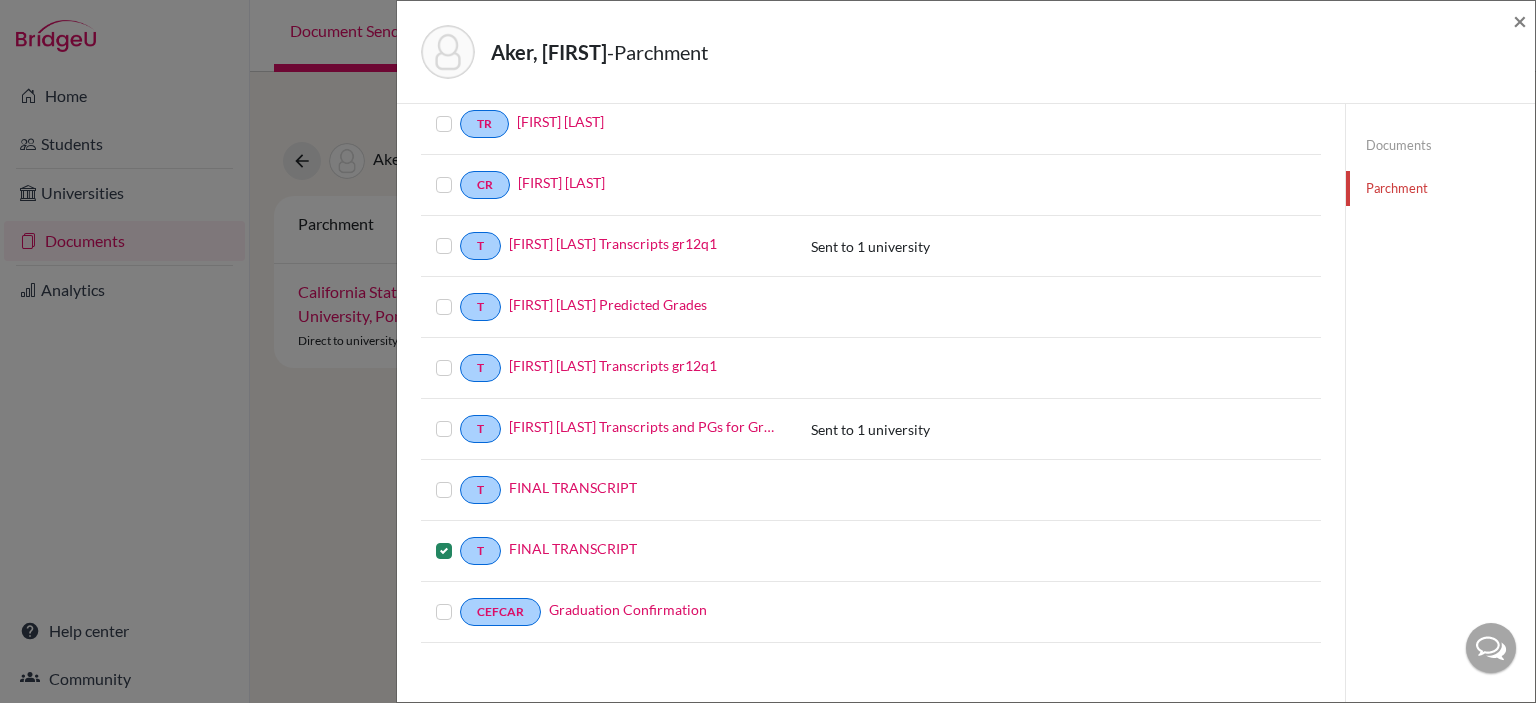 click at bounding box center (460, 600) 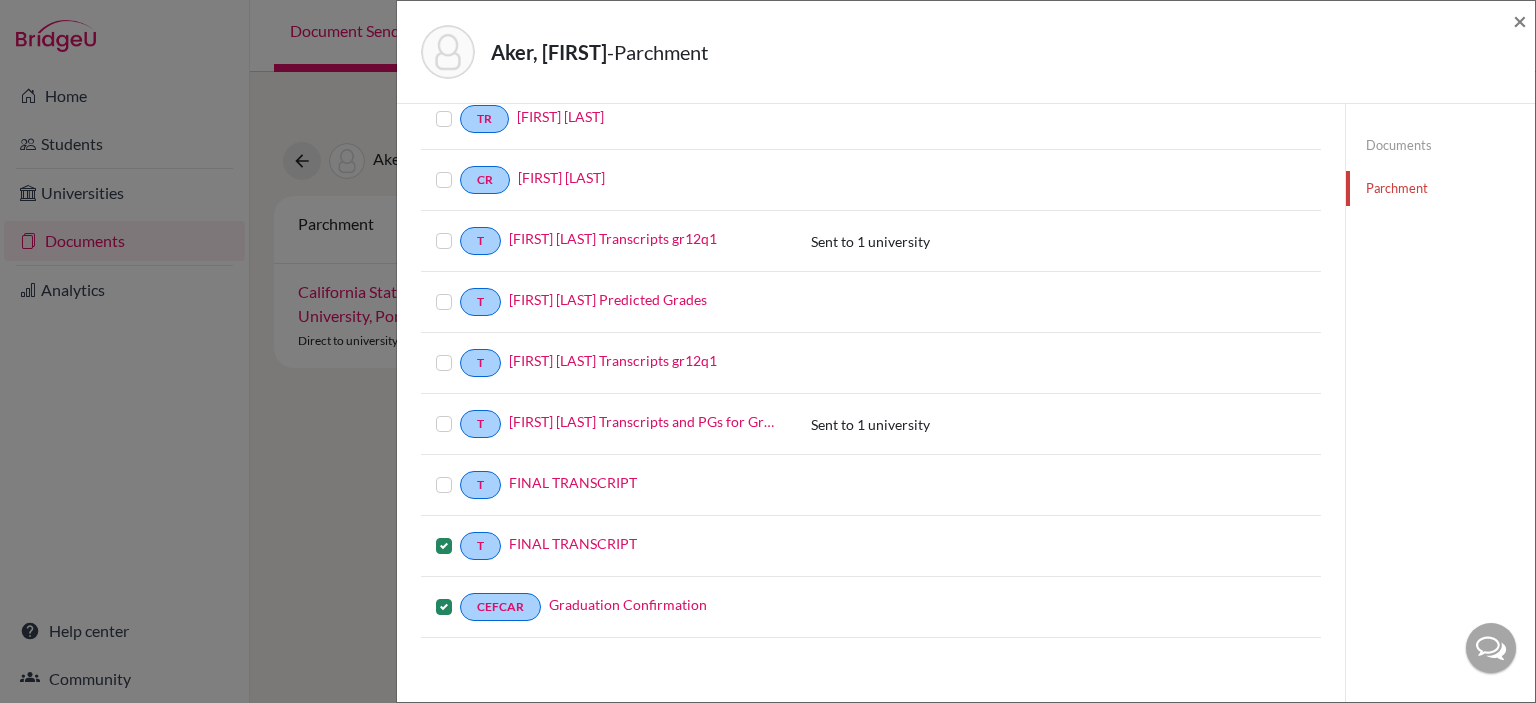 scroll, scrollTop: 0, scrollLeft: 0, axis: both 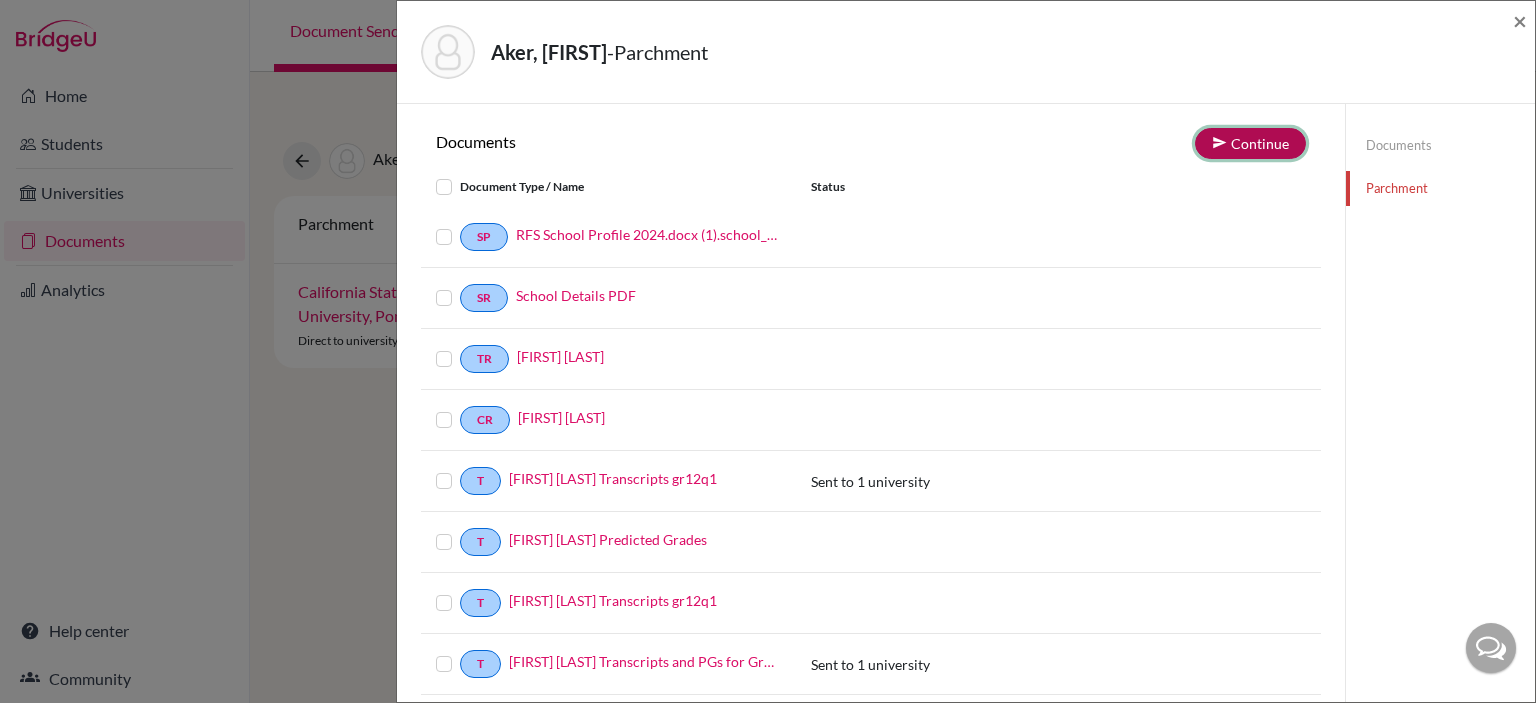 click at bounding box center [1219, 142] 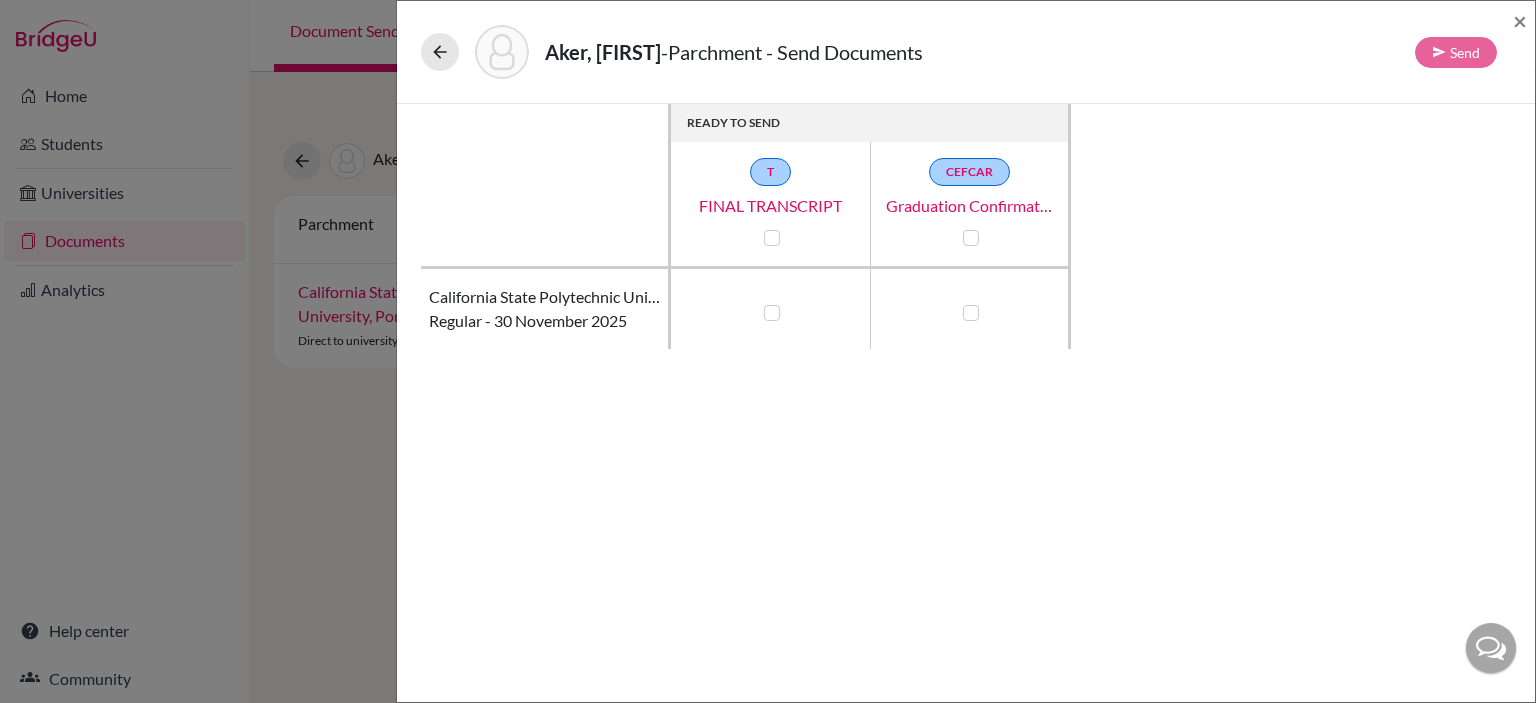 click on "Aker, Jennah  -  Parchment - Send Documents Send × READY TO SEND T FINAL TRANSCRIPT CEFCAR Graduation Confirmation California State Polytechnic University, Pomona Regular - 30 November 2025" 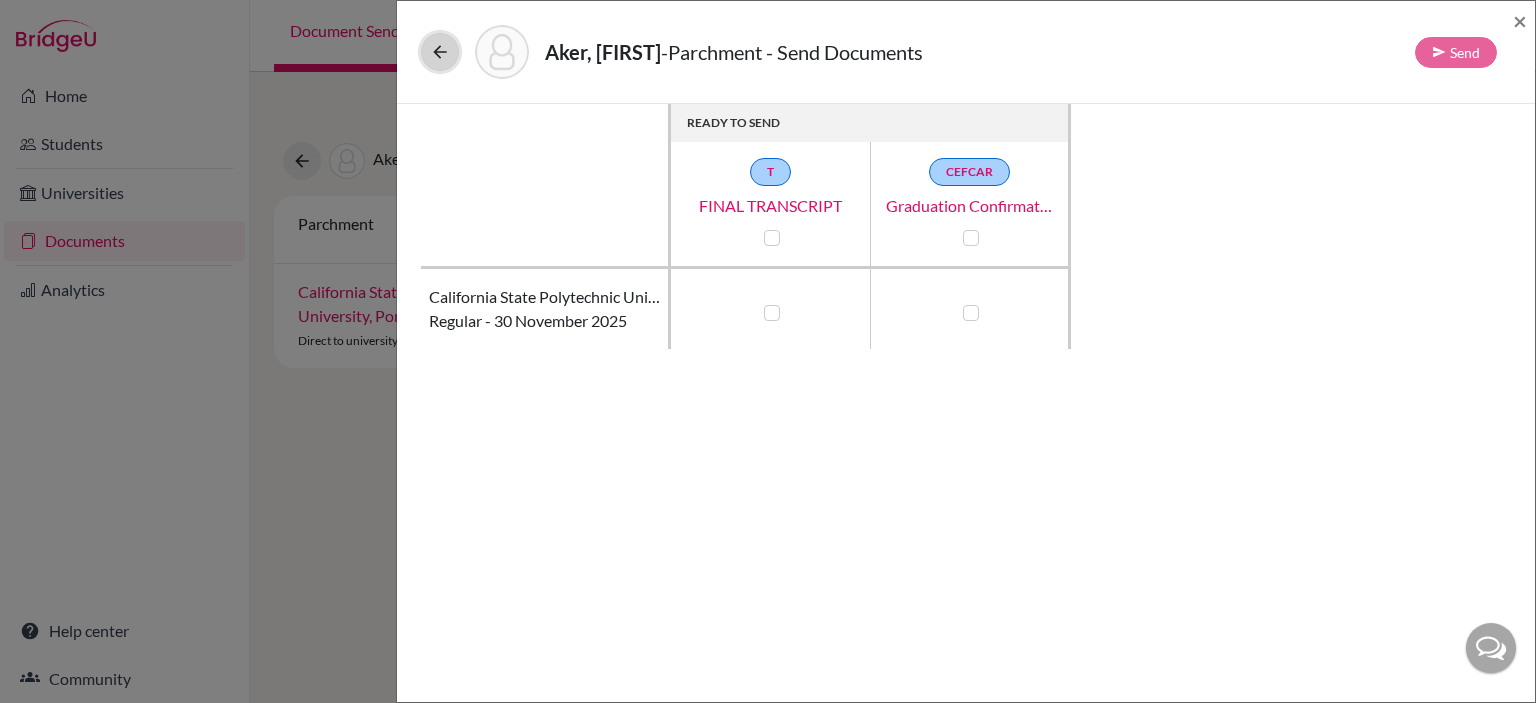 click at bounding box center (440, 52) 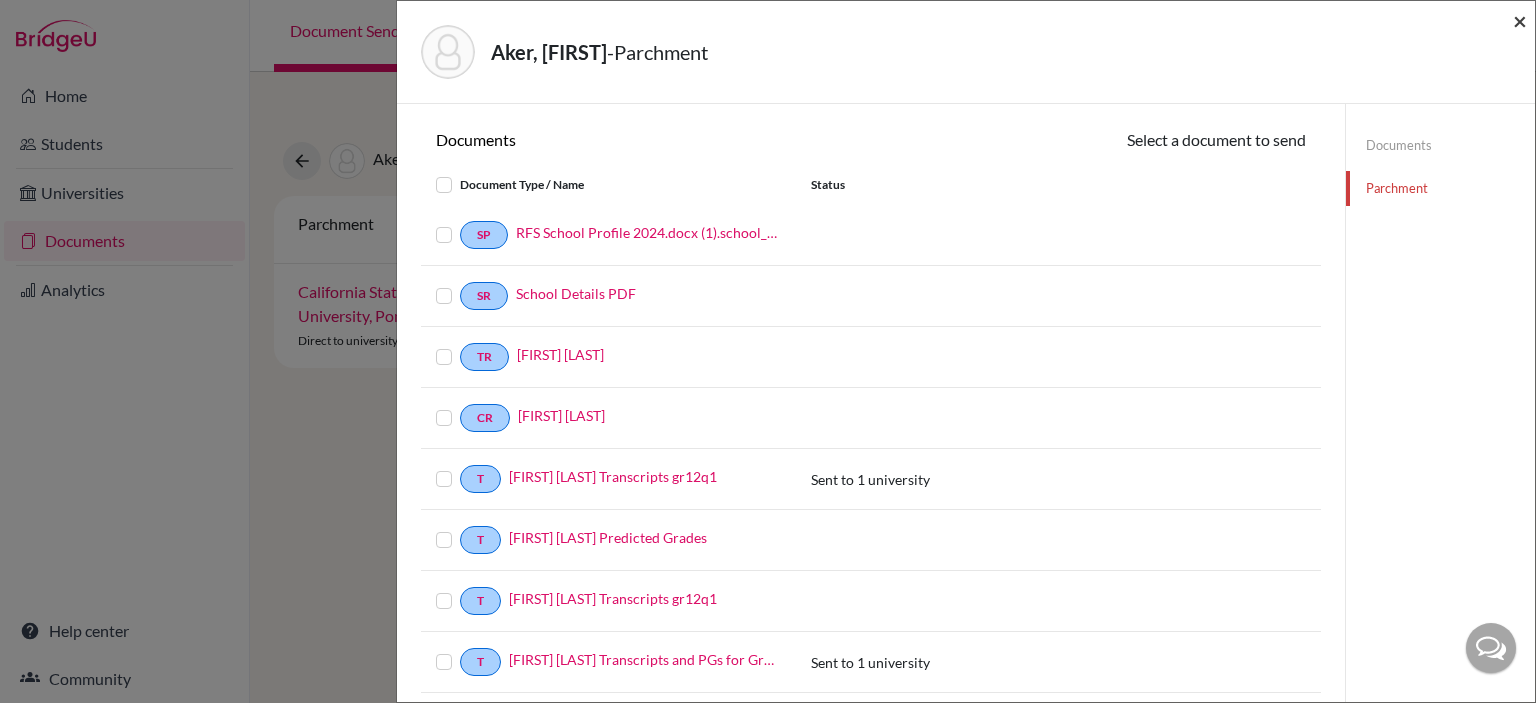 click on "×" at bounding box center [1520, 20] 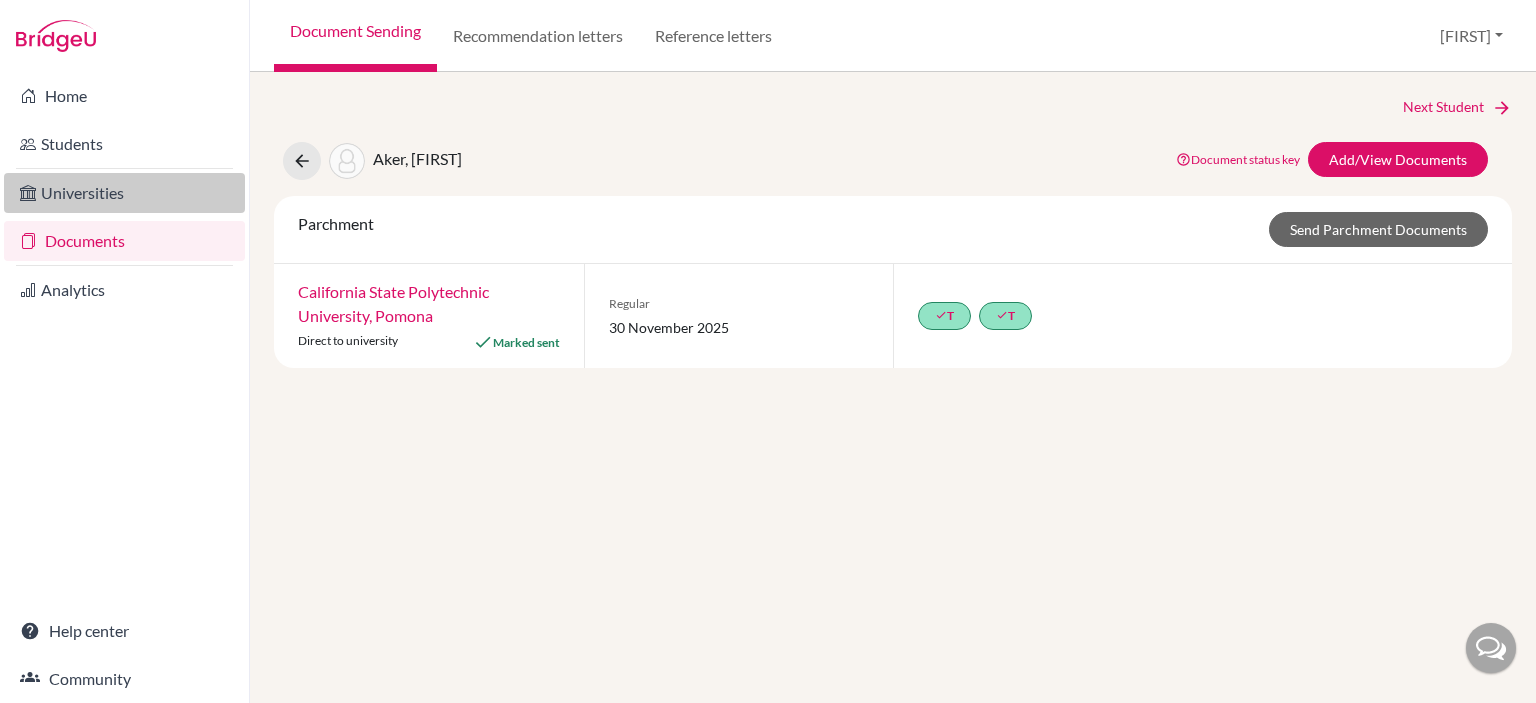 click on "Universities" at bounding box center [124, 193] 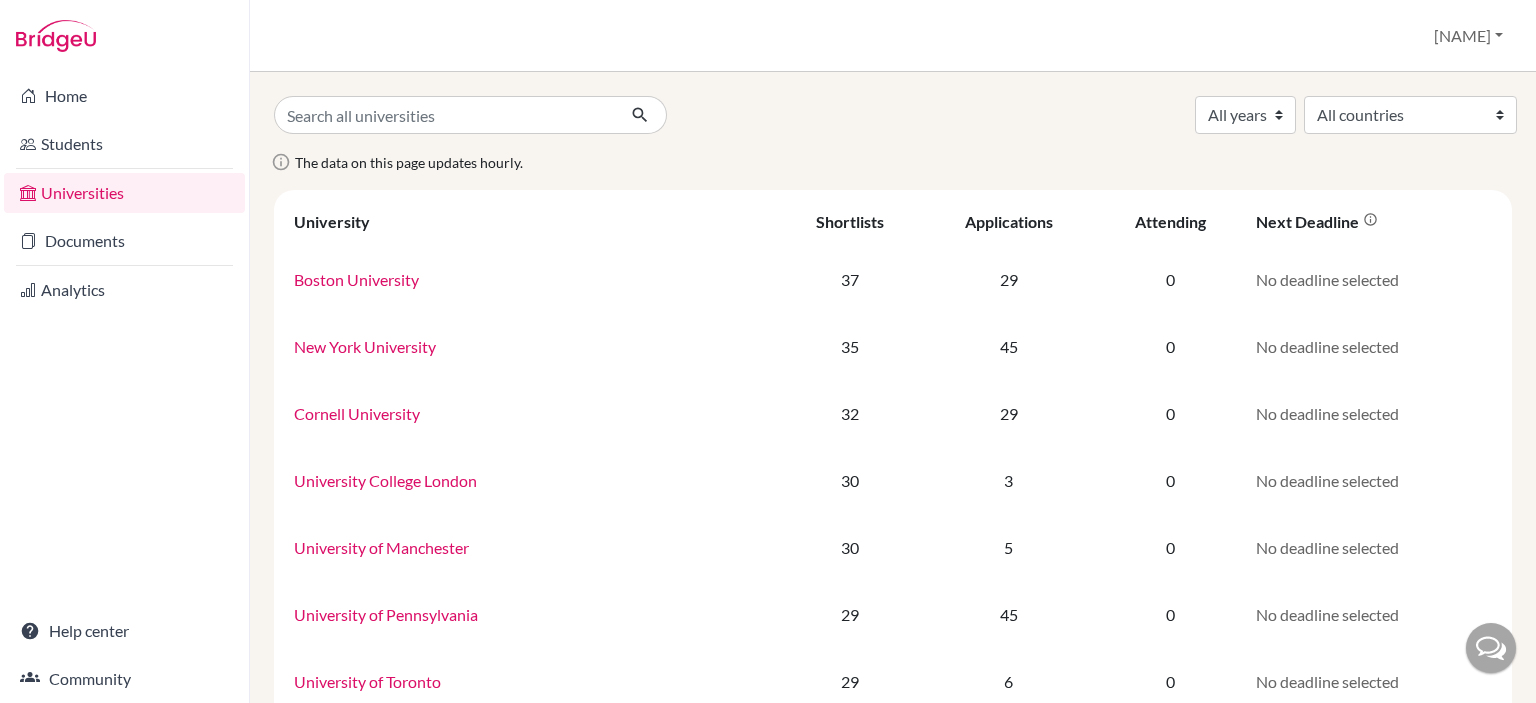 scroll, scrollTop: 0, scrollLeft: 0, axis: both 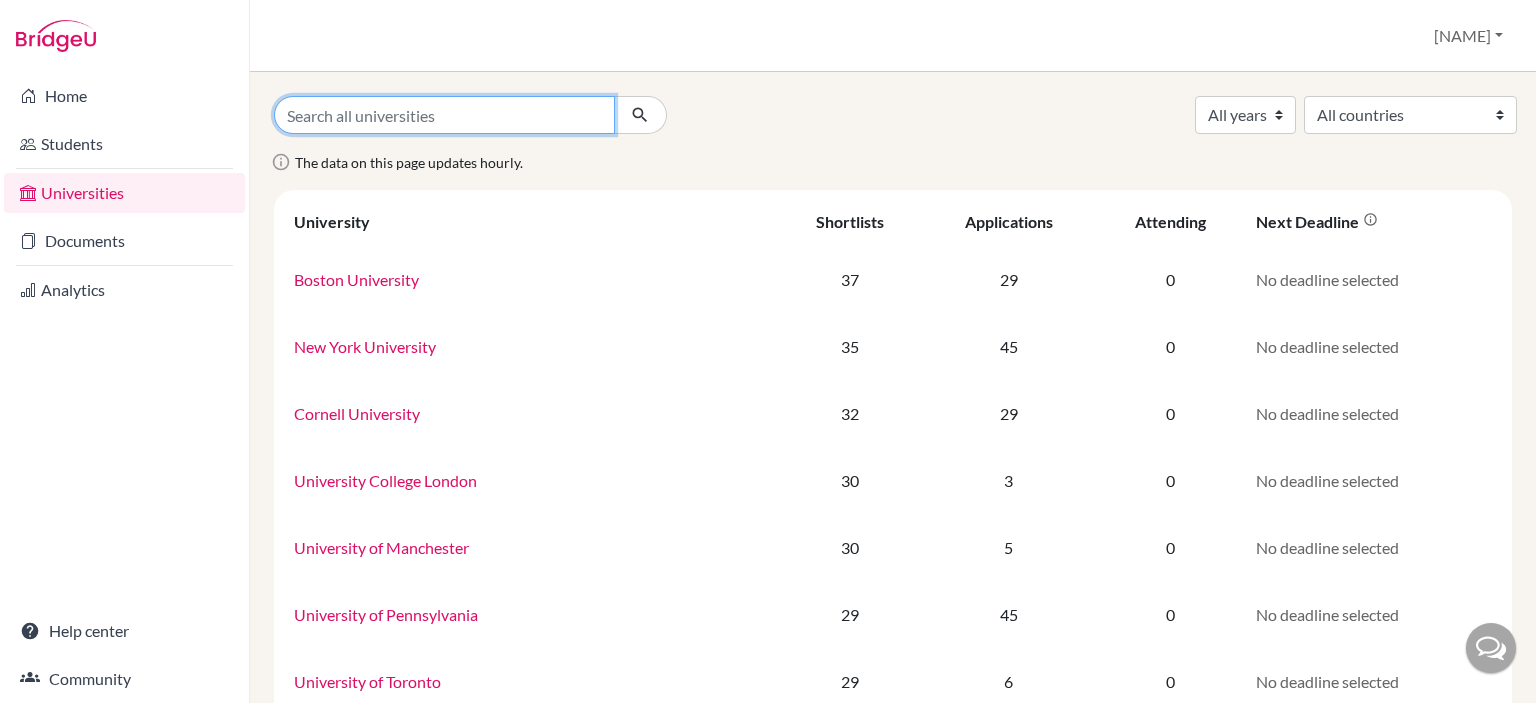 click at bounding box center [444, 115] 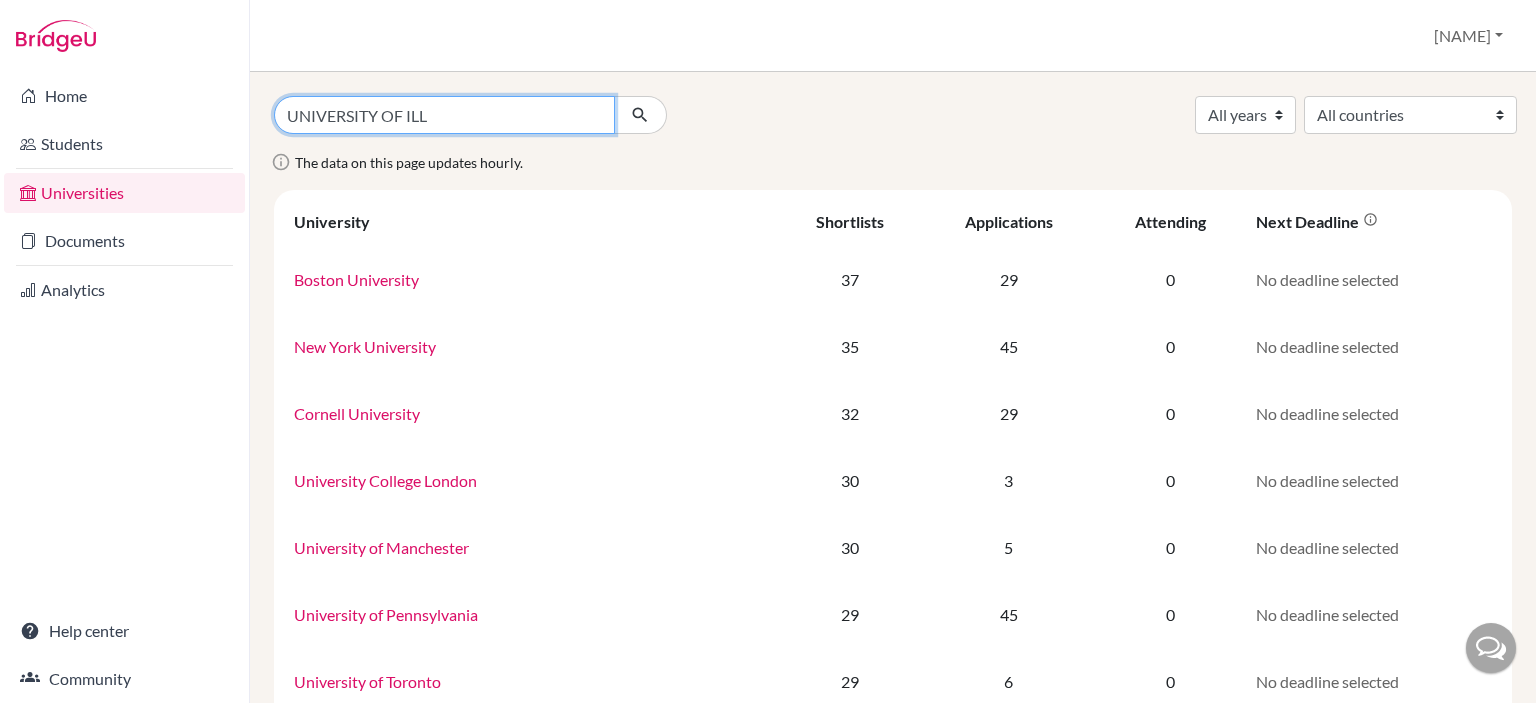 type on "UNIVERSITY OF ILL" 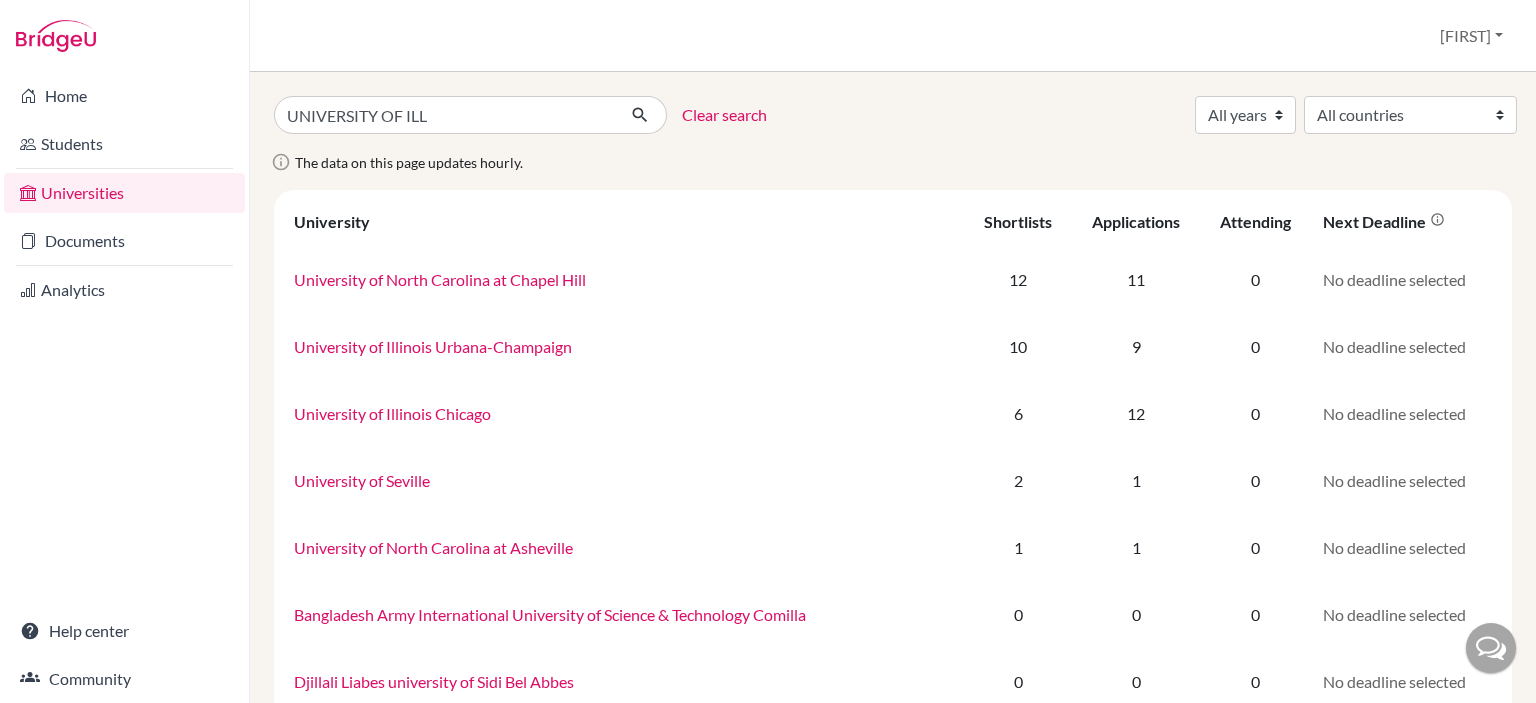 scroll, scrollTop: 0, scrollLeft: 0, axis: both 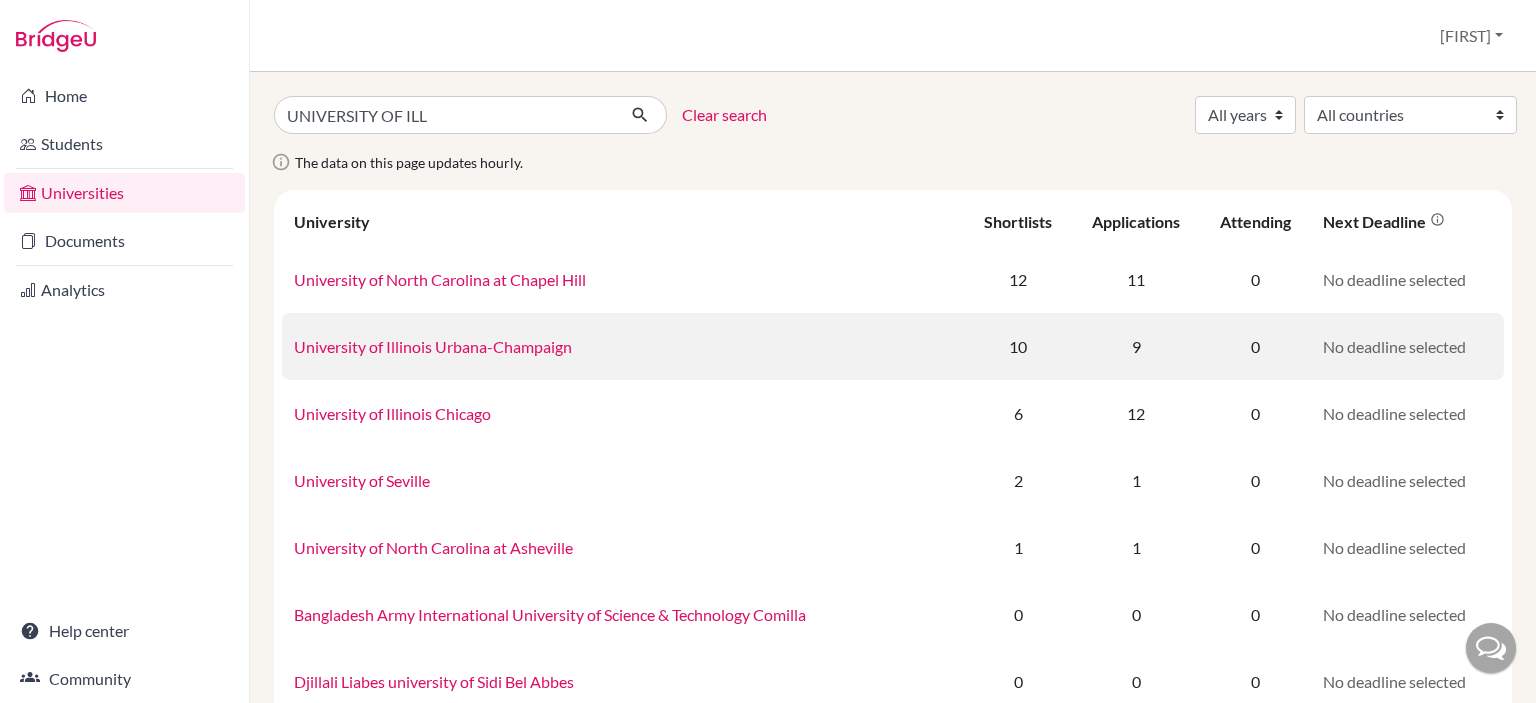 click on "University of Illinois Urbana-Champaign" at bounding box center [433, 346] 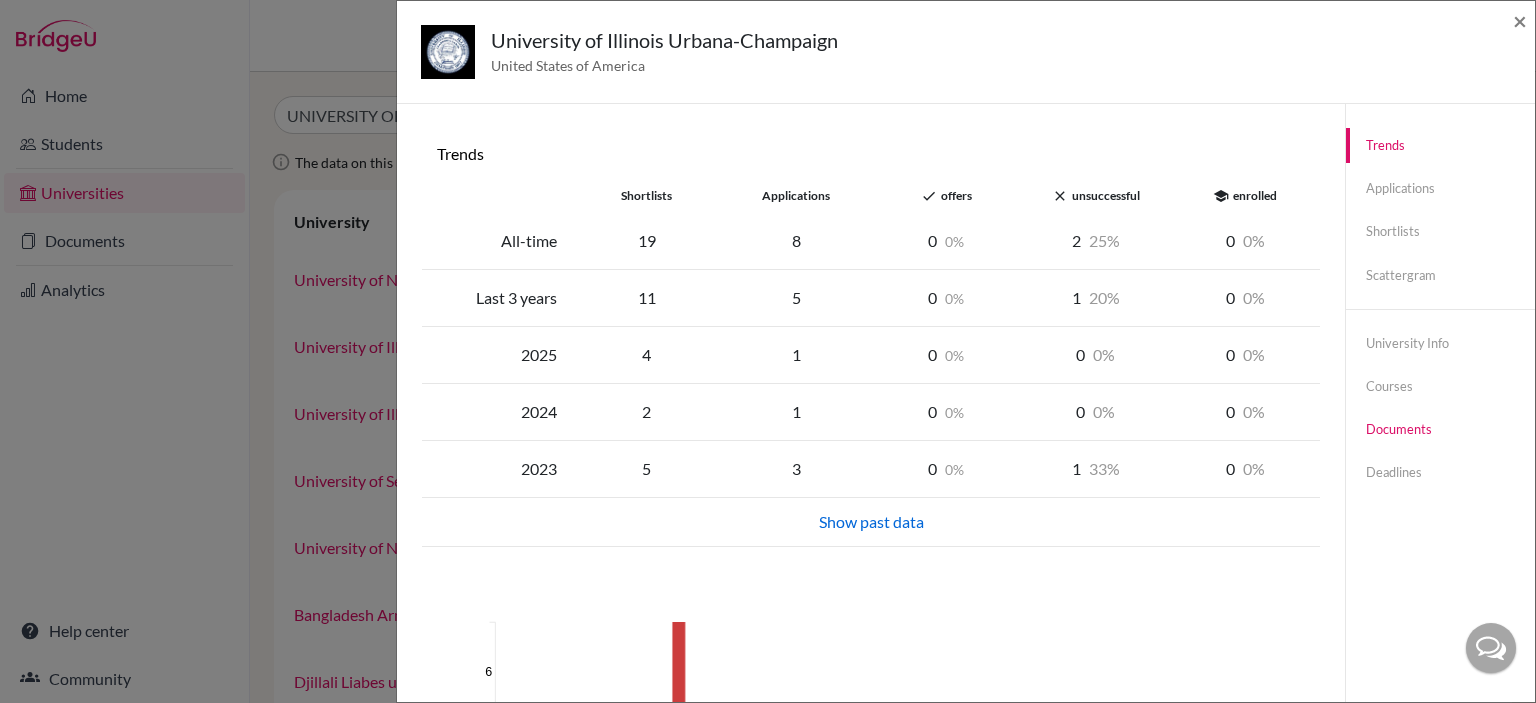 click on "Documents" at bounding box center [1440, 429] 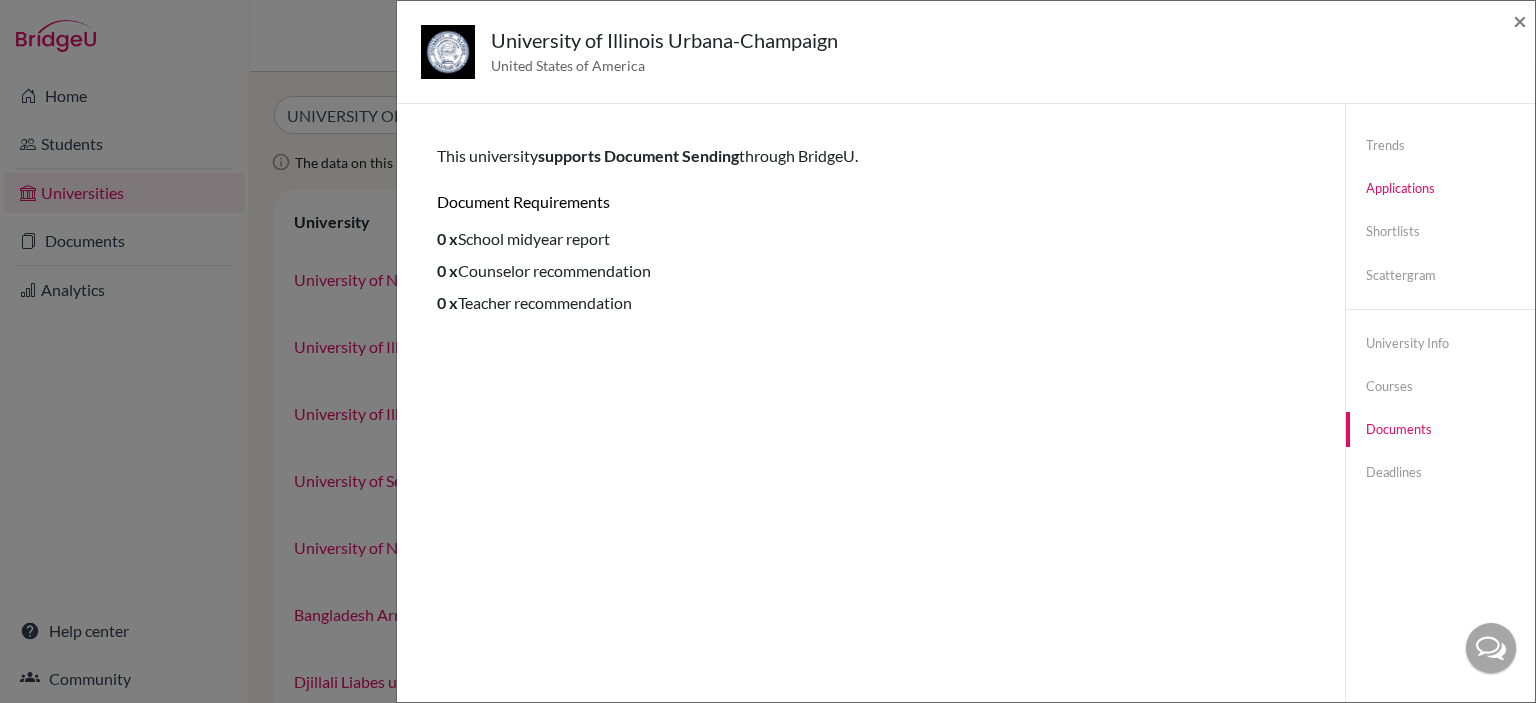 click on "Applications" at bounding box center (1440, 188) 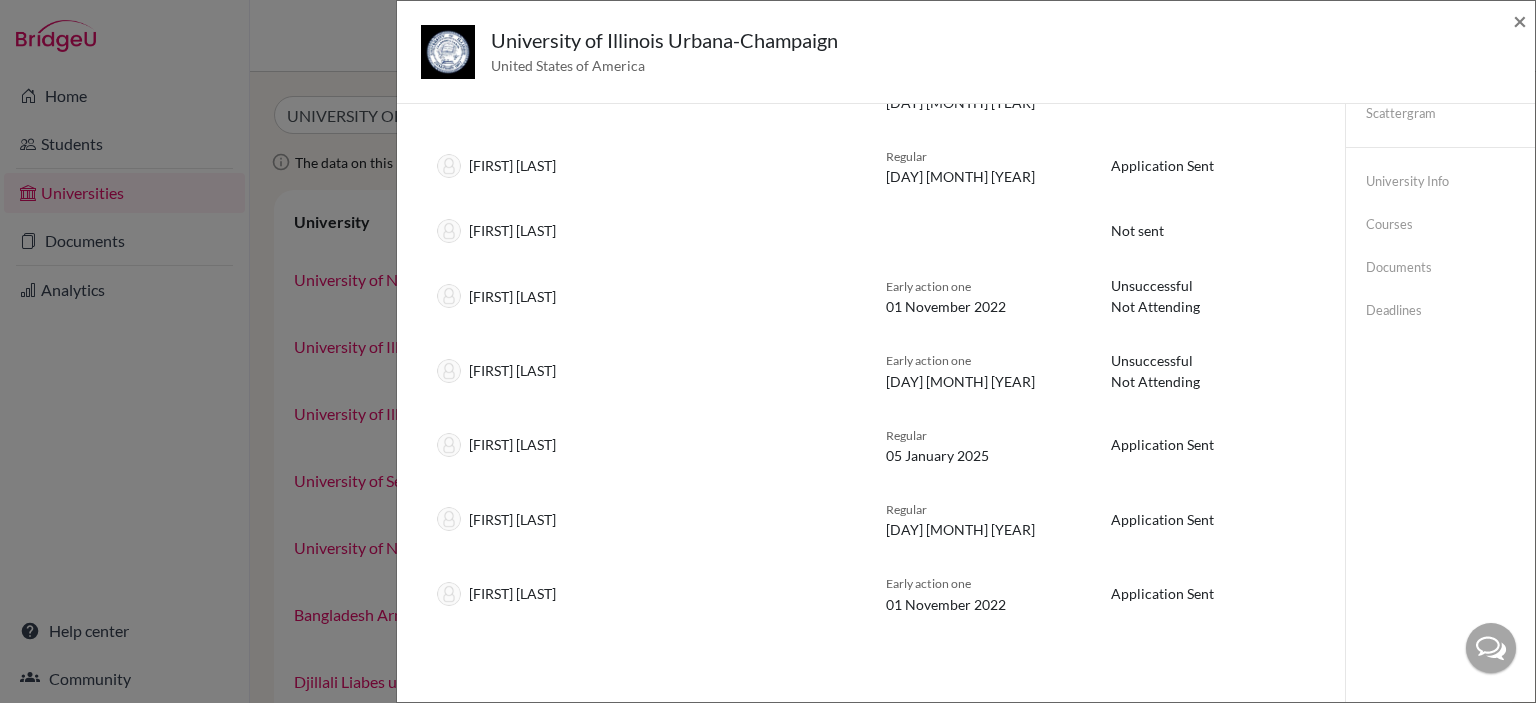 scroll, scrollTop: 175, scrollLeft: 0, axis: vertical 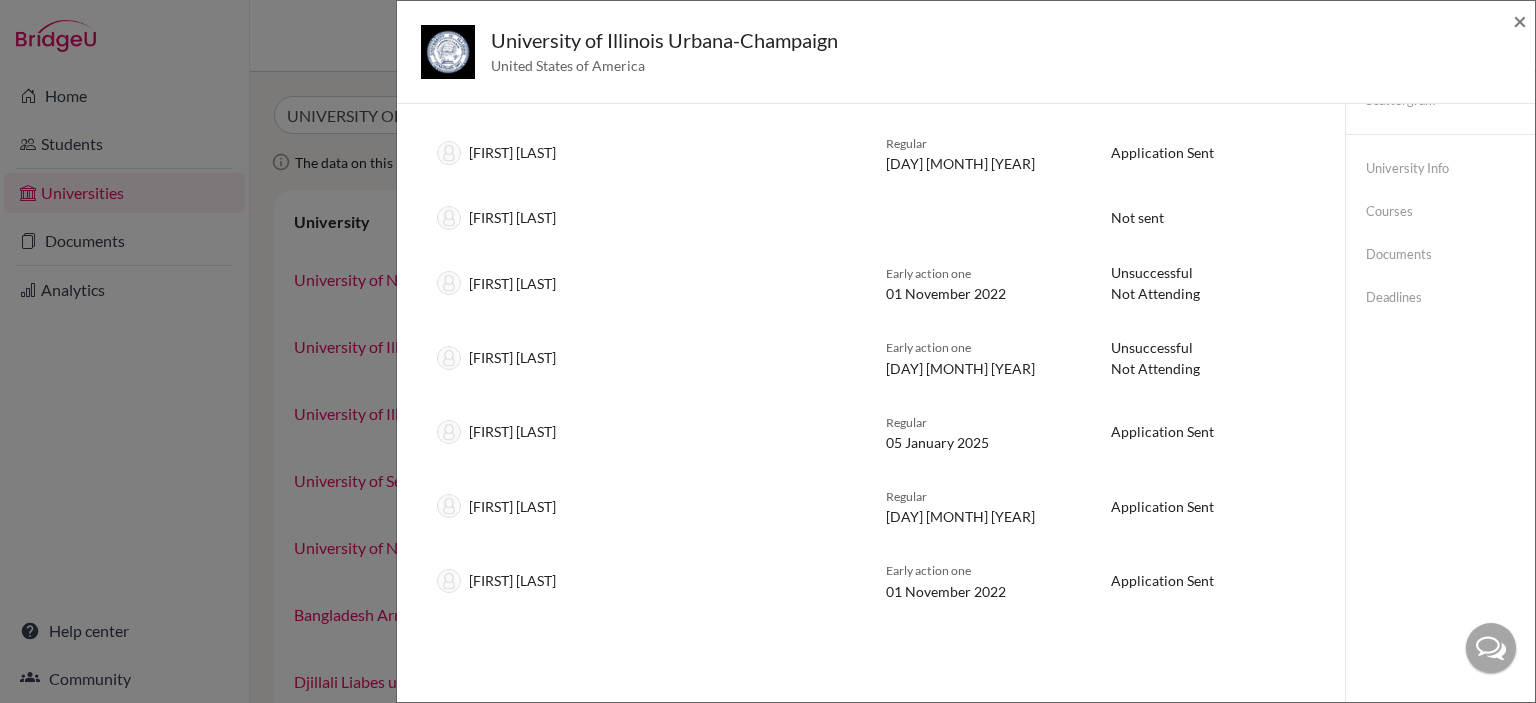click on "University of Illinois Urbana-Champaign United States of America × Trends shortlists applications done offers close unsuccessful school enrolled All-time 19 8 0 0 2 25 0 0 Last 3 years 11 5 0 0 1 20 0 0 2025 4 1 0 0 0 0 0 0 2024 2 1 0 0 0 0 0 0 2023 5 3 0 0 1 33 0 0 Show past data 2019 2022 2023 2024 2025 0 2 4 6 Shortlists Applications Offers Enrolled Applications  (8) Student Deadline Status [FIRST] [LAST] Regular [DAY] [MONTH] [YEAR] Application Sent [FIRST] [LAST]  Regular [DAY] [MONTH] [YEAR] Application Sent [FIRST] [LAST] Not sent [FIRST] [LAST] Early action one [DAY] [MONTH] [YEAR] Unsuccessful Not Attending [FIRST] [LAST] Early action one [DAY] [MONTH] [YEAR] Unsuccessful Not Attending [FIRST] [LAST] Regular [DAY] [MONTH] [YEAR] Application Sent [FIRST] [LAST] Regular [DAY] [MONTH] [YEAR] Application Sent [FIRST] [LAST] Early action one [DAY] [MONTH] [YEAR] Application Sent Shortlists  (11) Student Research [FIRST] [LAST] 0 notes [FIRST] [LAST] 0 notes [FIRST] [LAST] 0 notes [FIRST] [LAST] 0 notes [FIRST] [LAST] 0 notes [FIRST] [LAST] 0 notes [FIRST] [LAST] ." 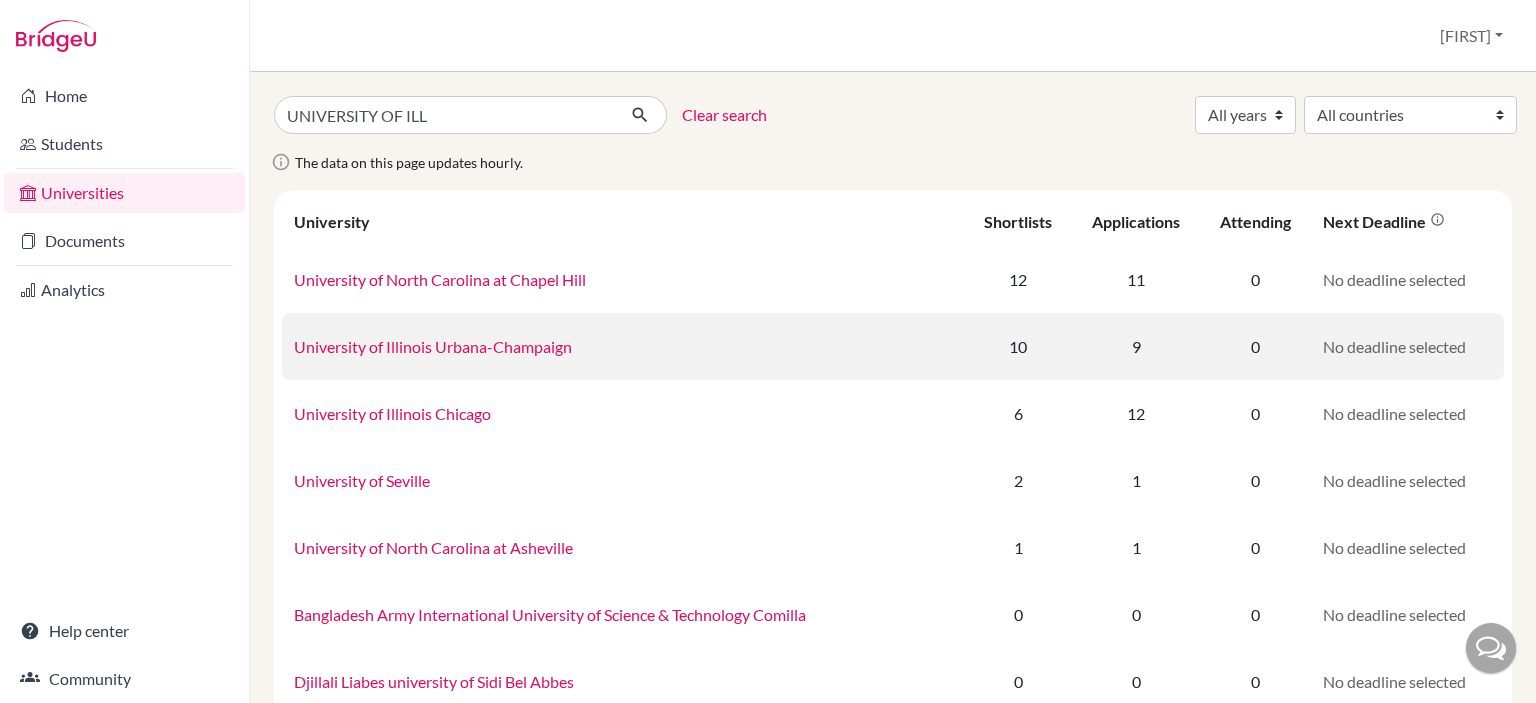 click on "University of Illinois Urbana-Champaign" at bounding box center (433, 346) 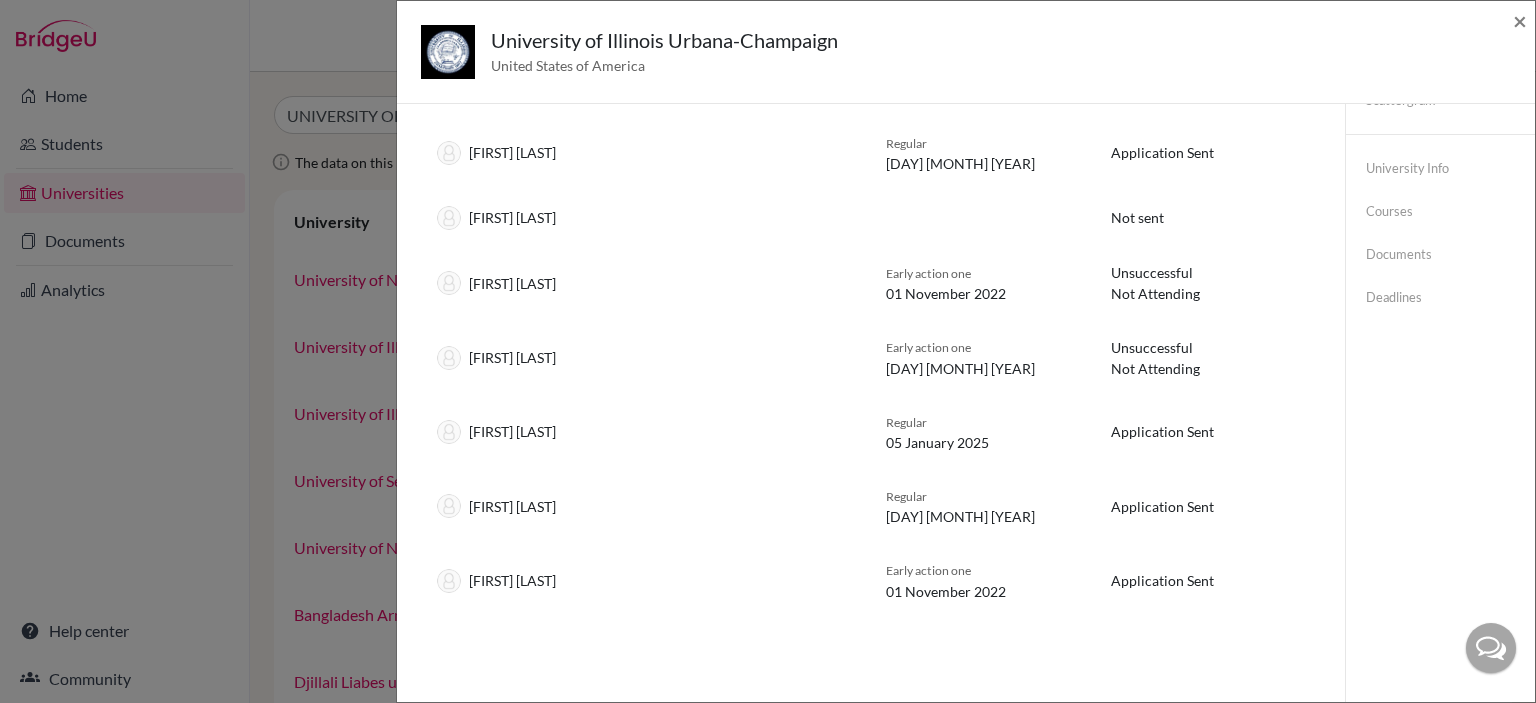 scroll, scrollTop: 0, scrollLeft: 0, axis: both 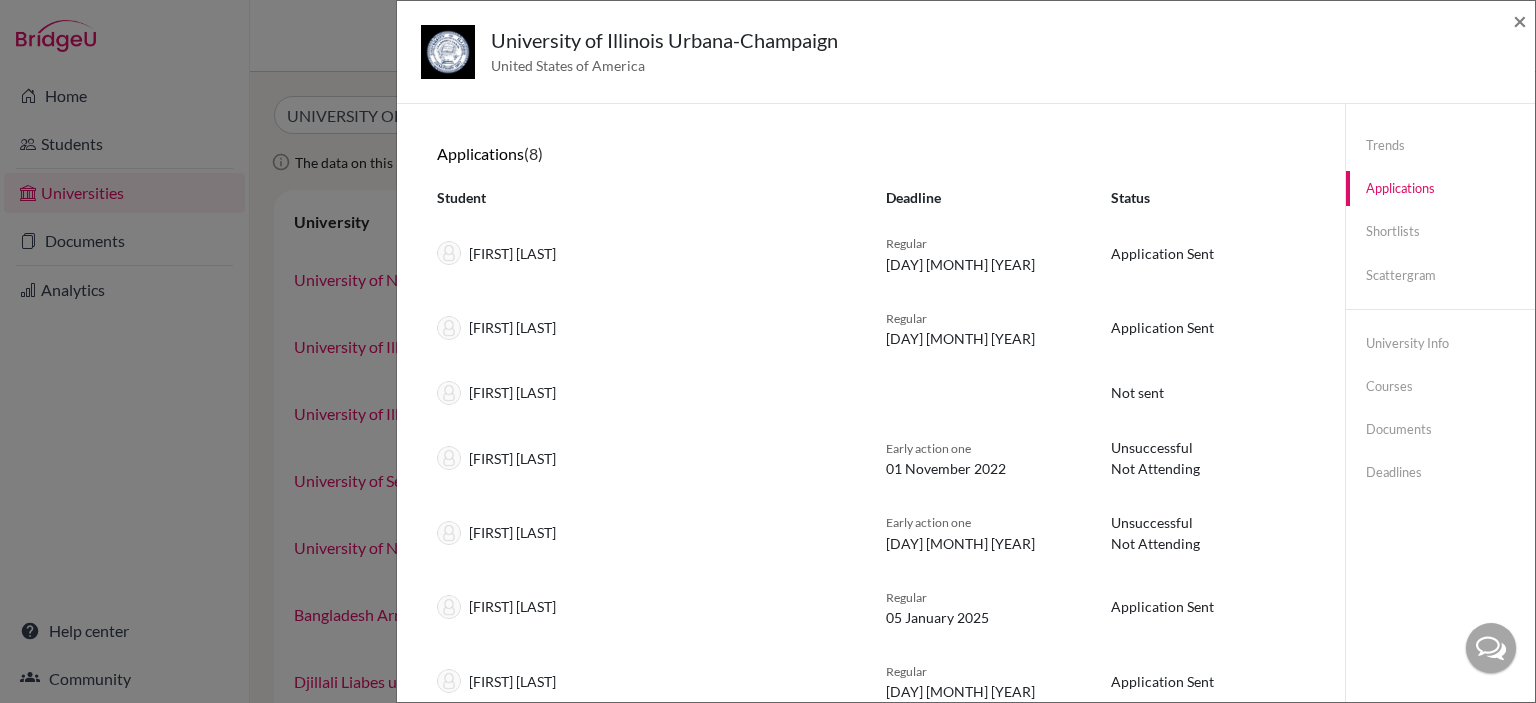 click on "University of Illinois Urbana-Champaign United States of America × Trends shortlists applications done offers close unsuccessful school enrolled All-time 19 8 0 0 2 25 0 0 Last 3 years 11 5 0 0 1 20 0 0 2025 4 1 0 0 0 0 0 0 2024 2 1 0 0 0 0 0 0 2023 5 3 0 0 1 33 0 0 Show past data 2019 2022 2023 2024 2025 0 2 4 6 Shortlists Applications Offers Enrolled Applications  (8) Student Deadline Status Naim Altayeb Regular 05 January 2022 Application Sent Yasmeen Bandak  Regular 05 January 2023 Application Sent Joud Jamous Not sent Jeylan Jubran Early action one 01 November 2022 Unsuccessful Not Attending Omar Khatib Early action one 01 November 2018 Unsuccessful Not Attending Leen Nawahda Regular 05 January 2025 Application Sent Aseel Quran Regular 05 January 2024 Application Sent Hadi Quran Early action one 01 November 2022 Application Sent Shortlists  (11) Student Research Jennah Aker 0 notes Natalia Al-Badri 0 notes Saif Amer 0 notes Omar Bawatneh 0 notes Adam Gangat 0 notes Maria Hindaileh 0 notes Omar Issa ." 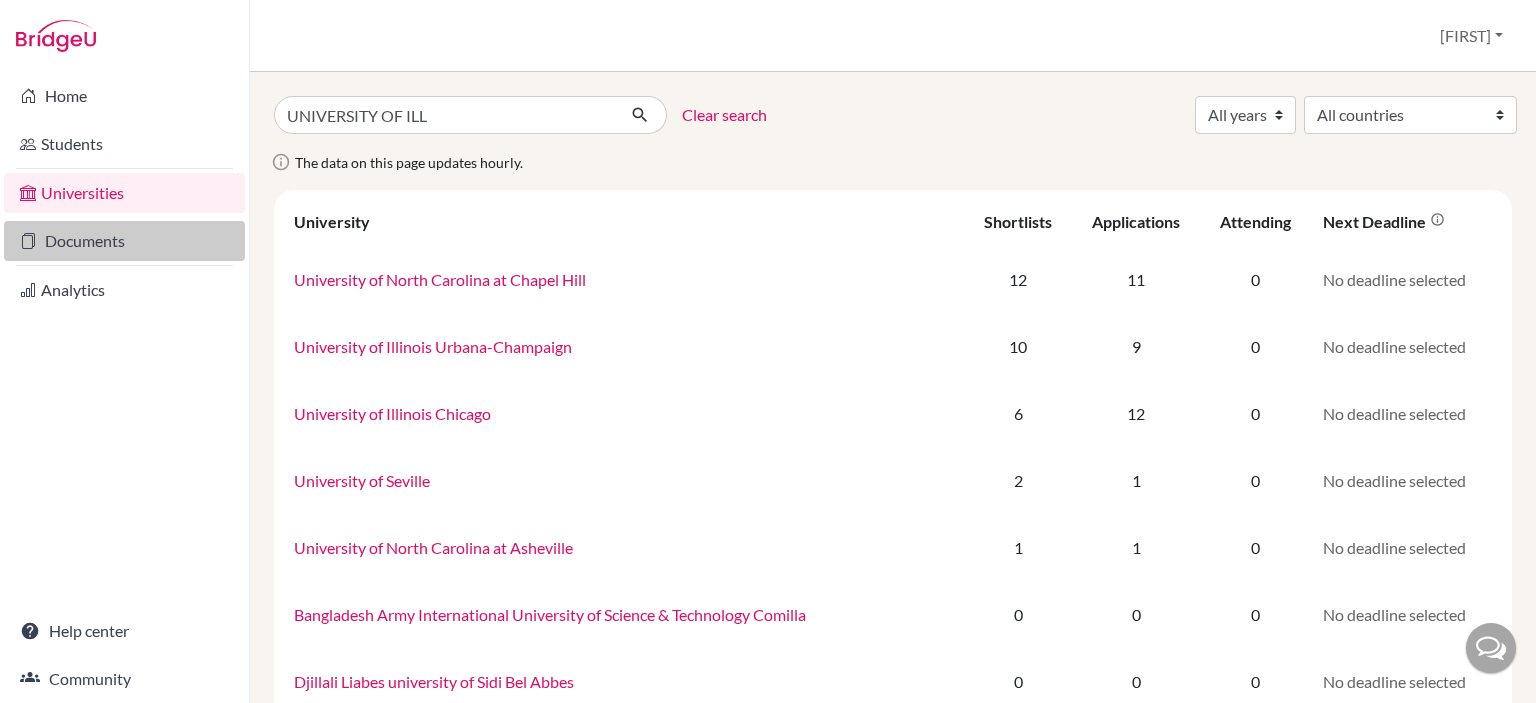 click on "Documents" at bounding box center [124, 241] 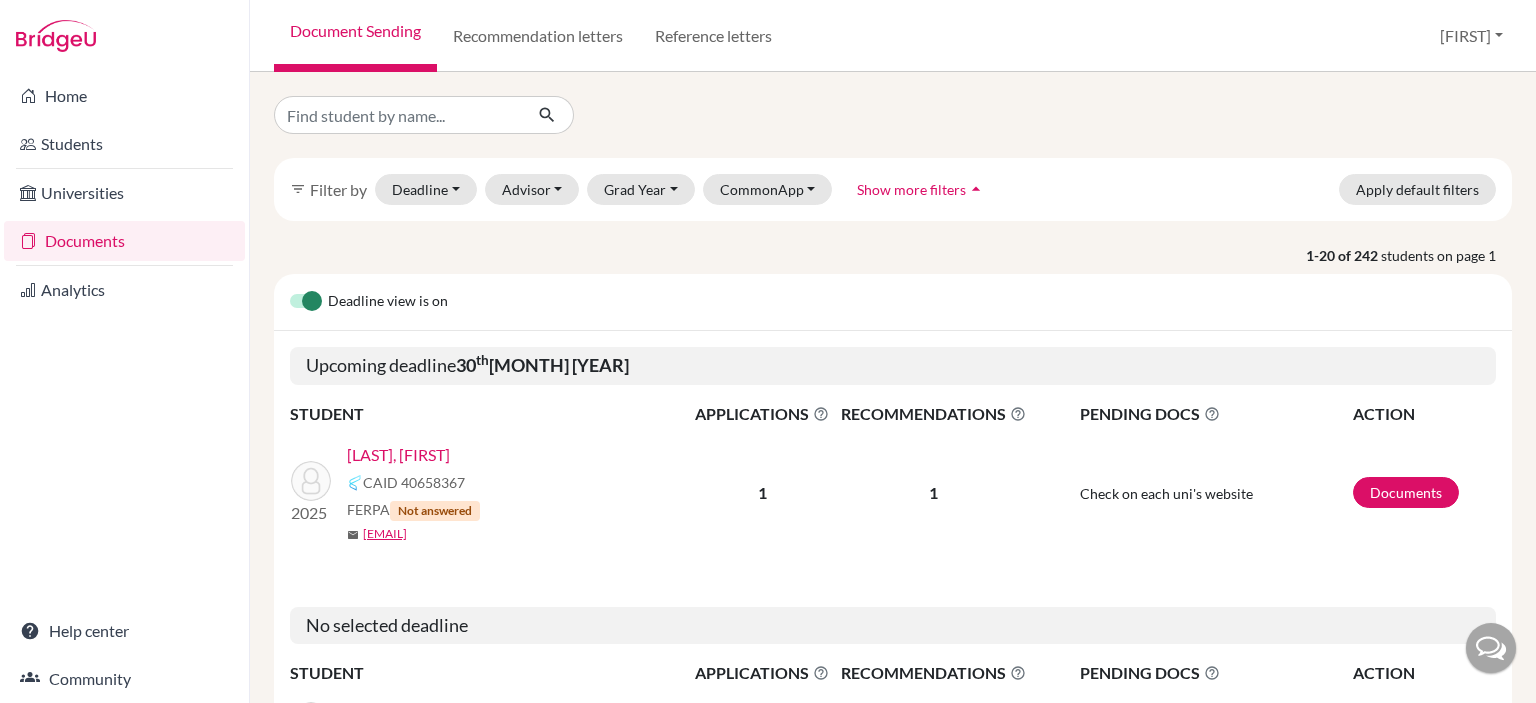 scroll, scrollTop: 0, scrollLeft: 0, axis: both 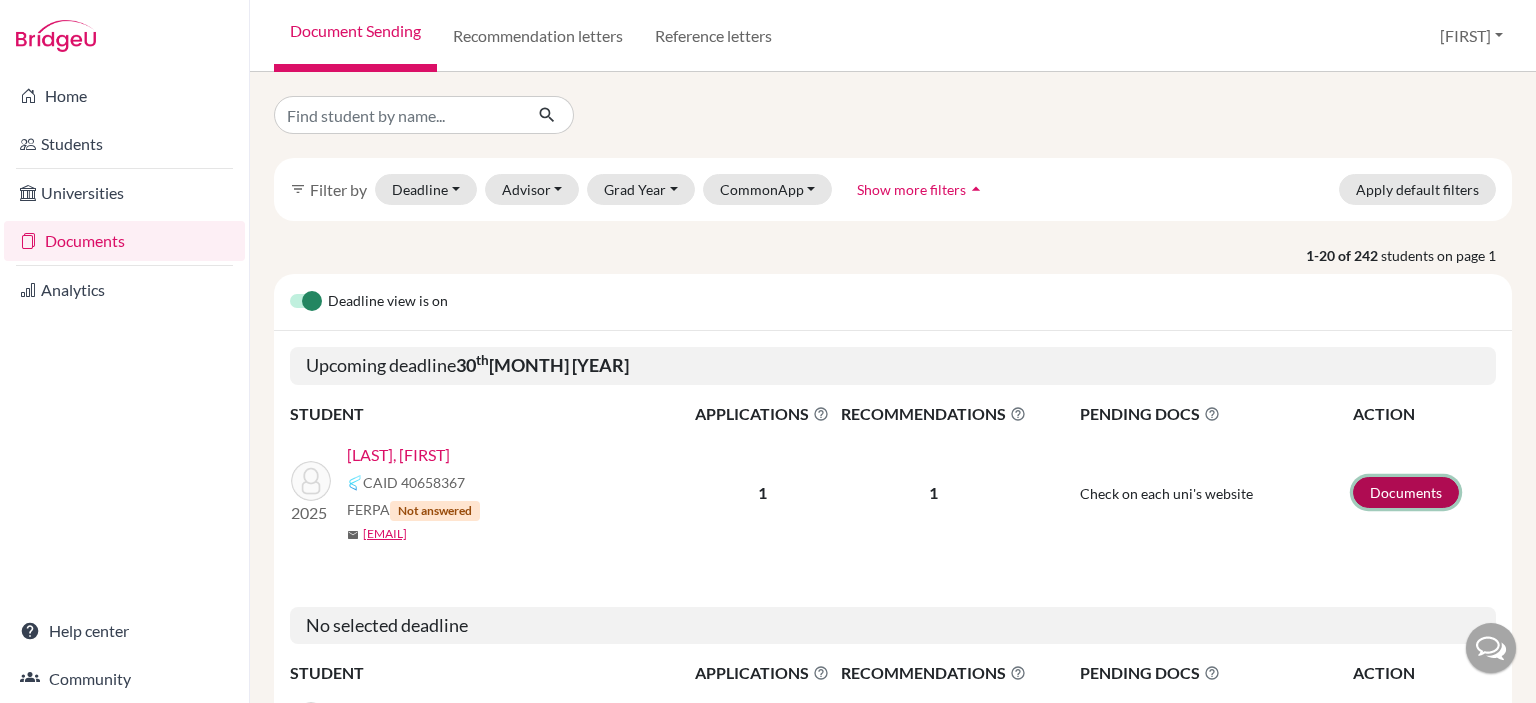 click on "Documents" at bounding box center (1406, 492) 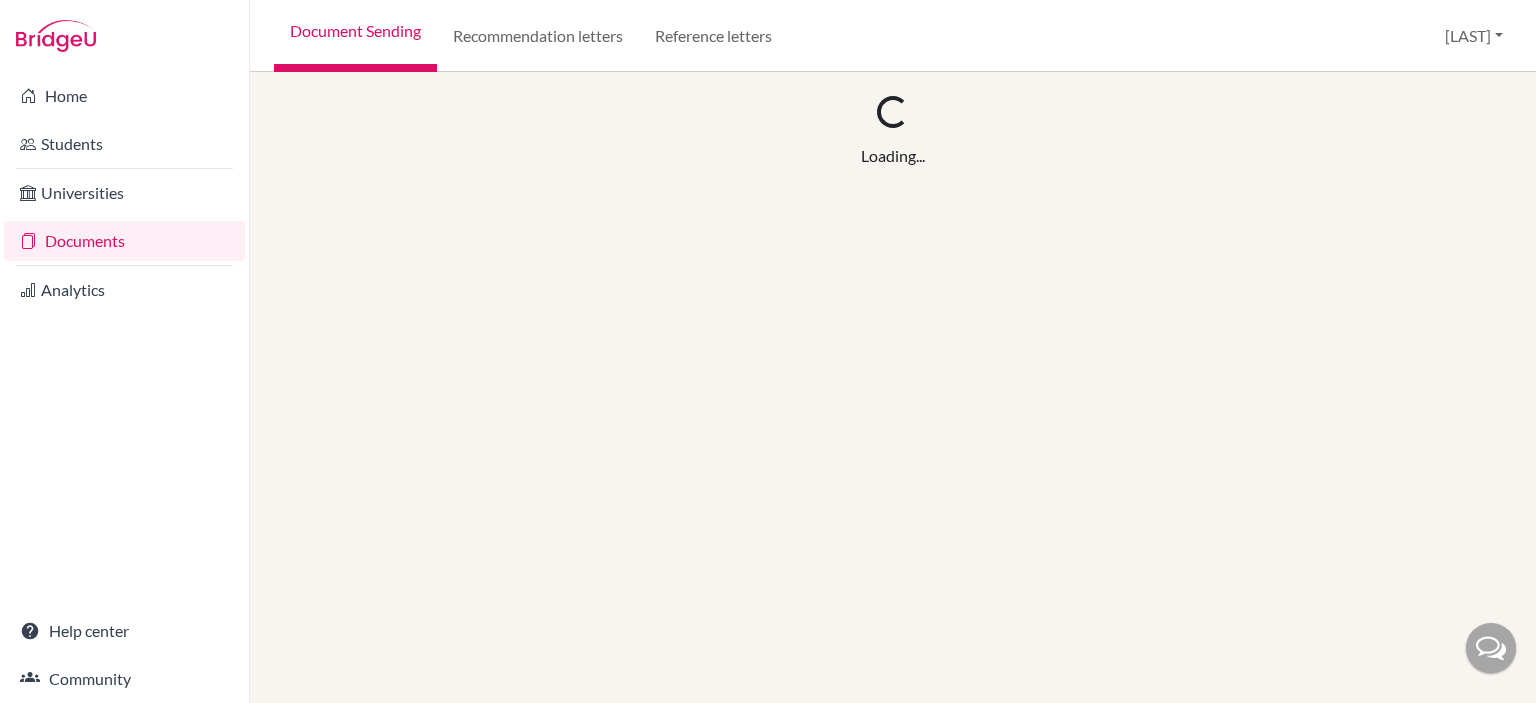 scroll, scrollTop: 0, scrollLeft: 0, axis: both 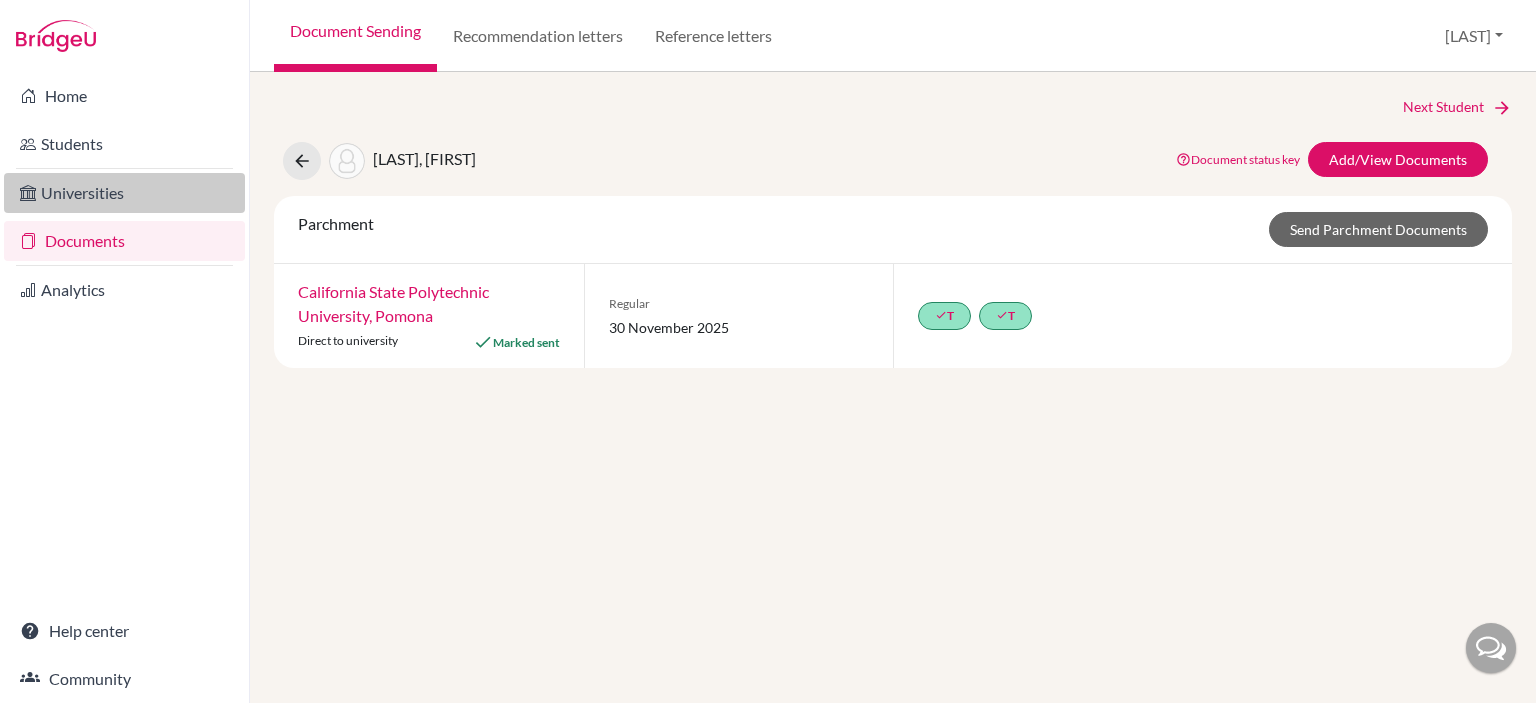click on "Universities" at bounding box center [124, 193] 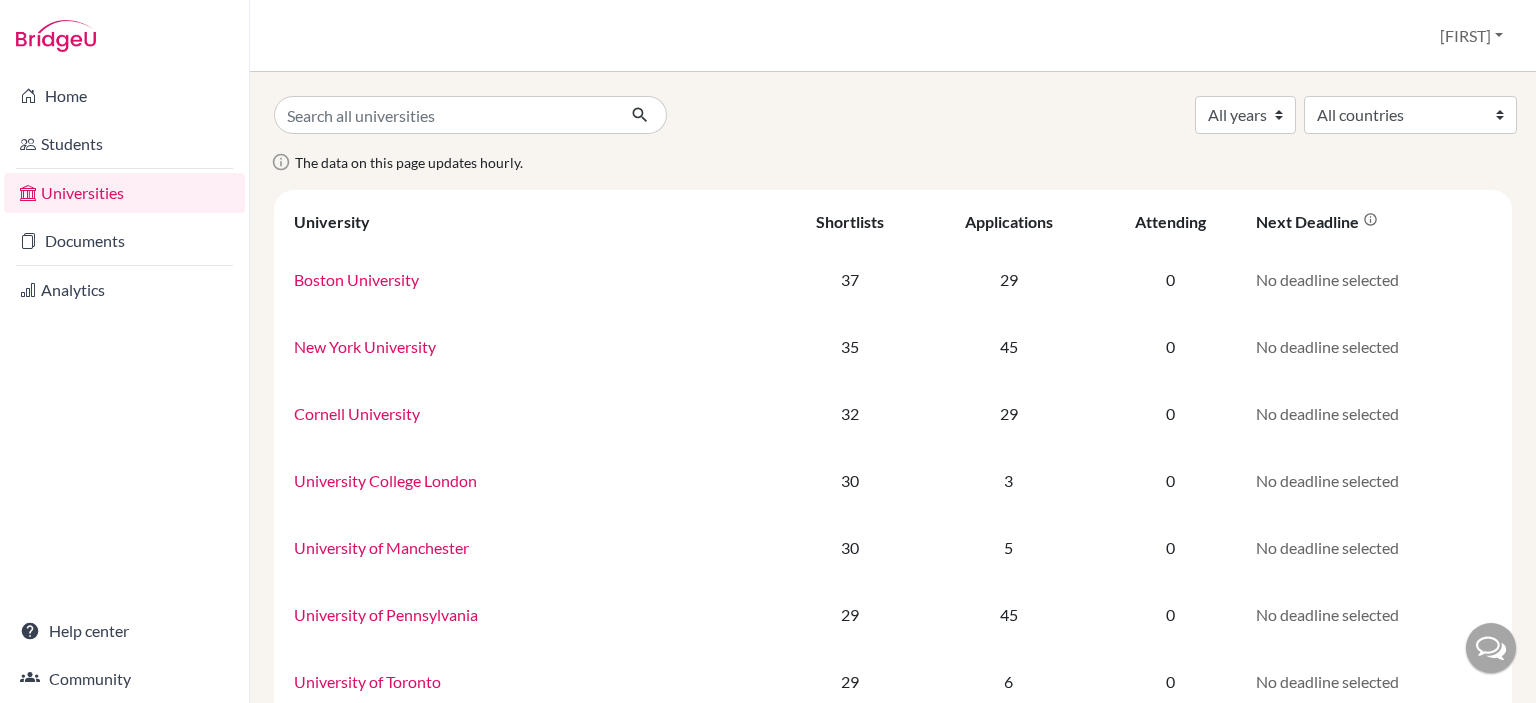 scroll, scrollTop: 0, scrollLeft: 0, axis: both 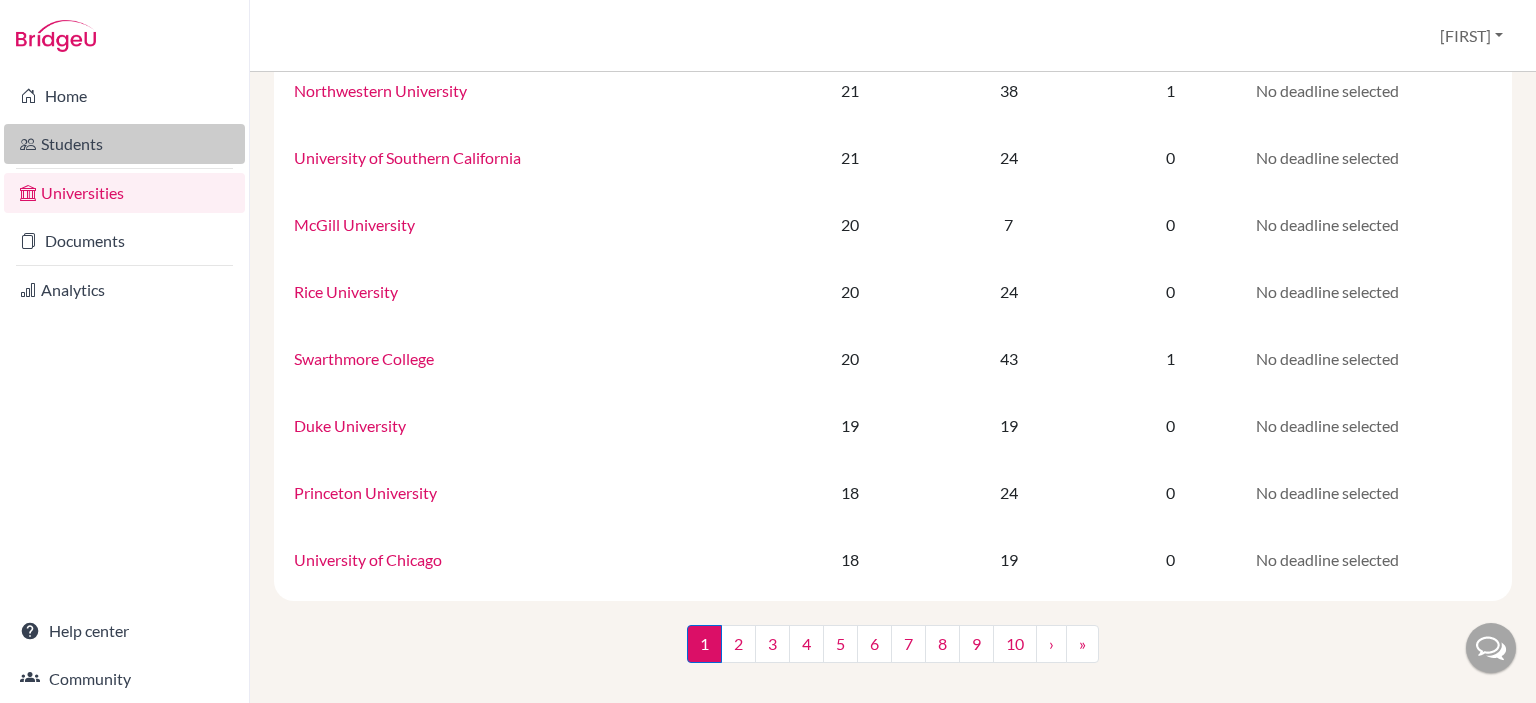 click on "Students" at bounding box center (124, 144) 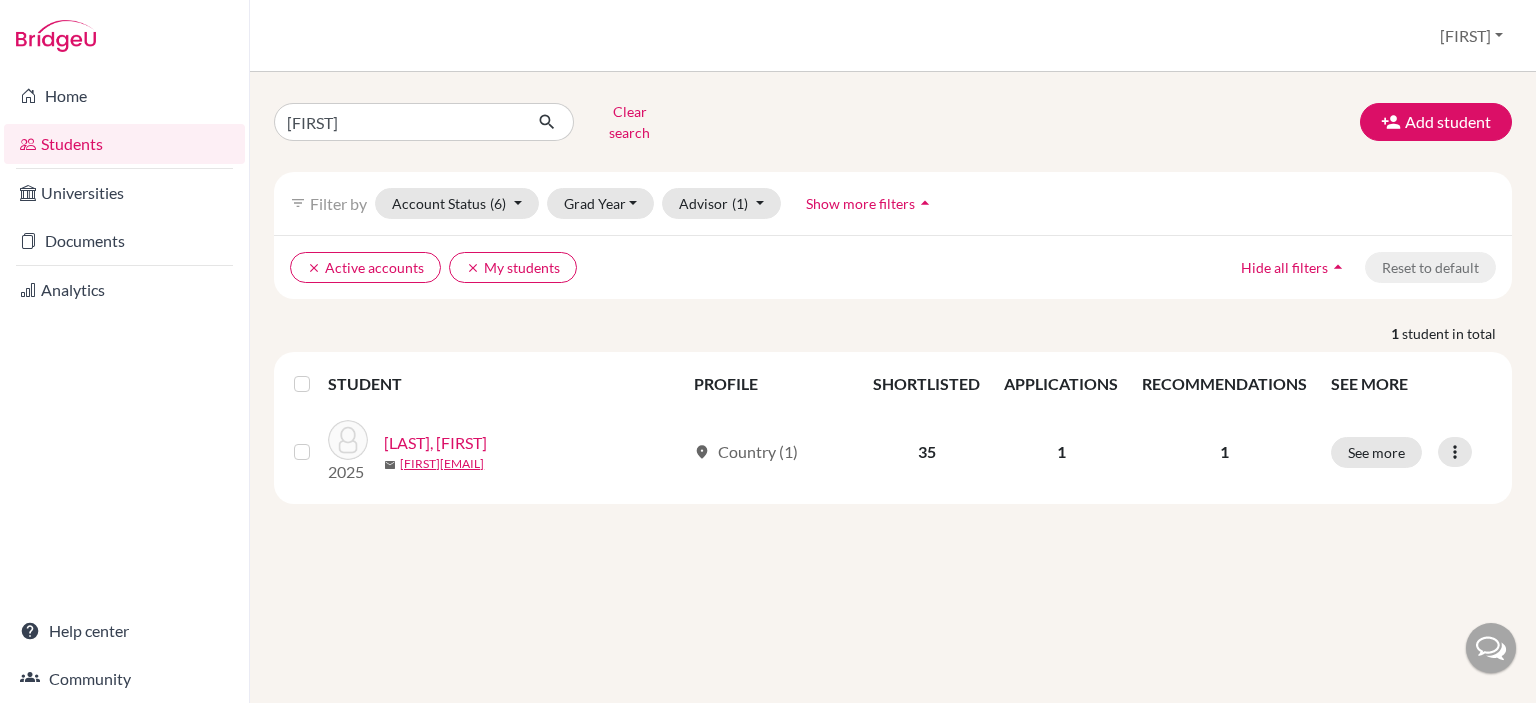 scroll, scrollTop: 0, scrollLeft: 0, axis: both 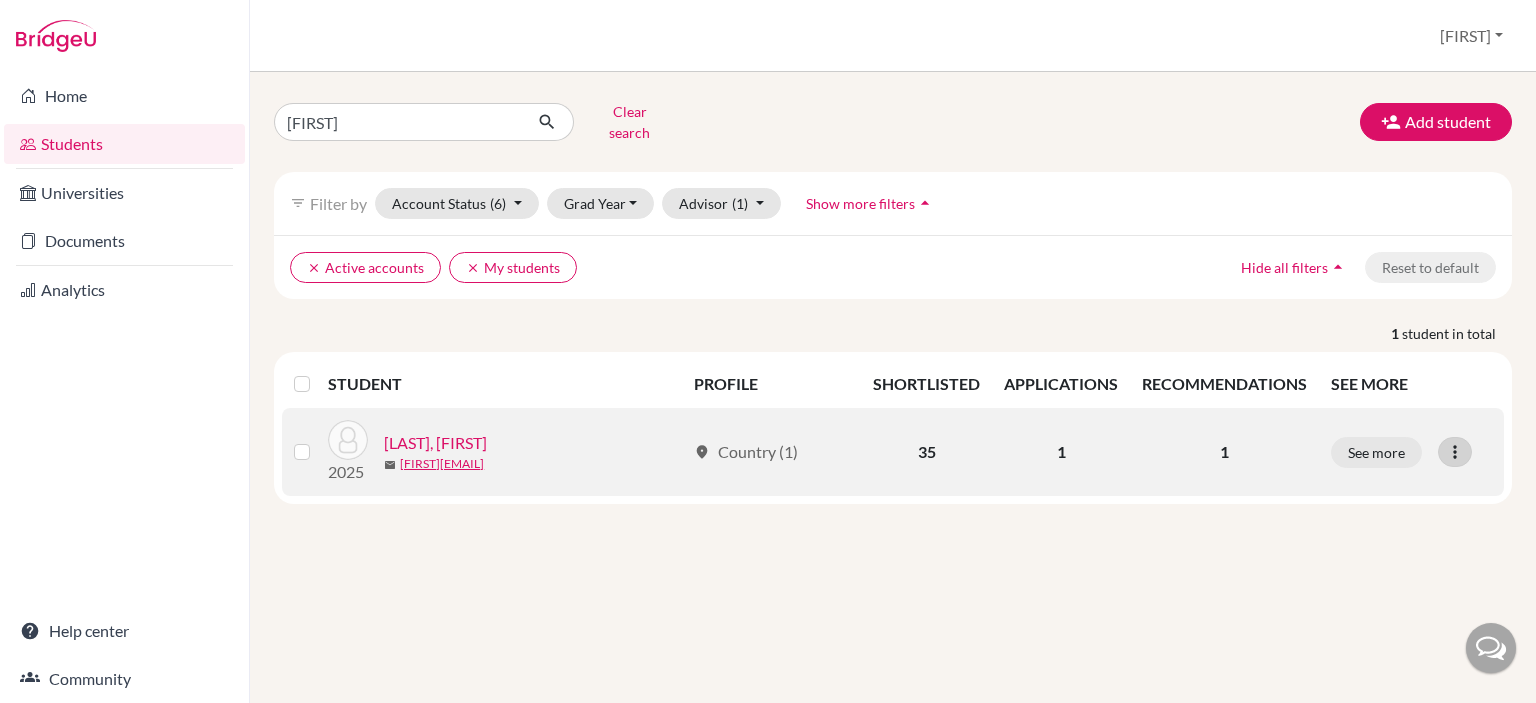click at bounding box center (1455, 452) 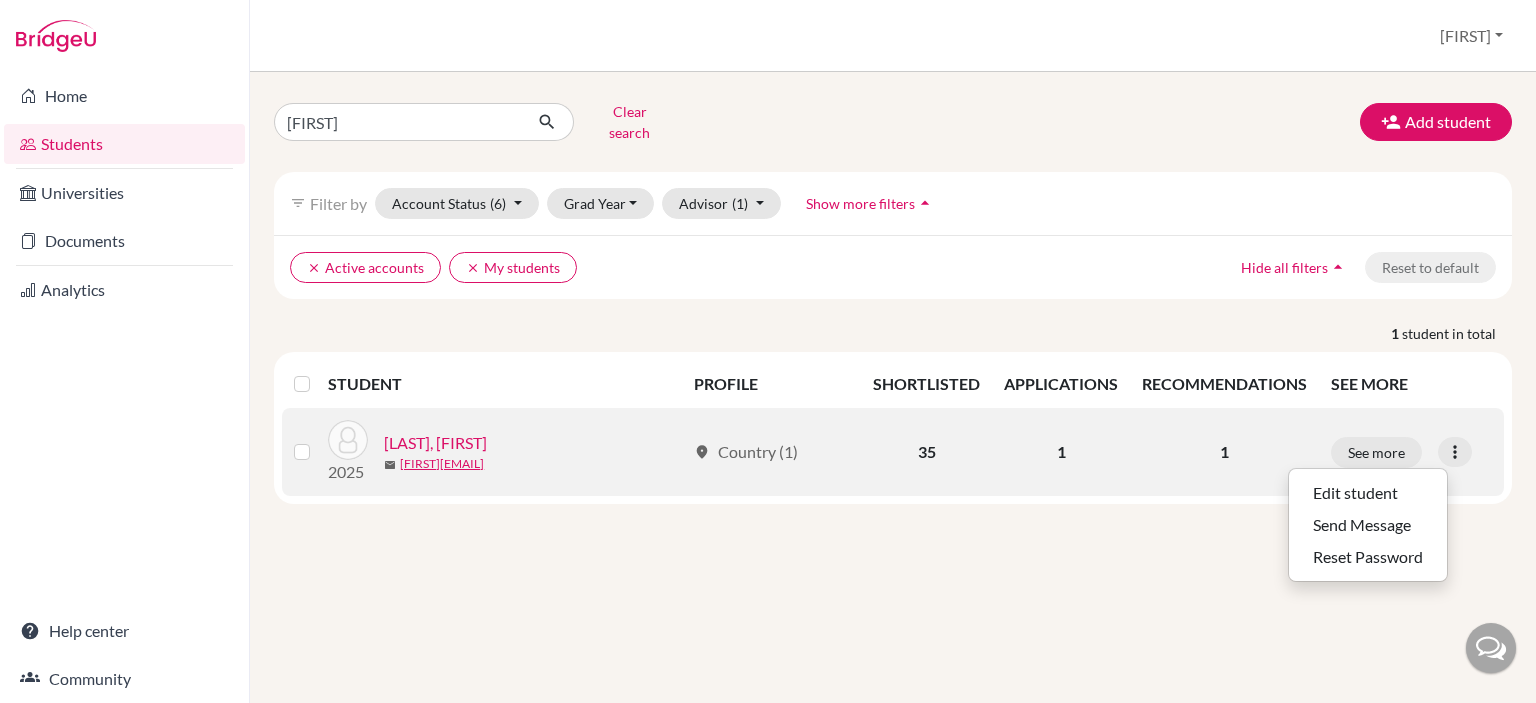 click on "Aker, Jennah" at bounding box center [435, 443] 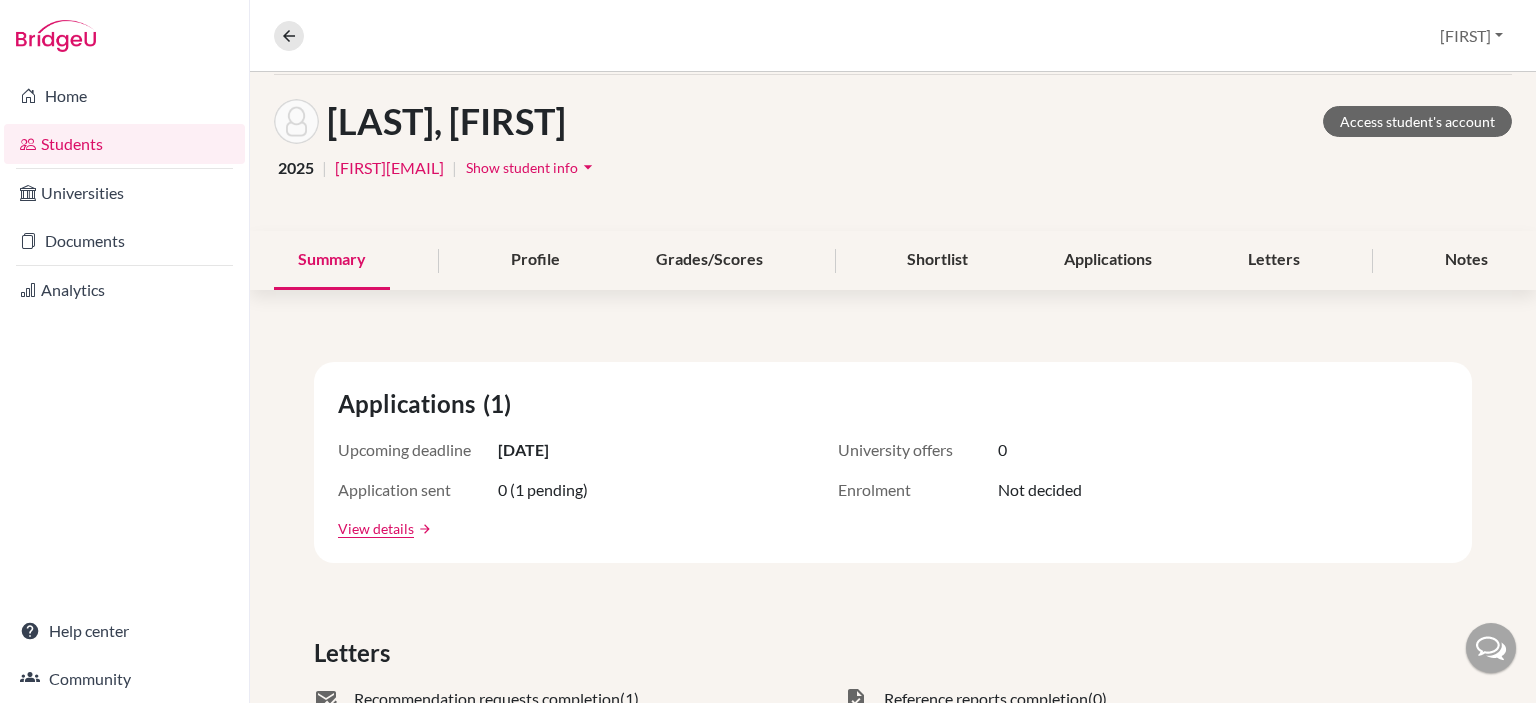 scroll, scrollTop: 0, scrollLeft: 0, axis: both 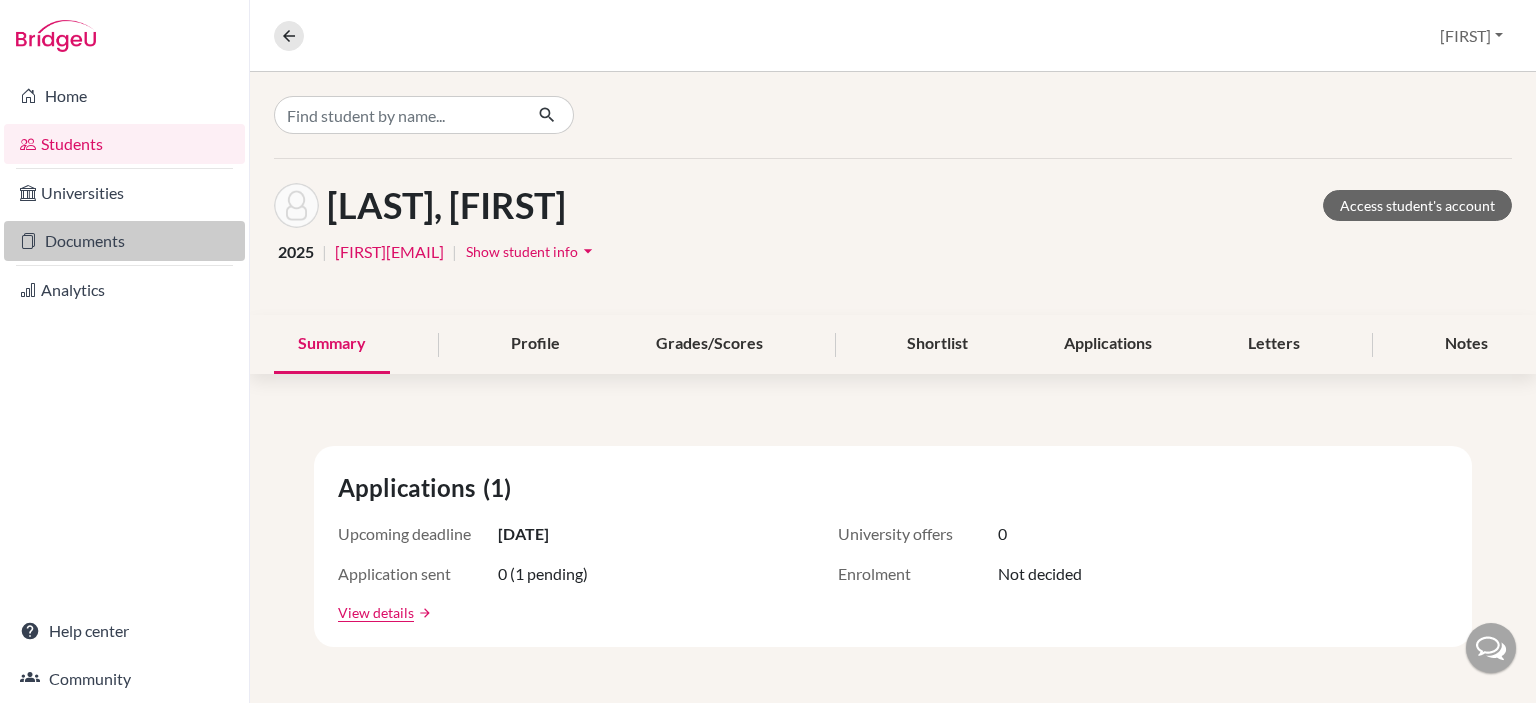 click on "Documents" at bounding box center (124, 241) 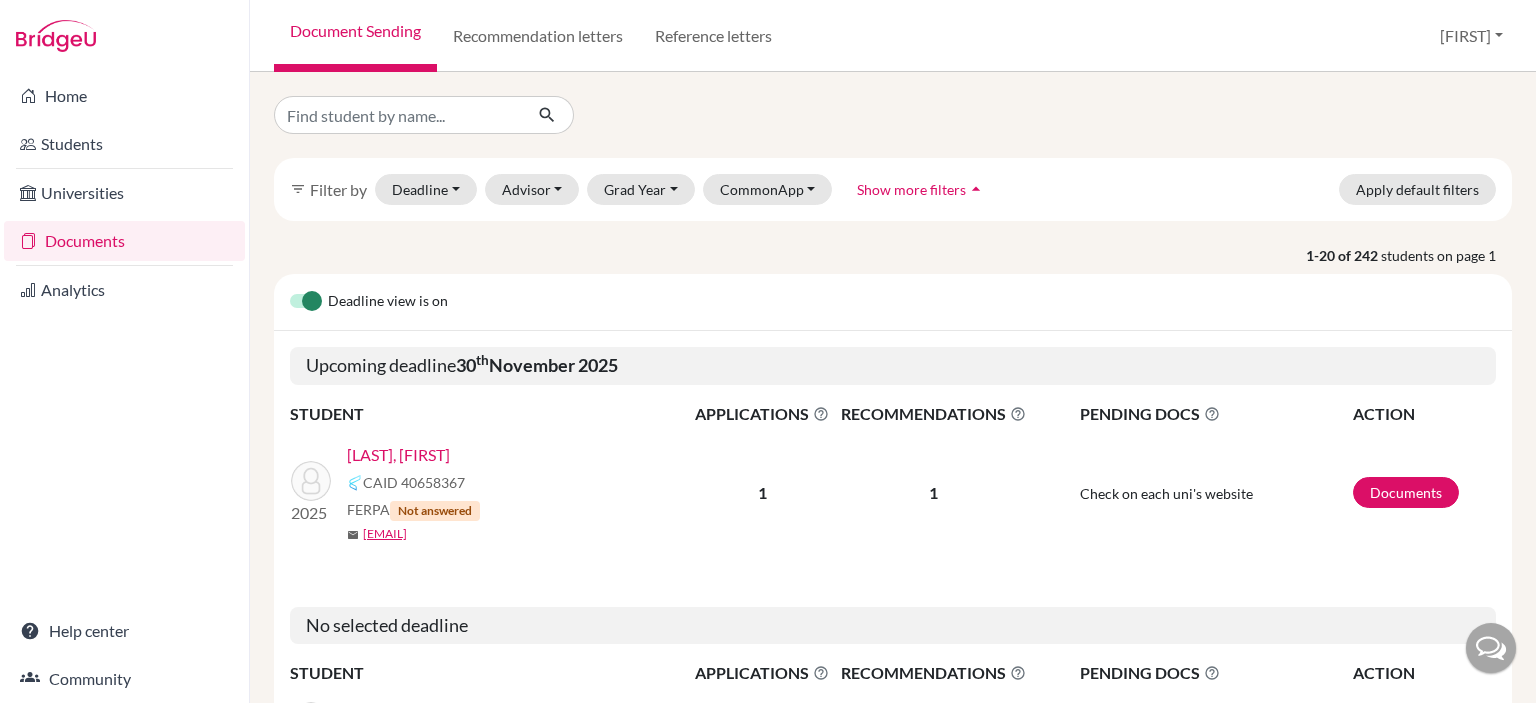 scroll, scrollTop: 0, scrollLeft: 0, axis: both 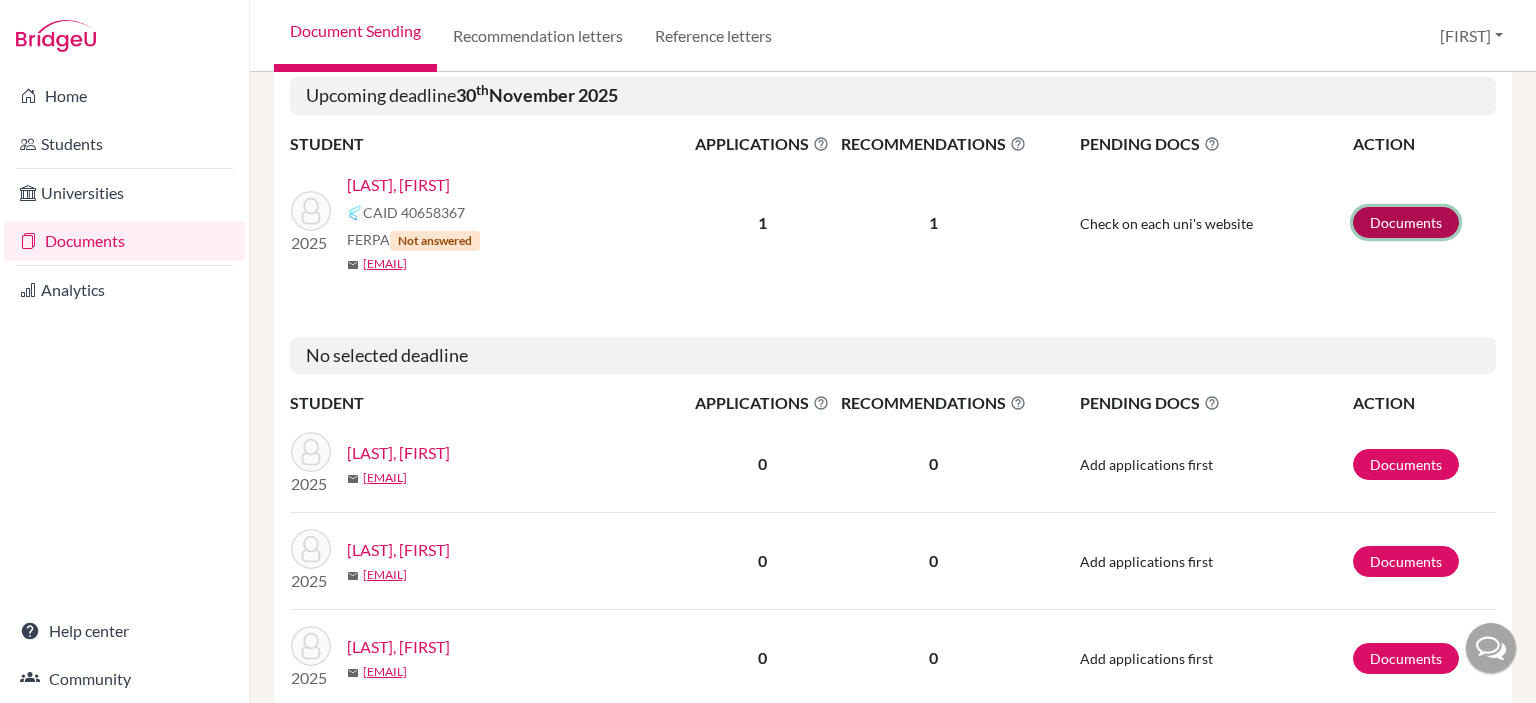 click on "Documents" at bounding box center (1406, 222) 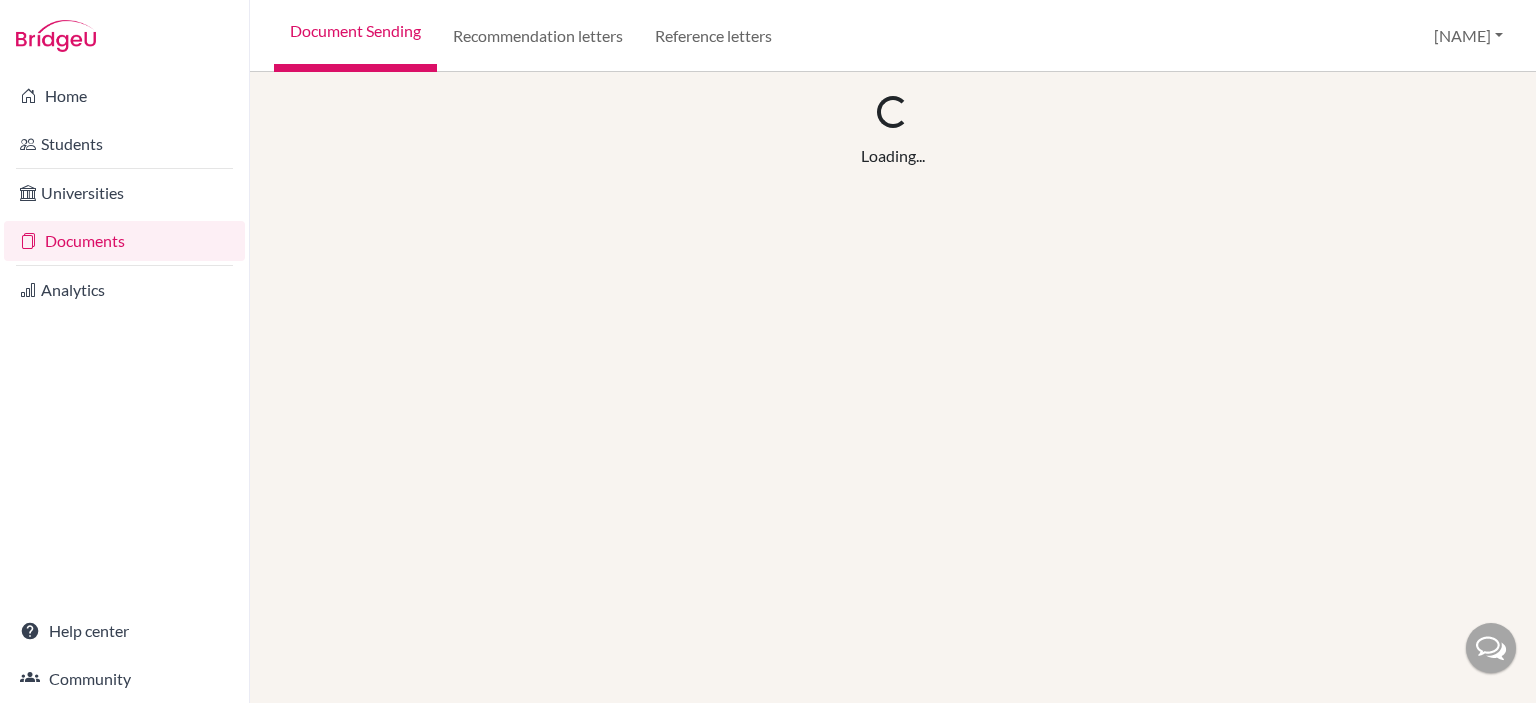 scroll, scrollTop: 0, scrollLeft: 0, axis: both 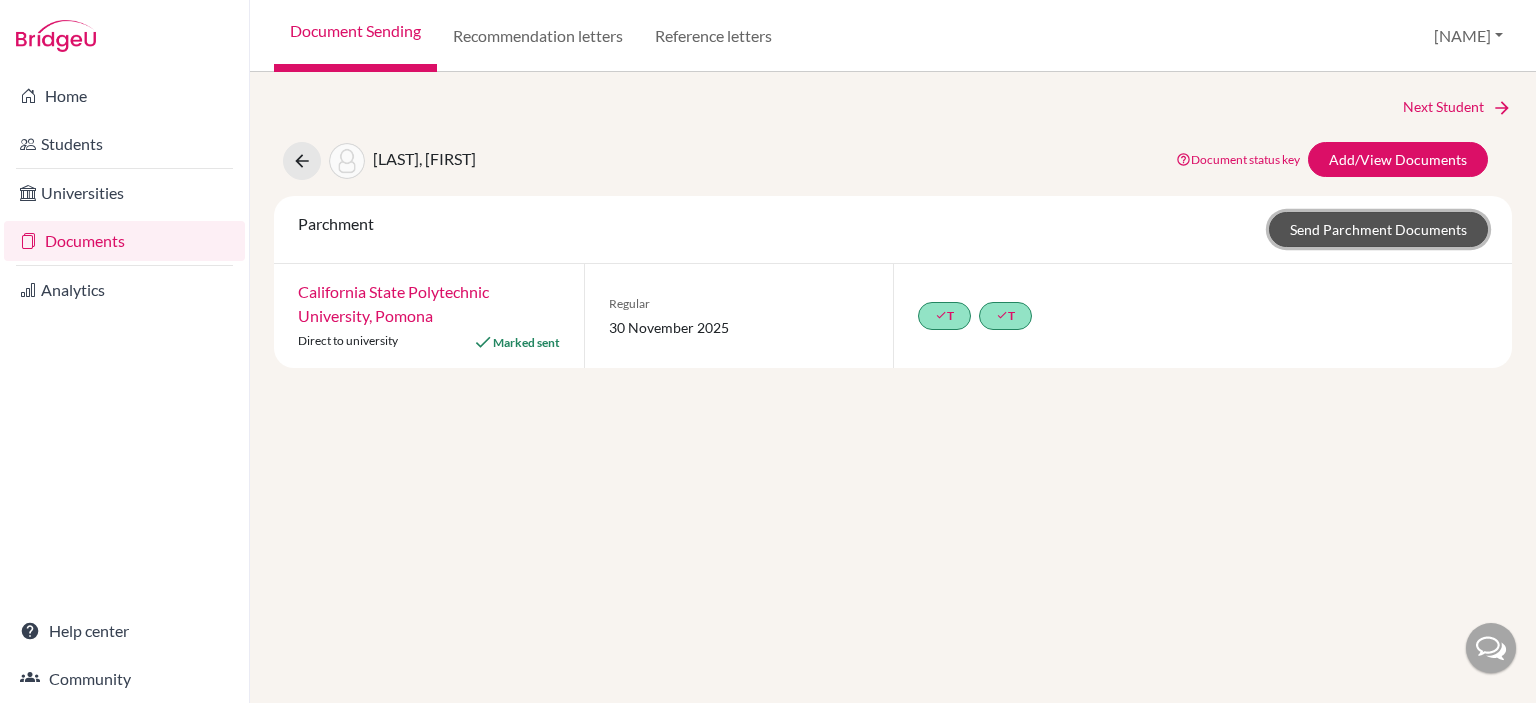 click on "Send Parchment Documents" 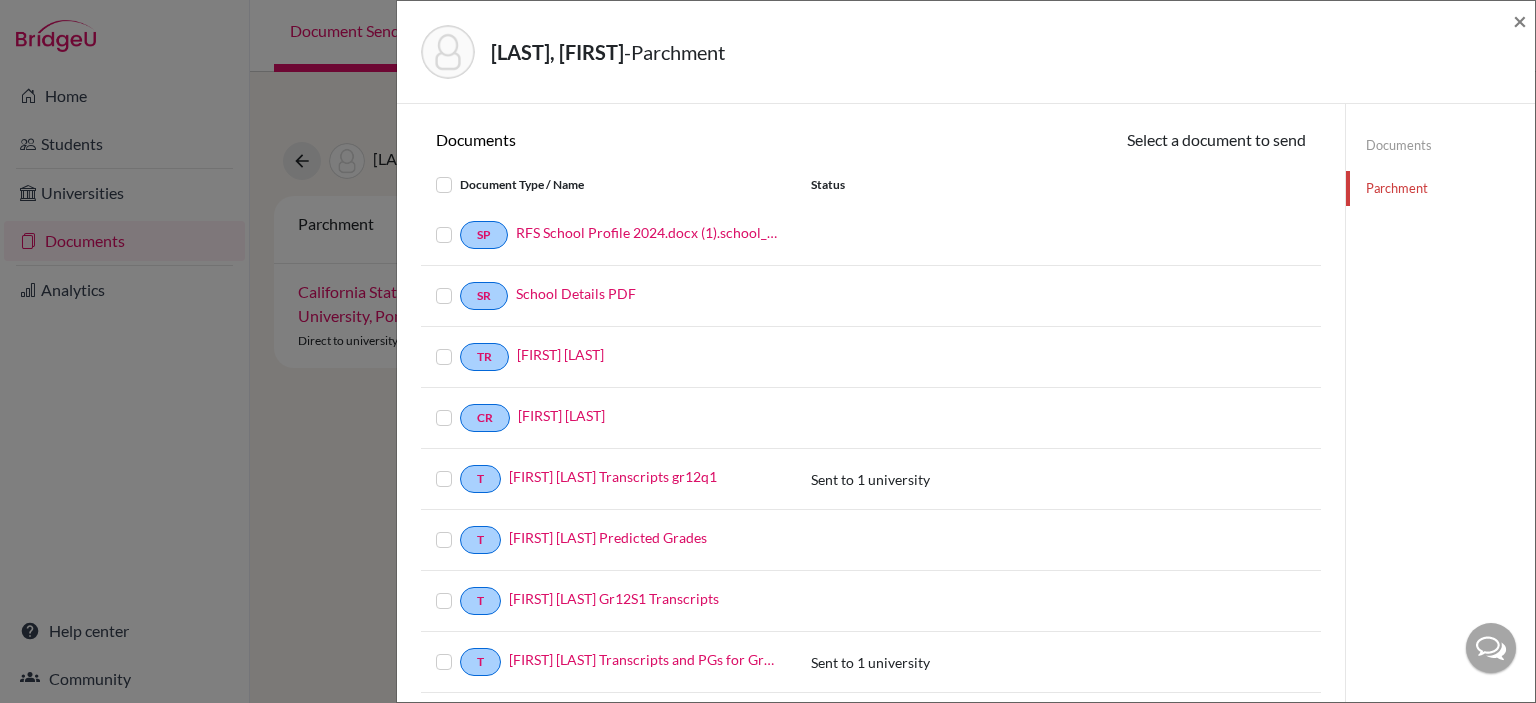click on "Documents" 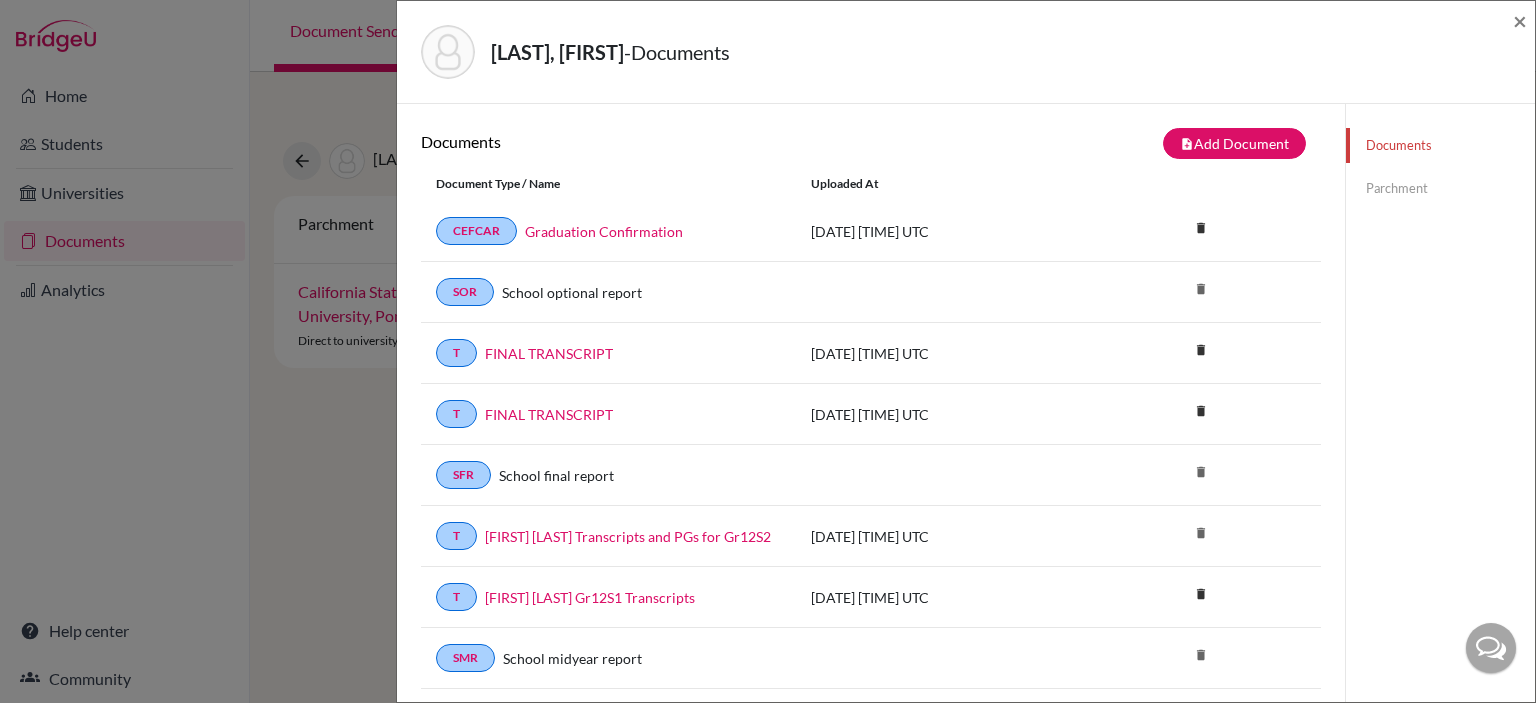 click on "Aker, Jennah  -  Documents × Documents note_add  Add Document Document type Change explanation for Common App reports Counselor recommendation International official results School profile School report Teacher recommendation Transcript Transcript Courses Other Document name File - PDFs only Choose file publish  Upload Cancel Document Type / Name Uploaded at CEFCAR Graduation Confirmation 2025-06-24 16:32:15 UTC delete Delete this document? Cancel Delete SOR School optional report delete T FINAL TRANSCRIPT 2025-06-21 11:21:51 UTC delete Delete this document? Cancel Delete T FINAL TRANSCRIPT 2025-06-21 11:21:49 UTC delete Delete this document? Cancel Delete SFR School final report delete T Jennah Aker Transcripts and PGs for Gr12S2 2025-02-03 12:18:47 UTC delete T Jennah Aker Gr12S1 Transcripts 2025-02-03 12:13:04 UTC delete Delete this document? Cancel Delete SMR School midyear report delete T Jennah Aker Predicted Grades 2024-10-31 17:32:43 UTC delete T Jennah Aker Transcripts gr12q1 2024-10-31 17:30:46 UTC" 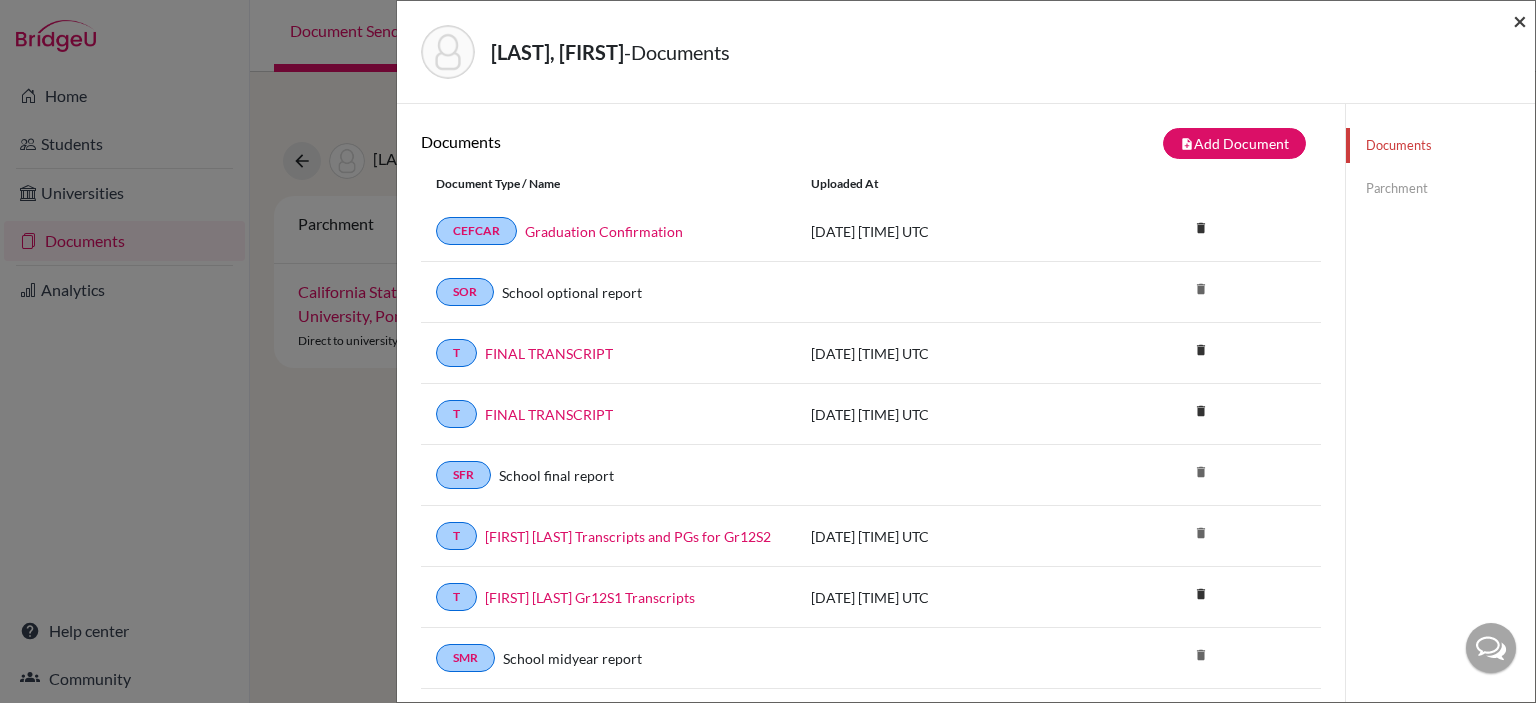 click on "×" at bounding box center [1520, 20] 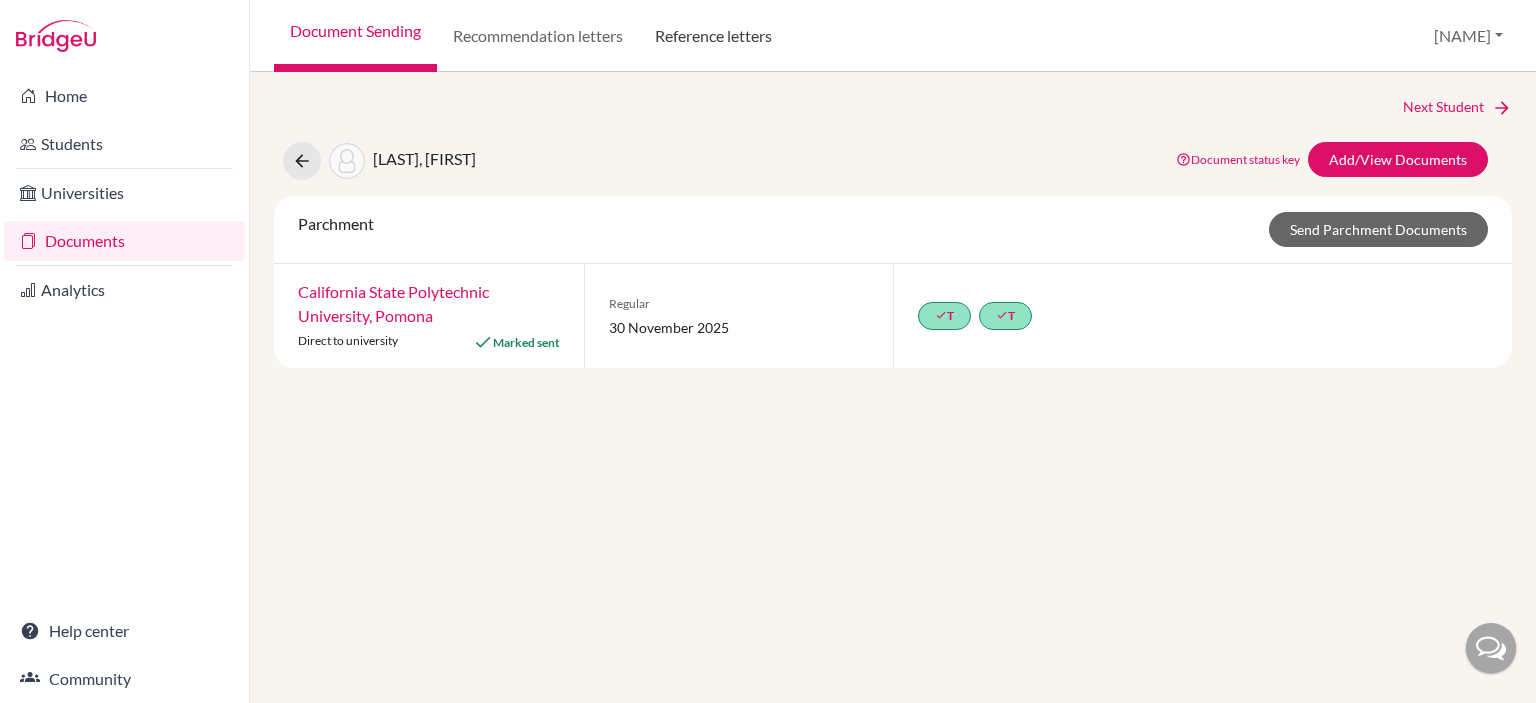click on "Reference letters" at bounding box center (713, 36) 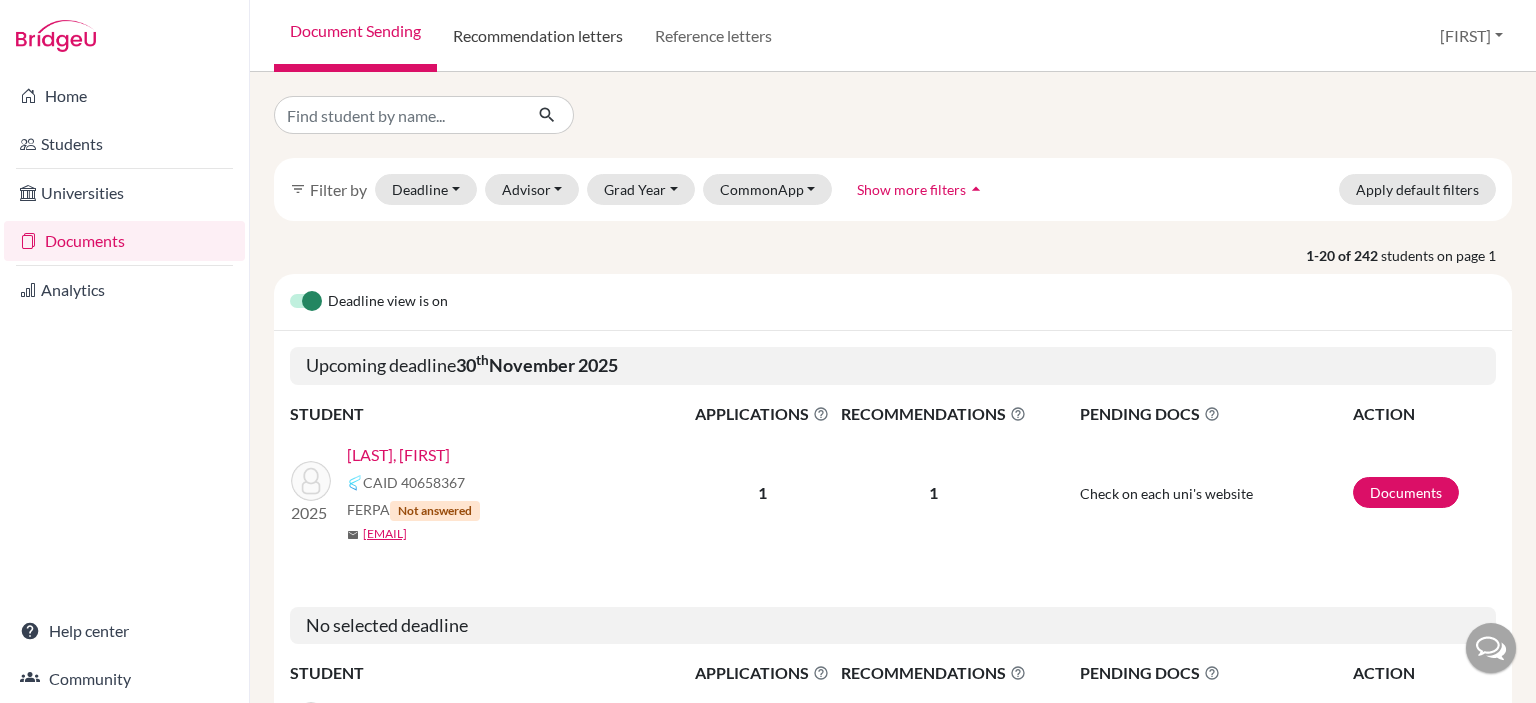 scroll, scrollTop: 0, scrollLeft: 0, axis: both 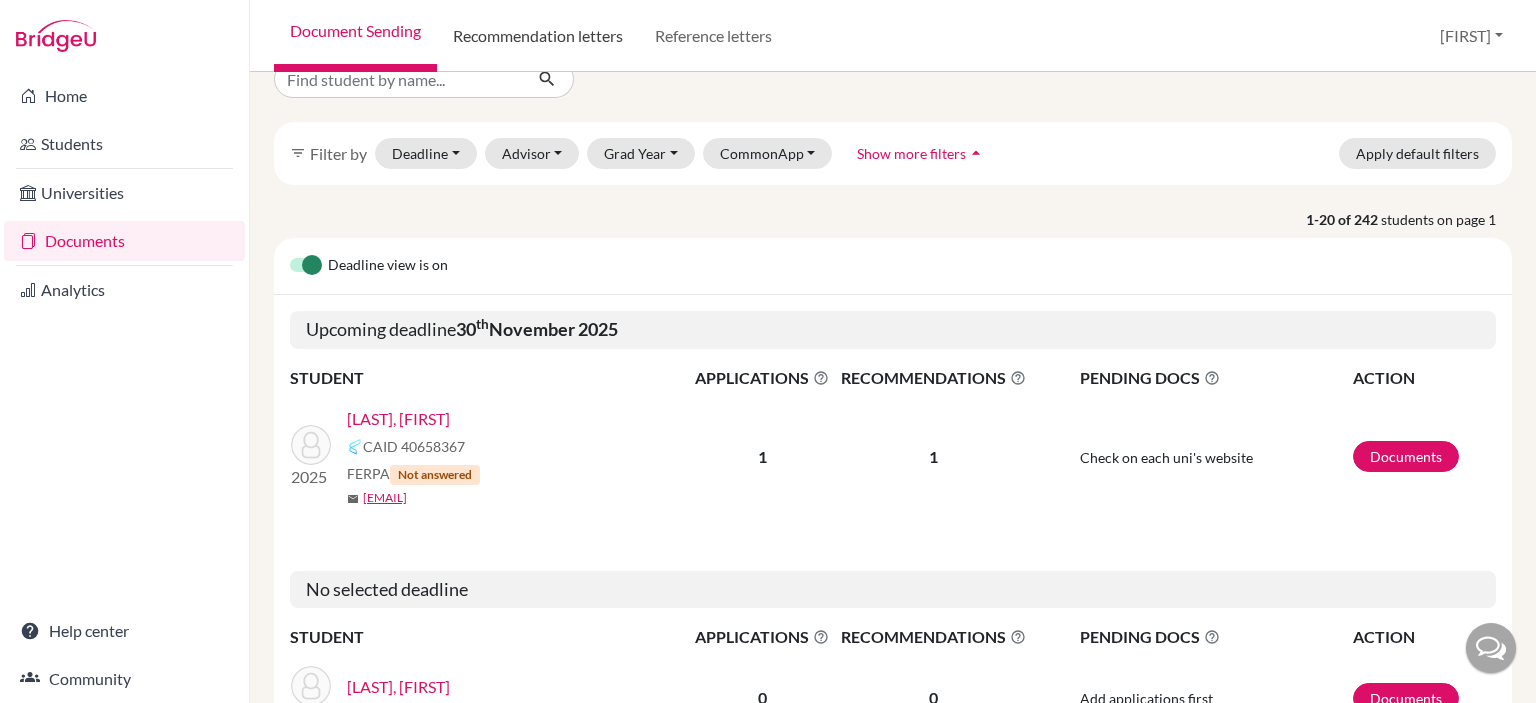 click on "Recommendation letters" at bounding box center (538, 36) 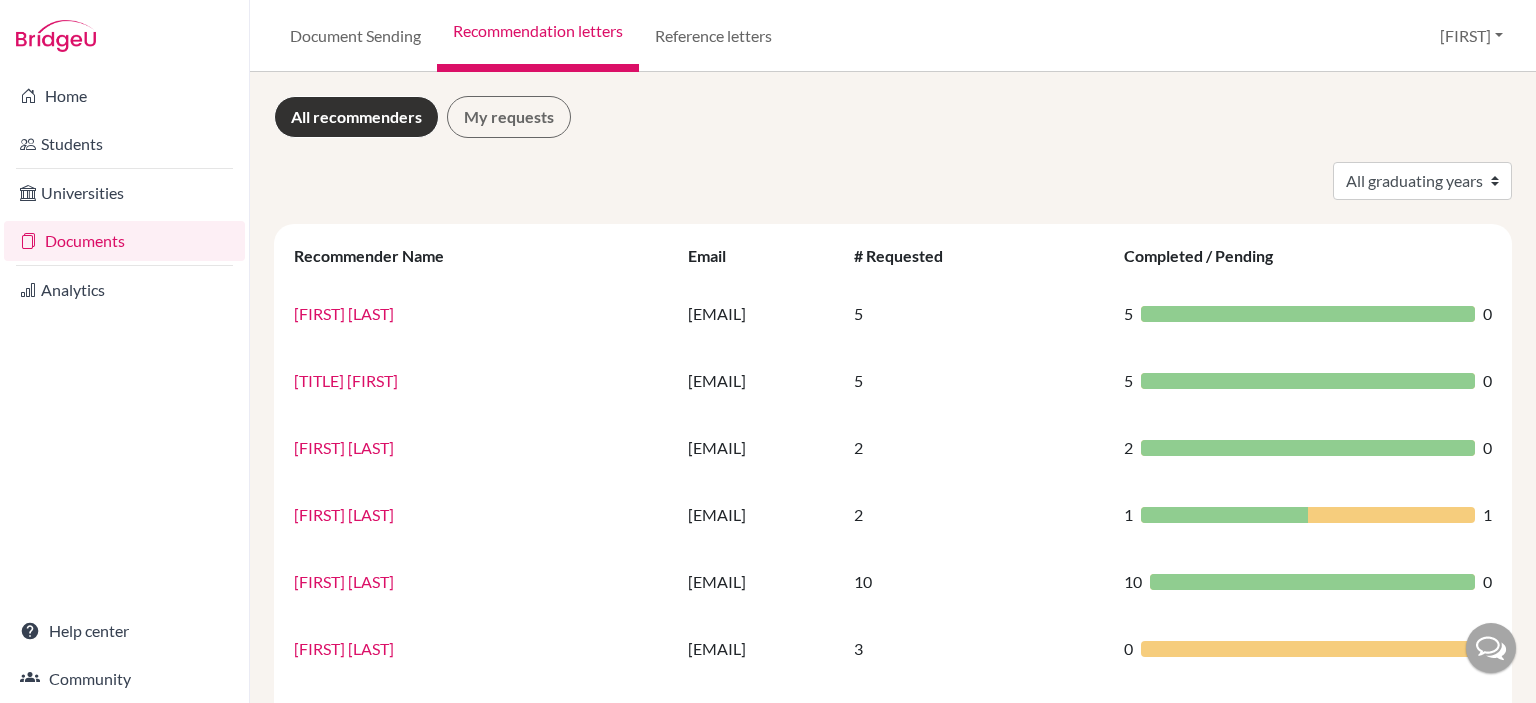 scroll, scrollTop: 0, scrollLeft: 0, axis: both 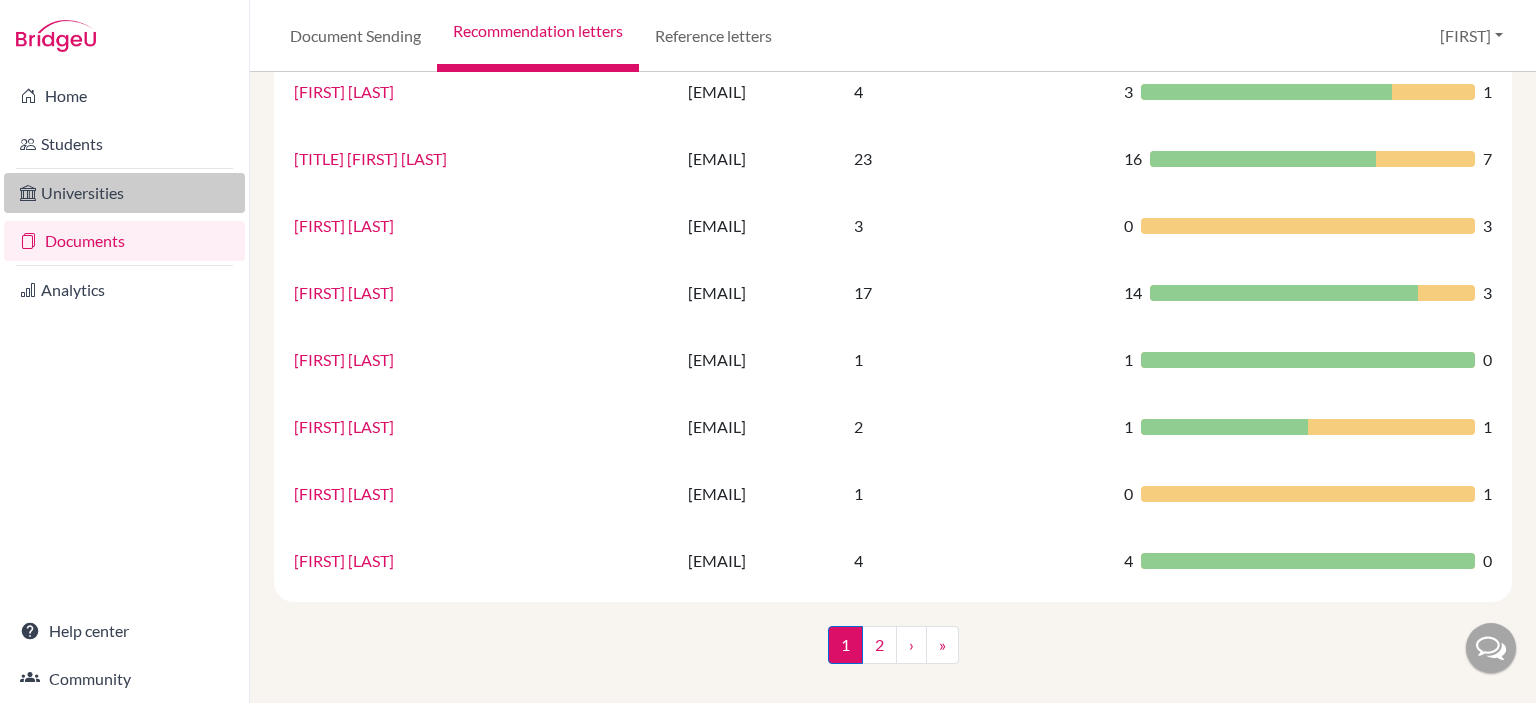 click on "Universities" at bounding box center [124, 193] 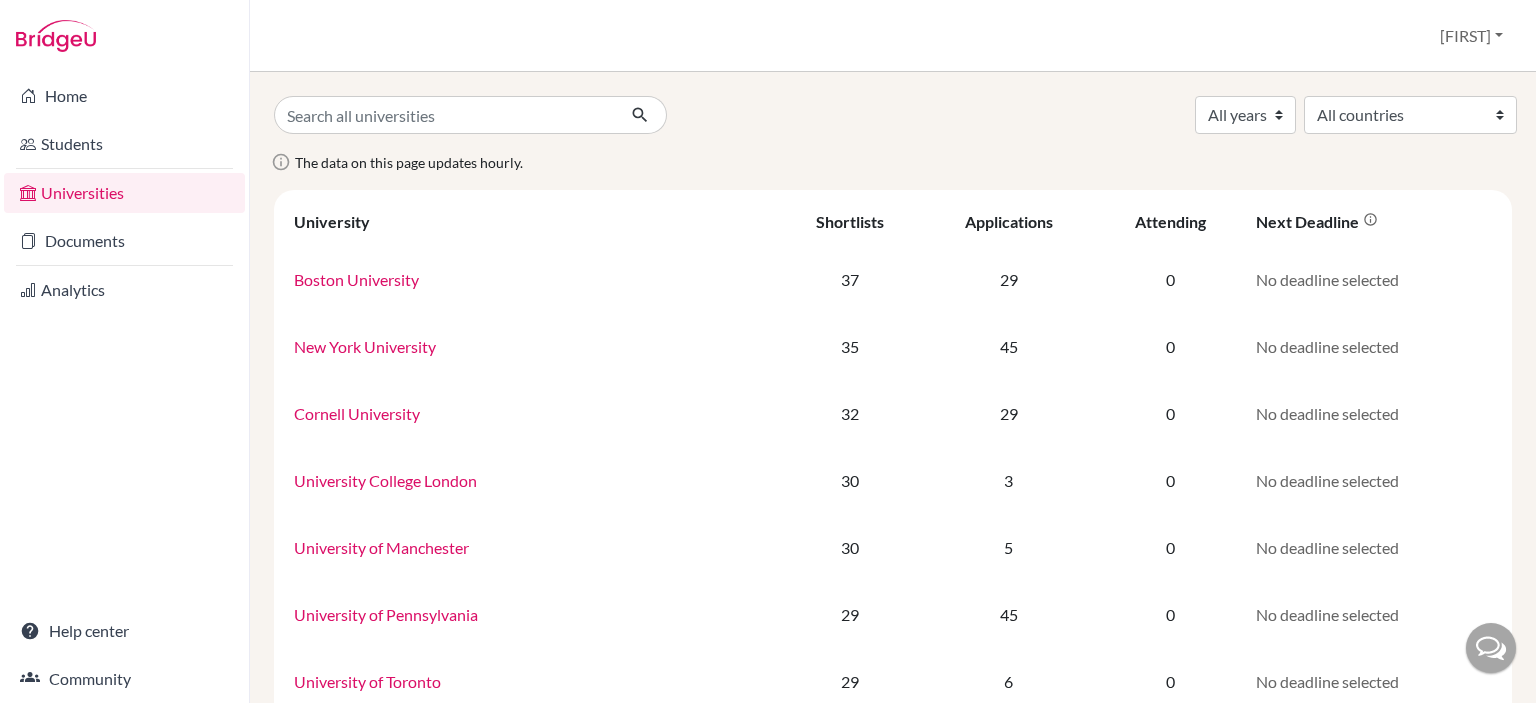 scroll, scrollTop: 0, scrollLeft: 0, axis: both 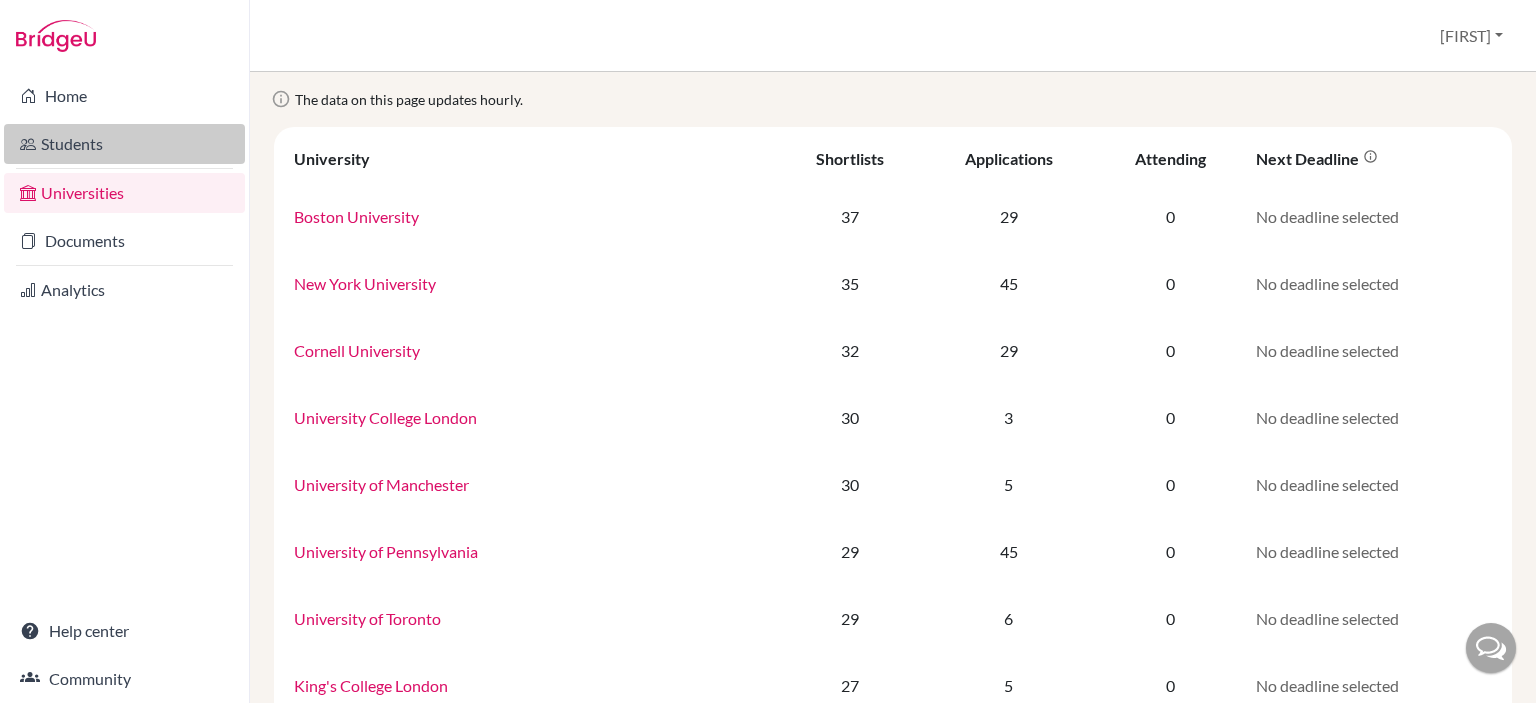 click on "Students" at bounding box center [124, 144] 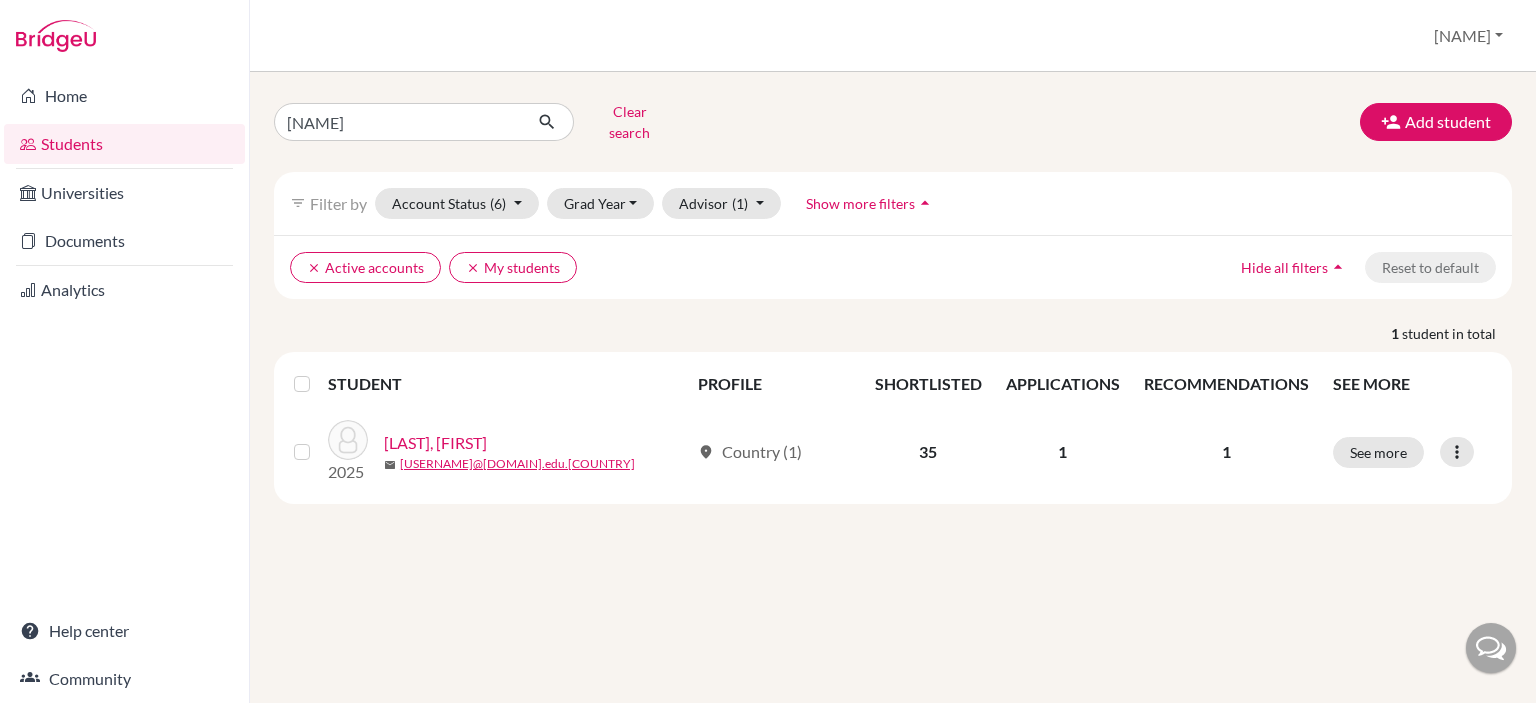 scroll, scrollTop: 0, scrollLeft: 0, axis: both 